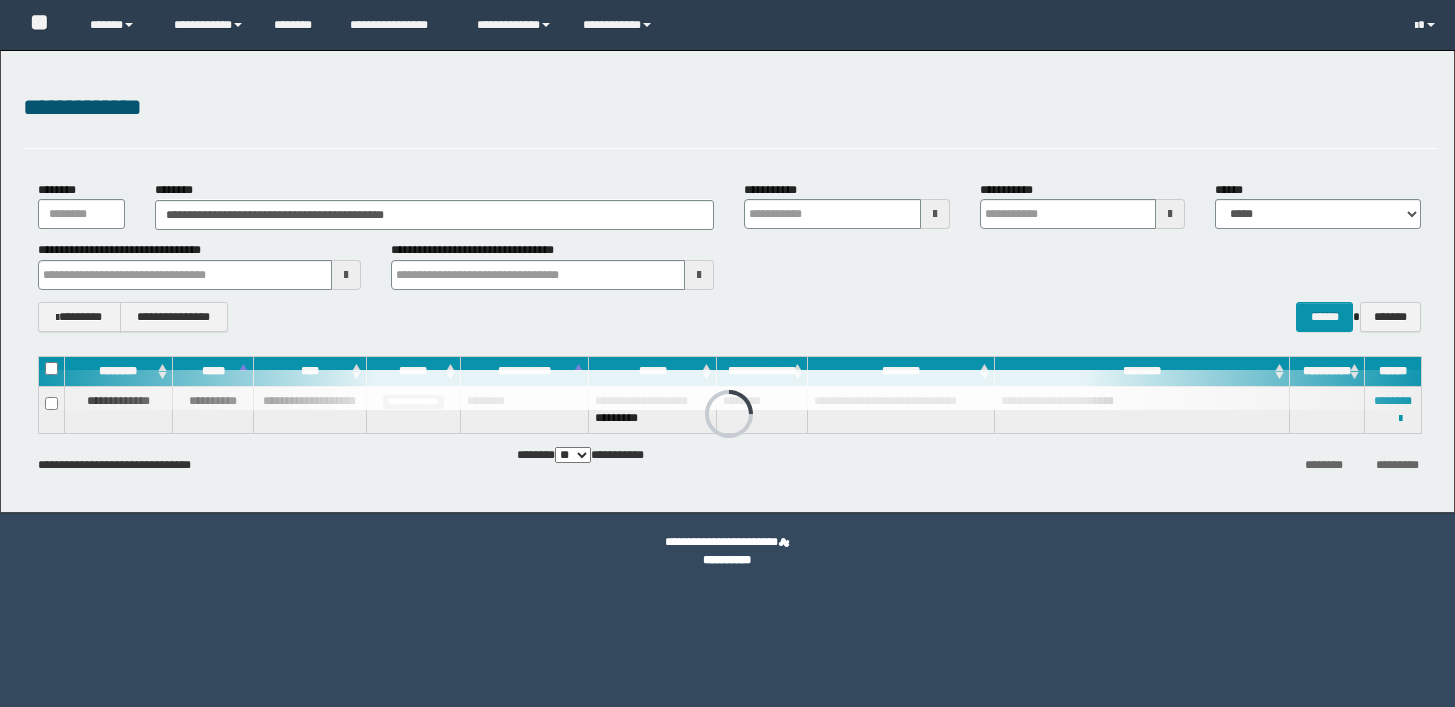 scroll, scrollTop: 0, scrollLeft: 0, axis: both 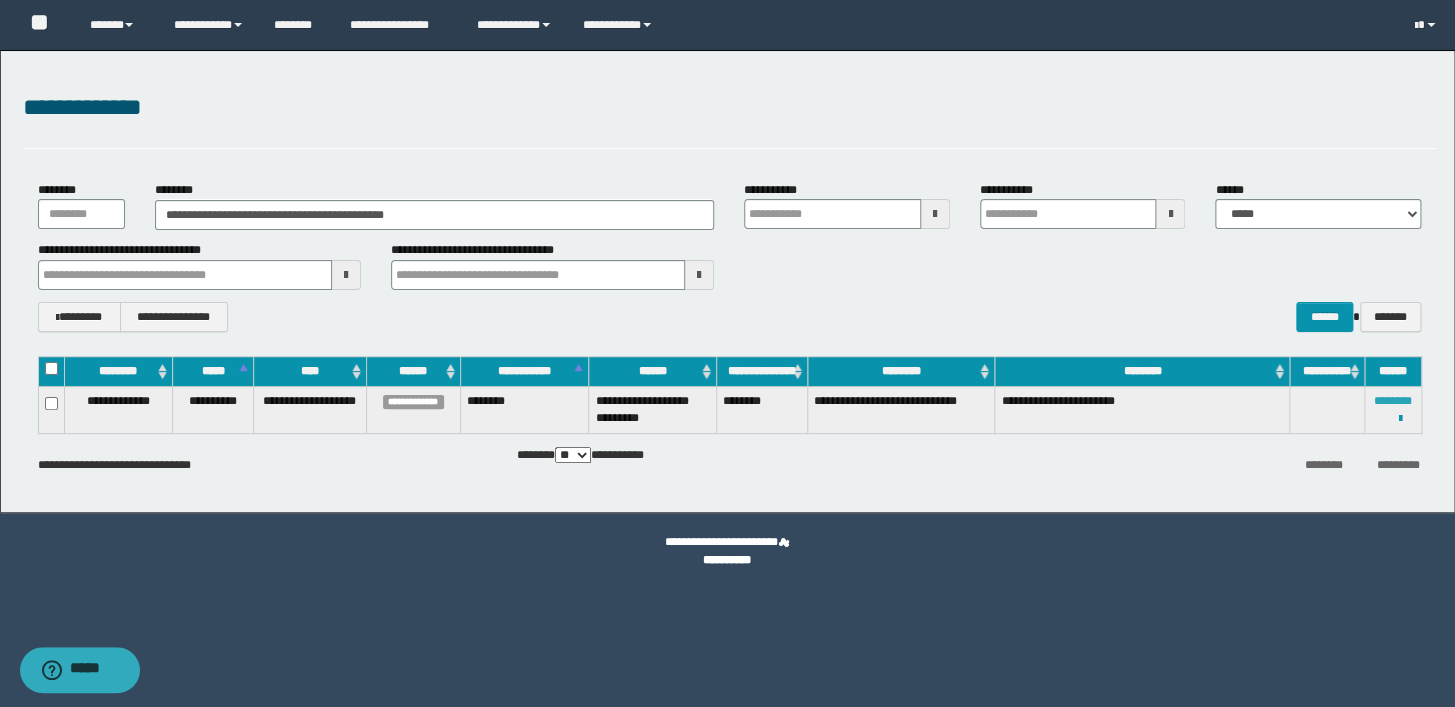 click on "********" at bounding box center [1393, 401] 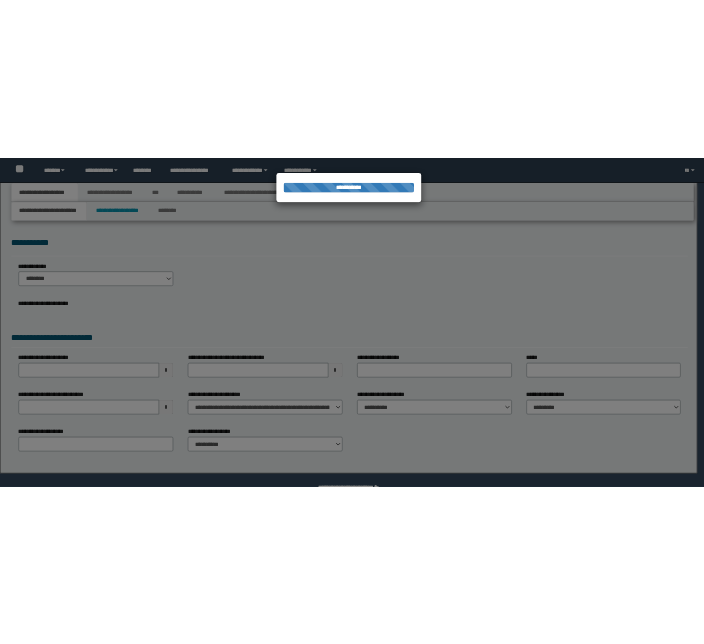 scroll, scrollTop: 0, scrollLeft: 0, axis: both 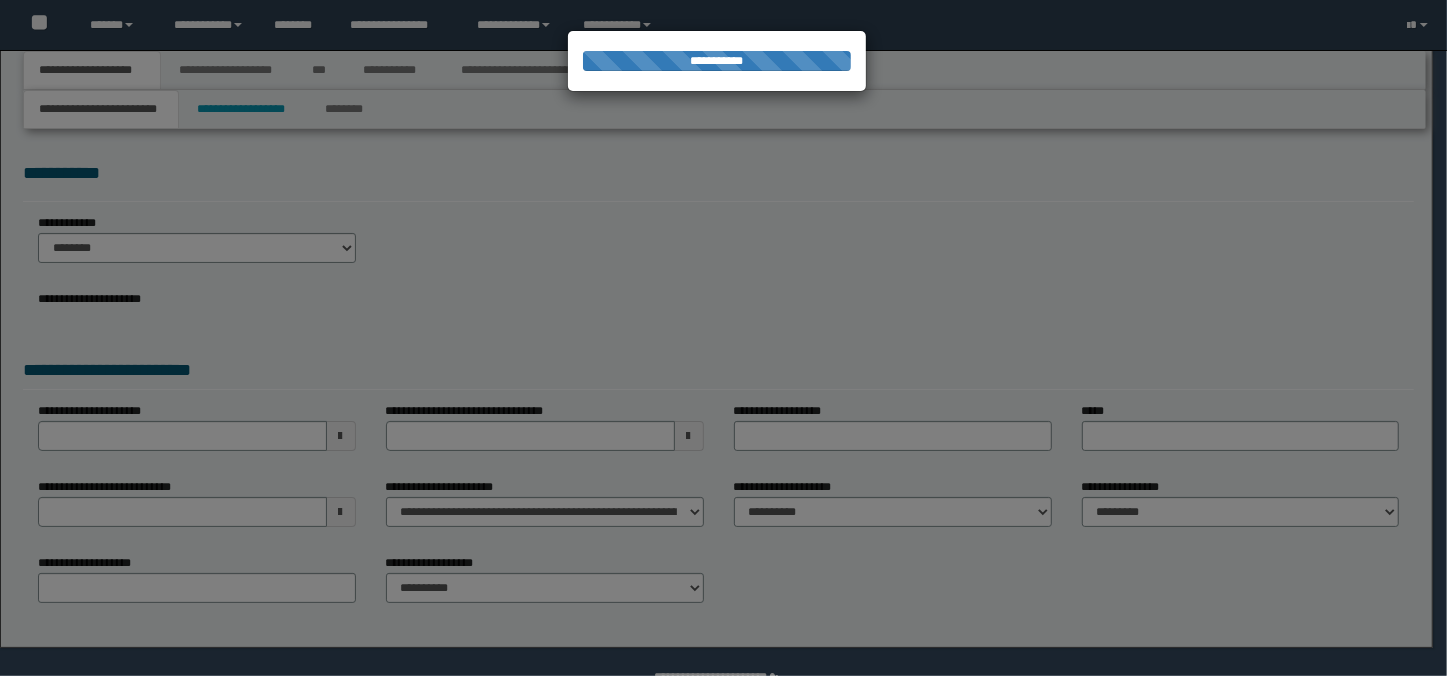 select on "*" 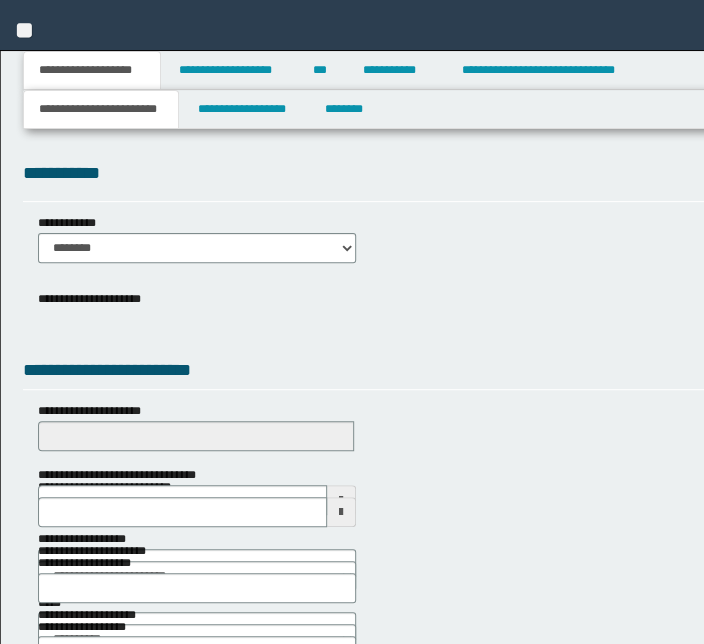 scroll, scrollTop: 0, scrollLeft: 0, axis: both 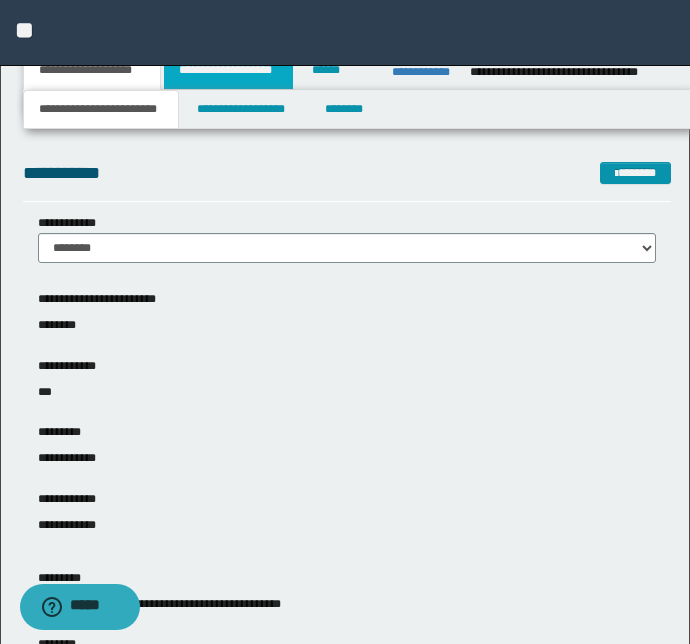 click on "**********" at bounding box center [228, 70] 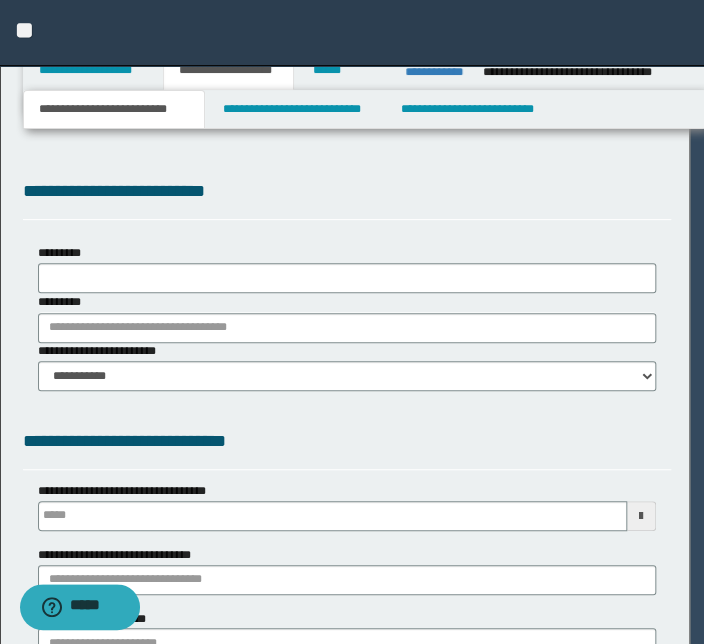 type 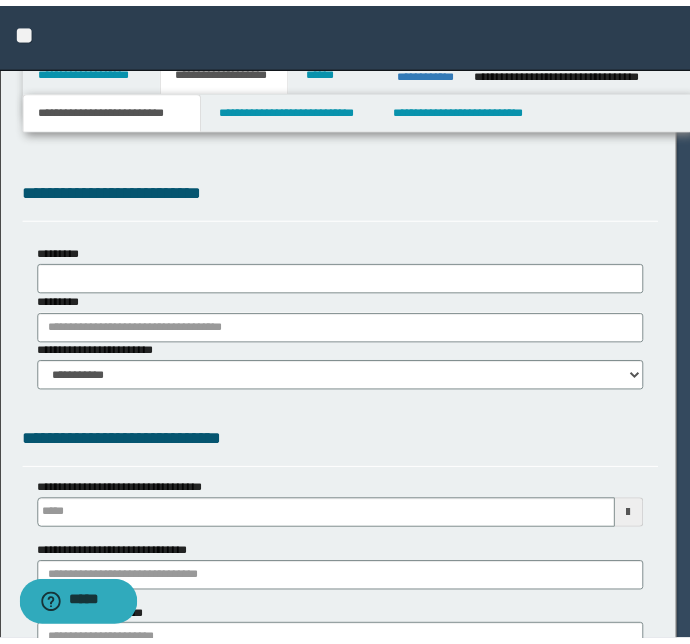 scroll, scrollTop: 0, scrollLeft: 0, axis: both 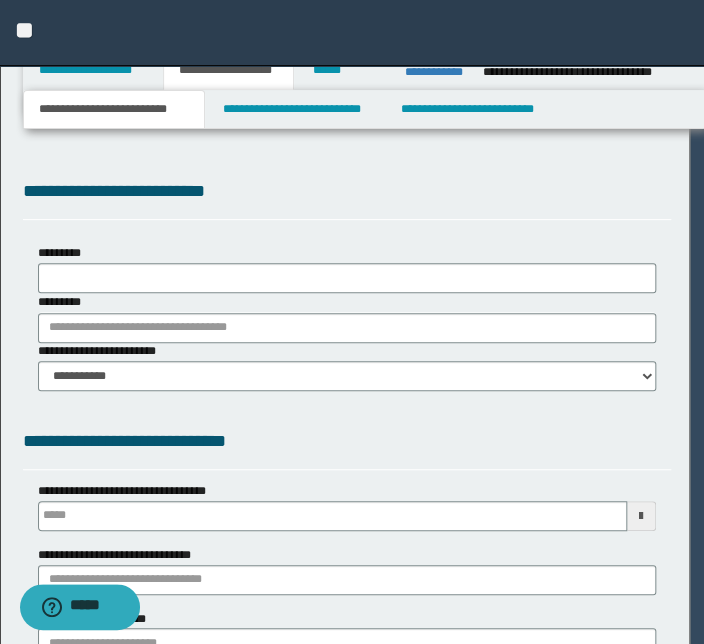 type on "********" 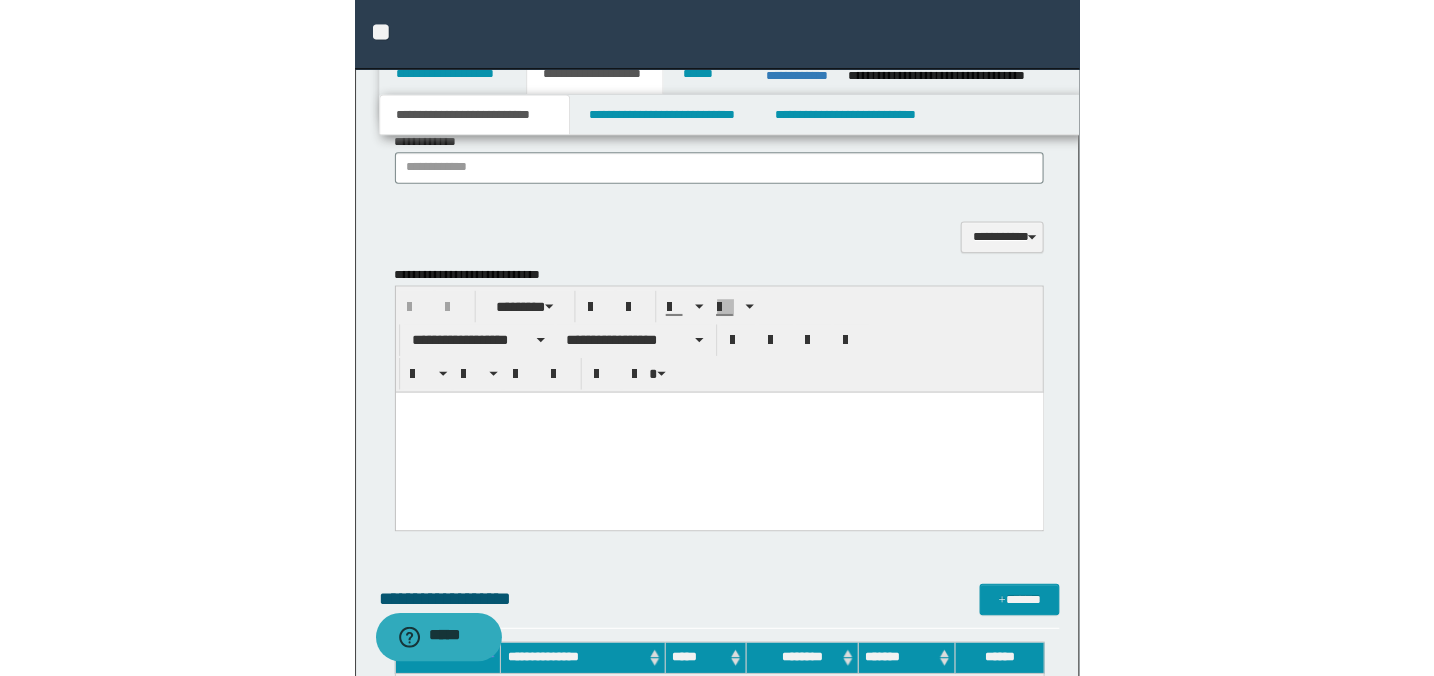 scroll, scrollTop: 1727, scrollLeft: 0, axis: vertical 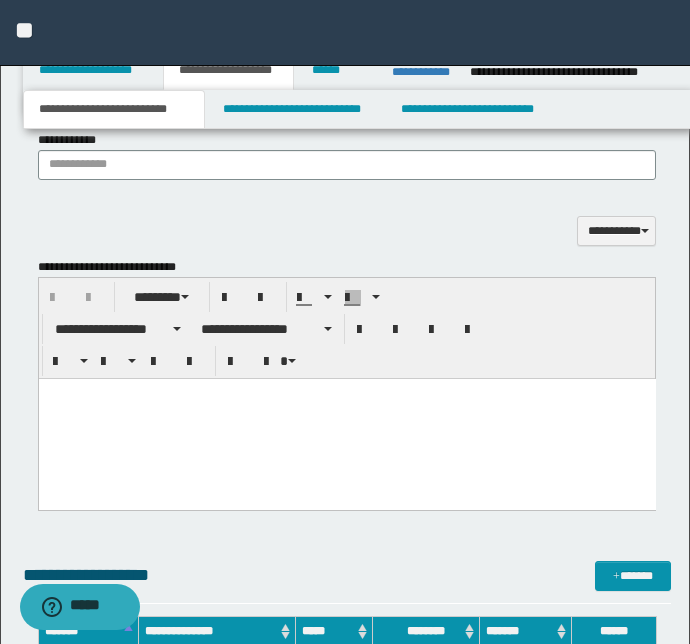click at bounding box center [346, 394] 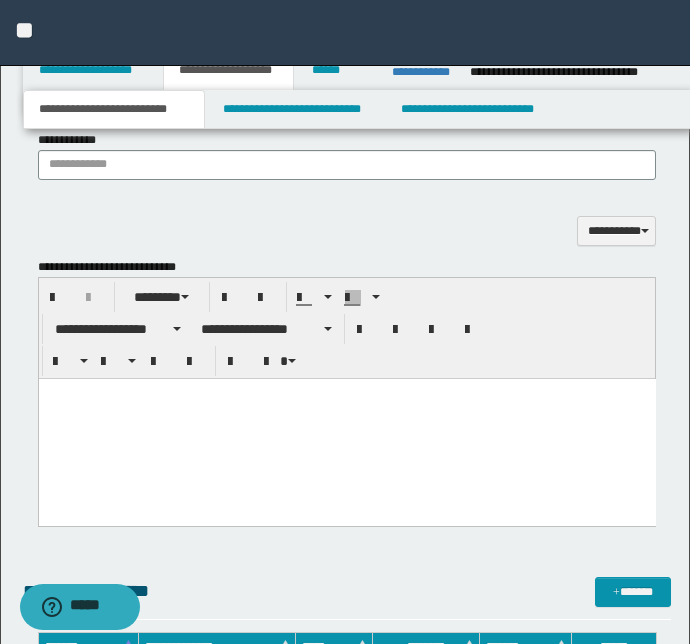 paste 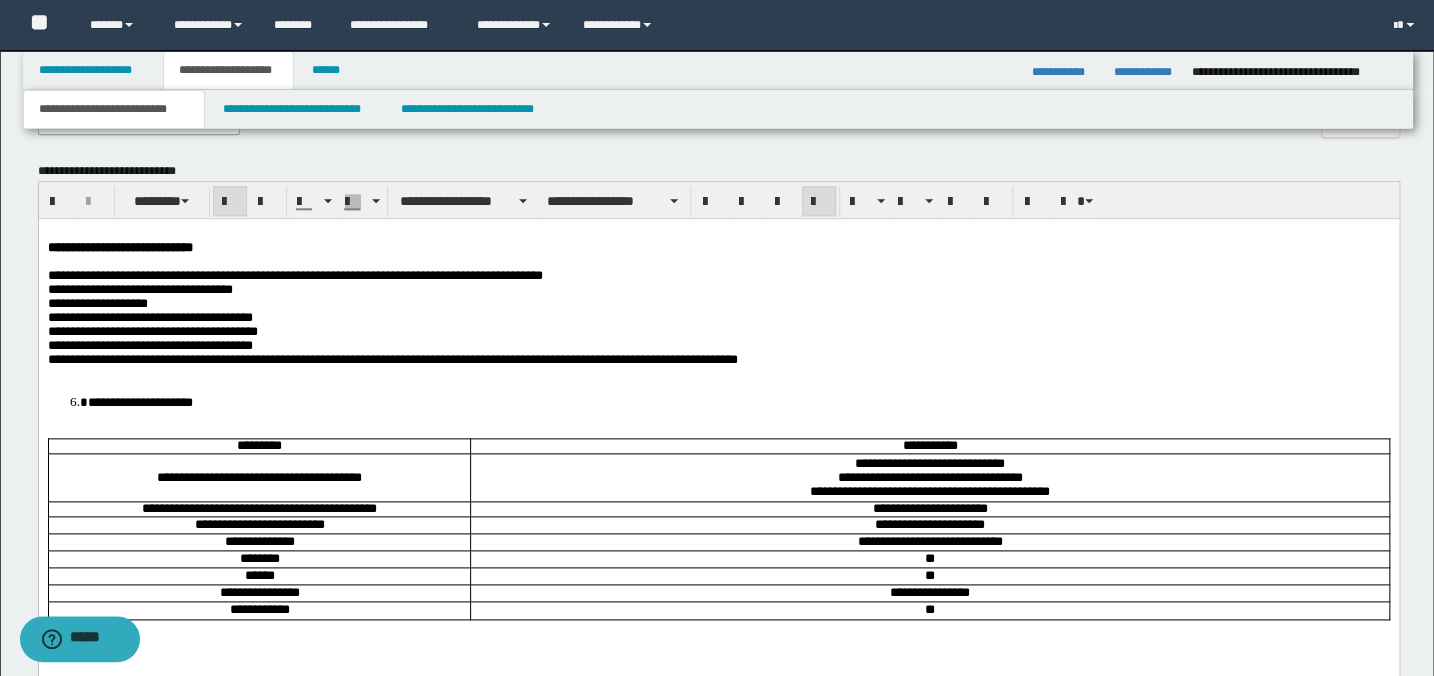 scroll, scrollTop: 1000, scrollLeft: 0, axis: vertical 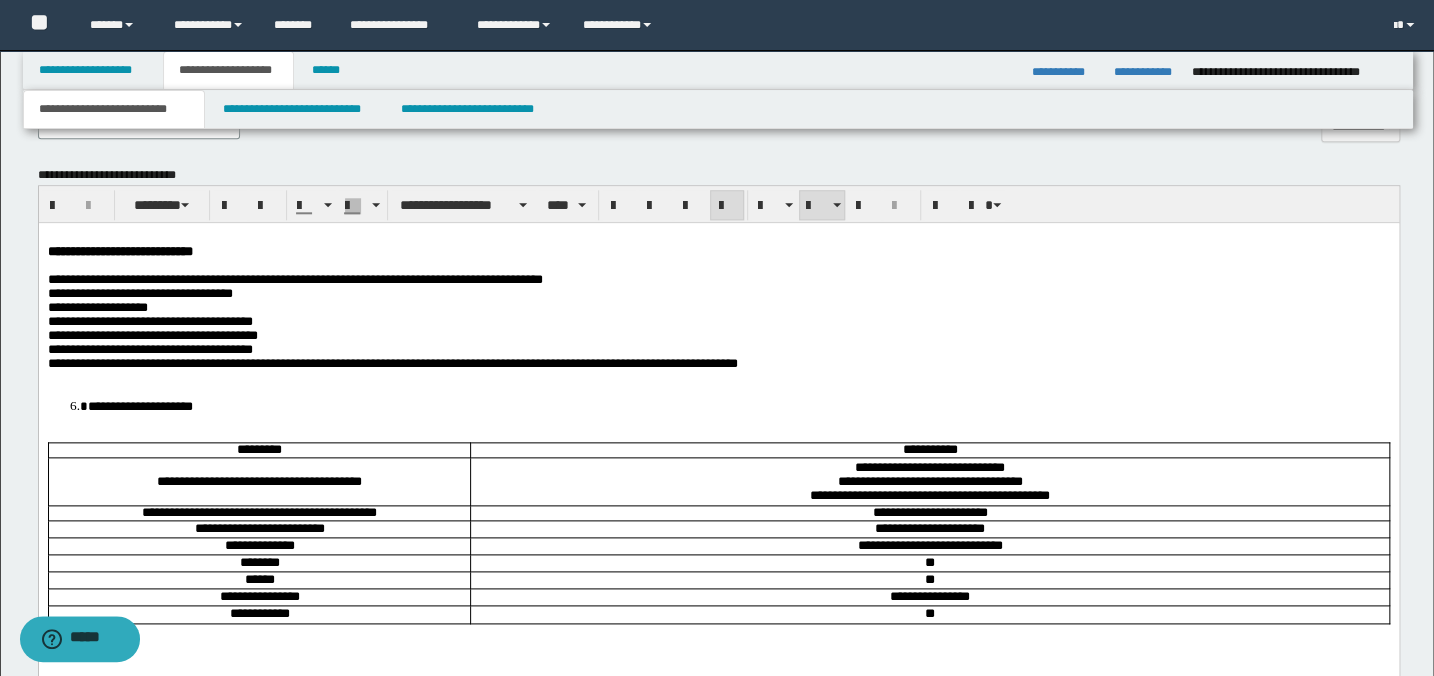 click on "**********" at bounding box center (139, 406) 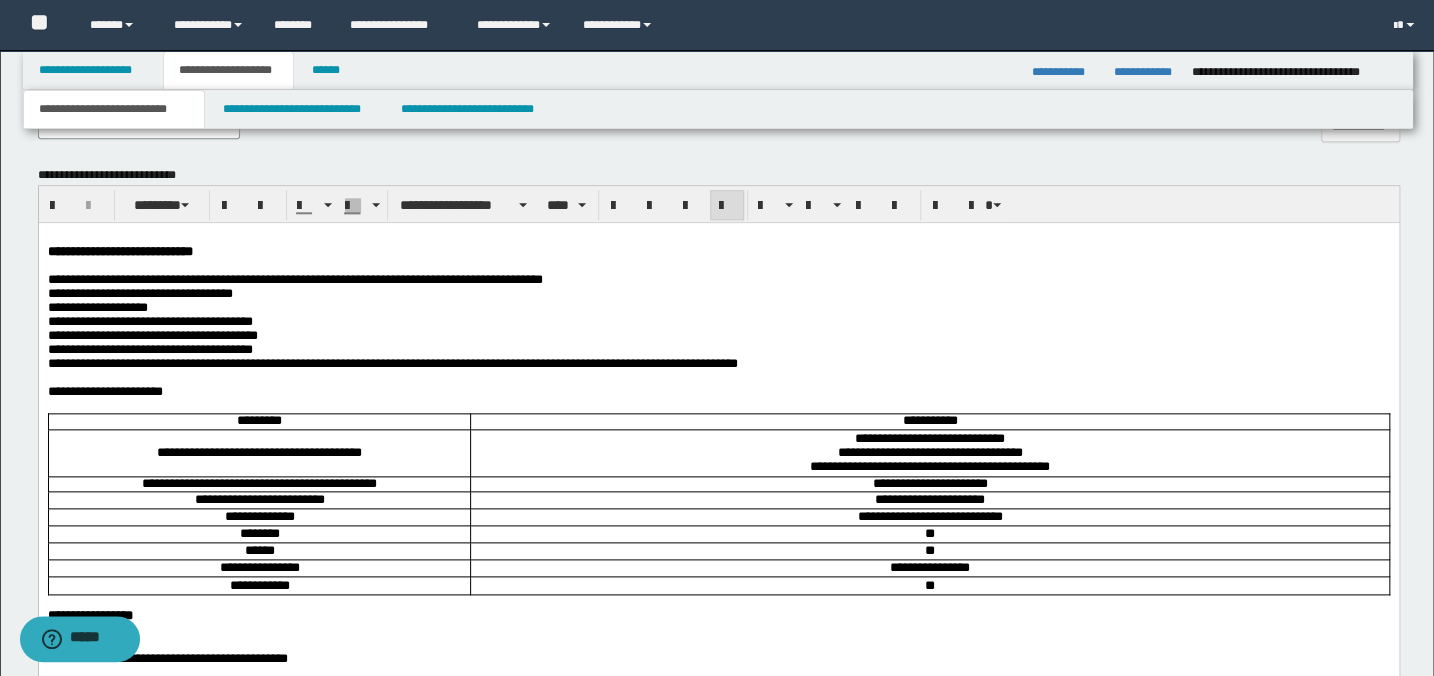 scroll, scrollTop: 1363, scrollLeft: 0, axis: vertical 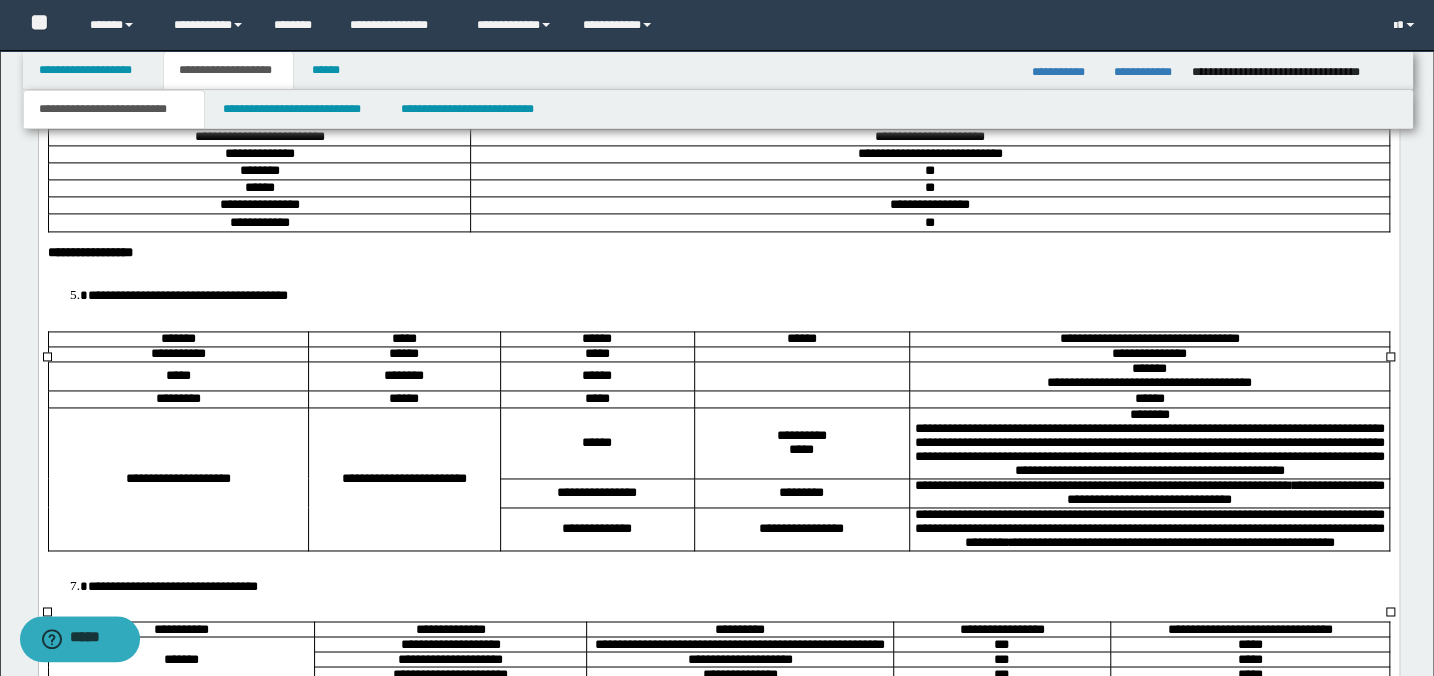 click on "**********" at bounding box center [187, 296] 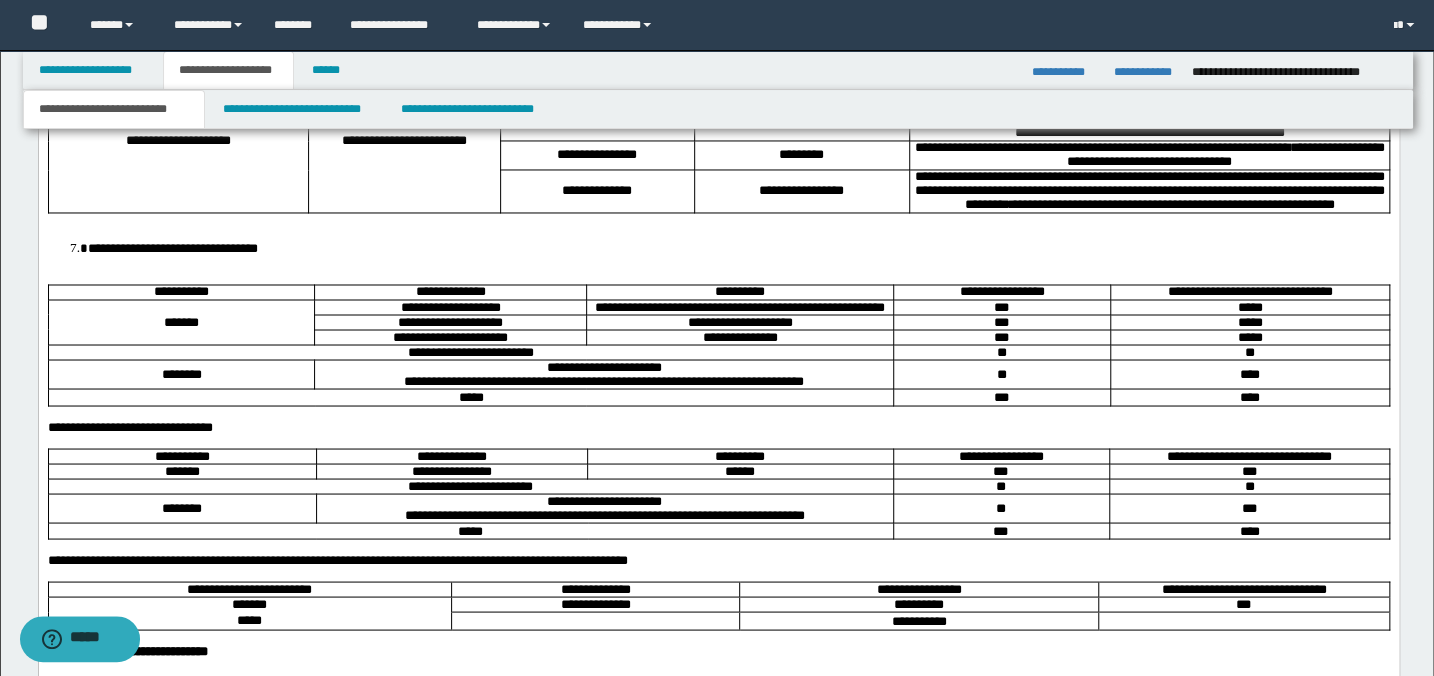 scroll, scrollTop: 1545, scrollLeft: 0, axis: vertical 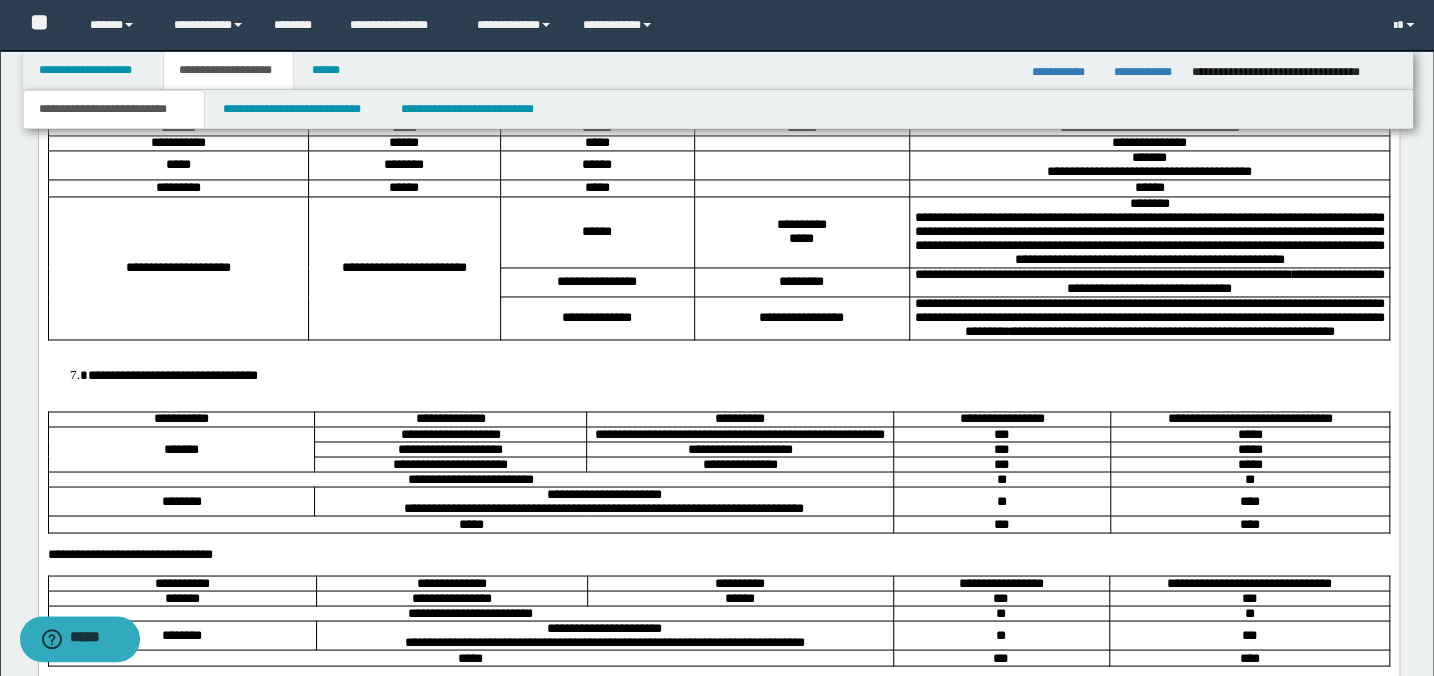 drag, startPoint x: 86, startPoint y: 438, endPoint x: 105, endPoint y: 508, distance: 72.53275 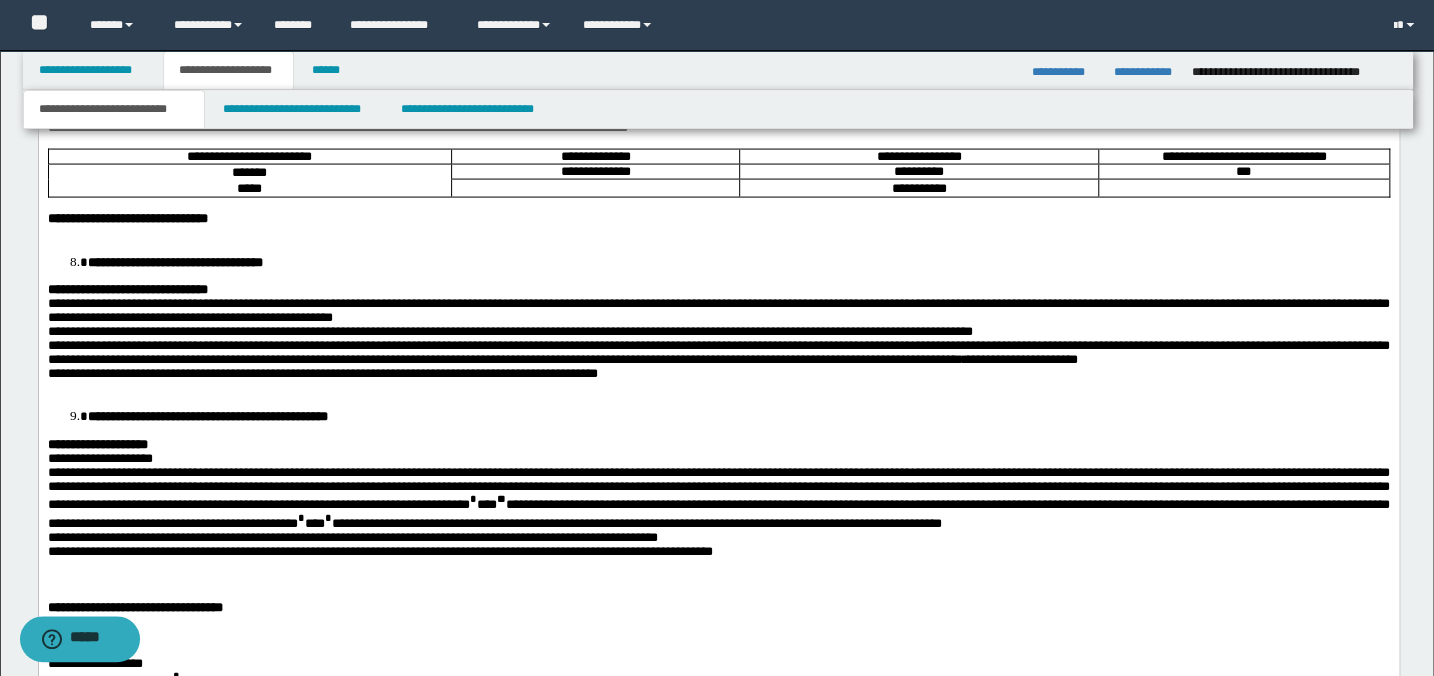 scroll, scrollTop: 2090, scrollLeft: 0, axis: vertical 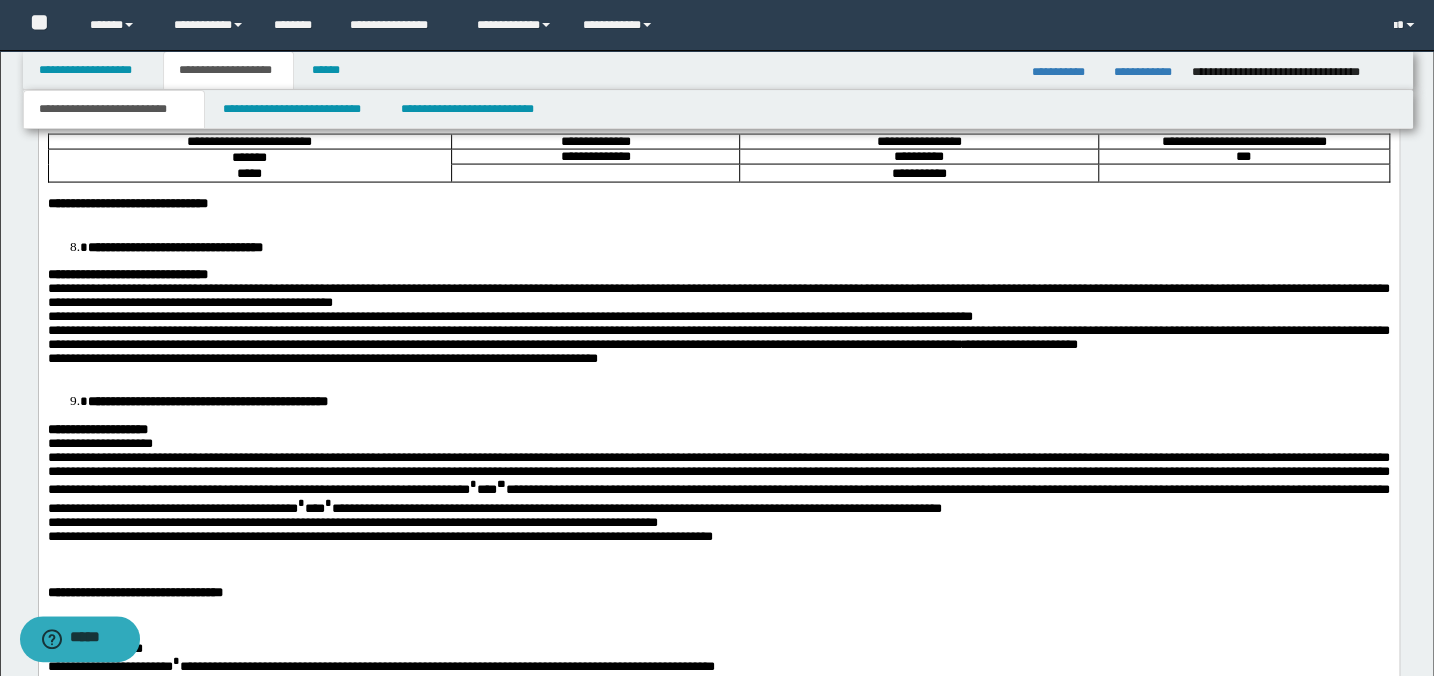 click on "**********" at bounding box center [174, 248] 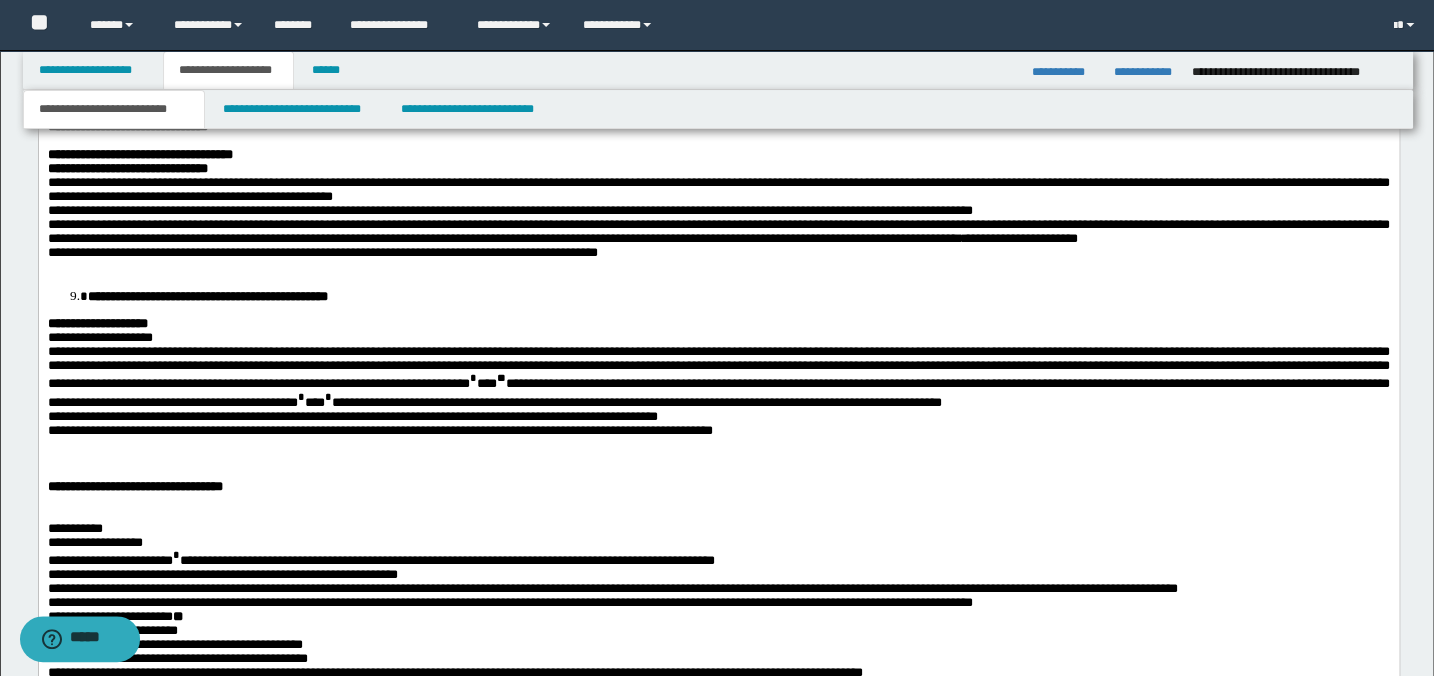 scroll, scrollTop: 2363, scrollLeft: 0, axis: vertical 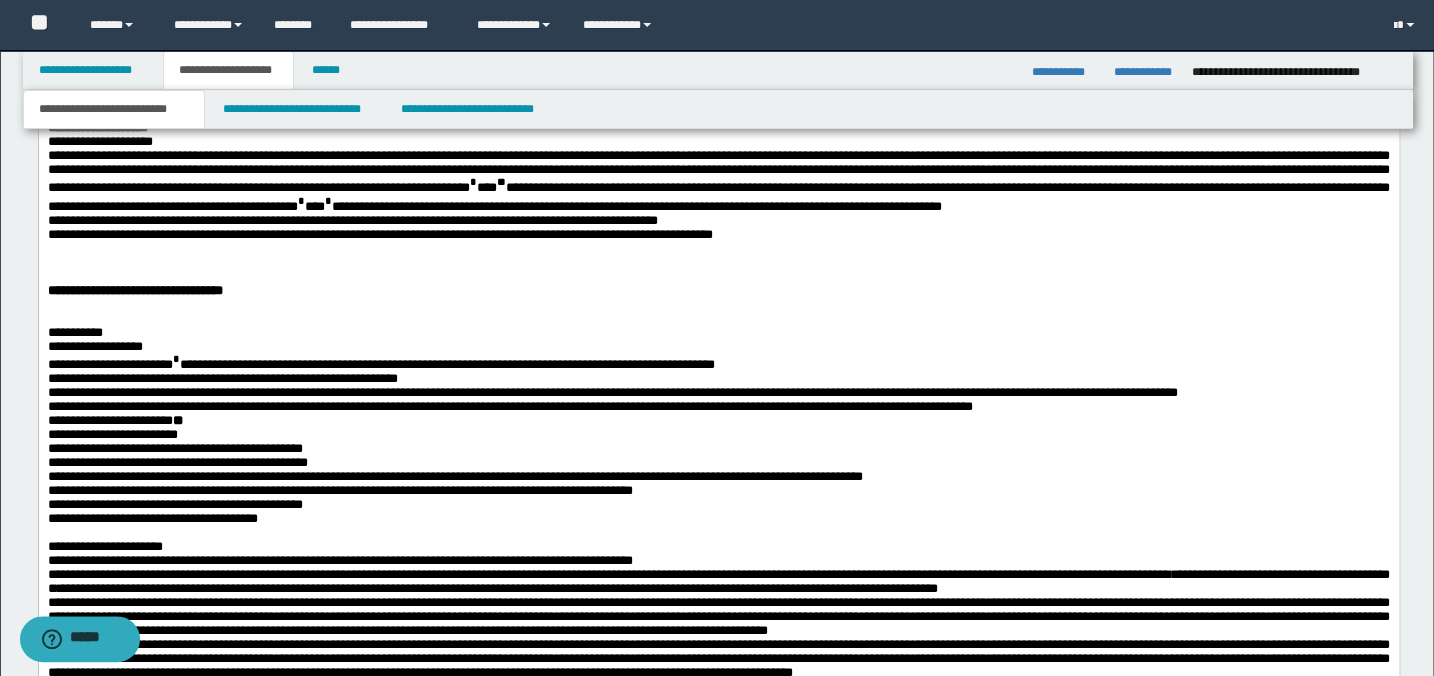 click on "**********" at bounding box center (738, 100) 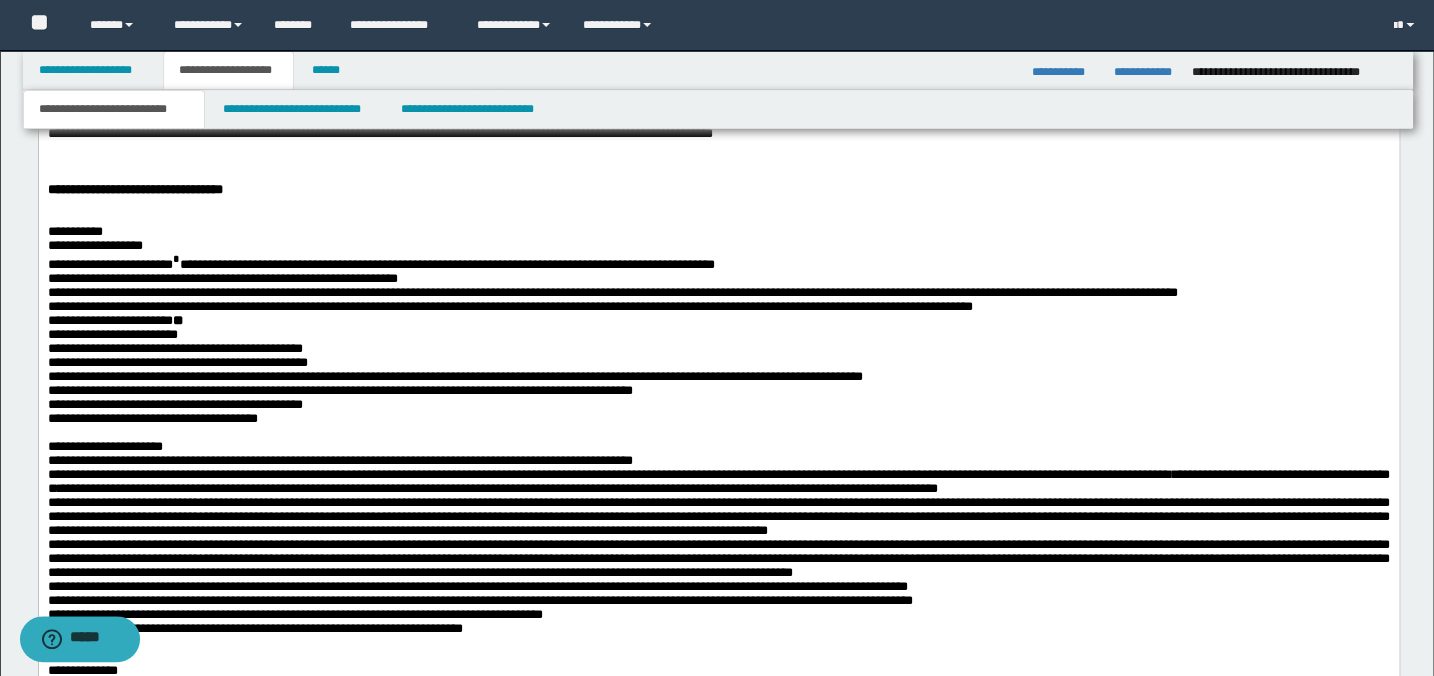 scroll, scrollTop: 2545, scrollLeft: 0, axis: vertical 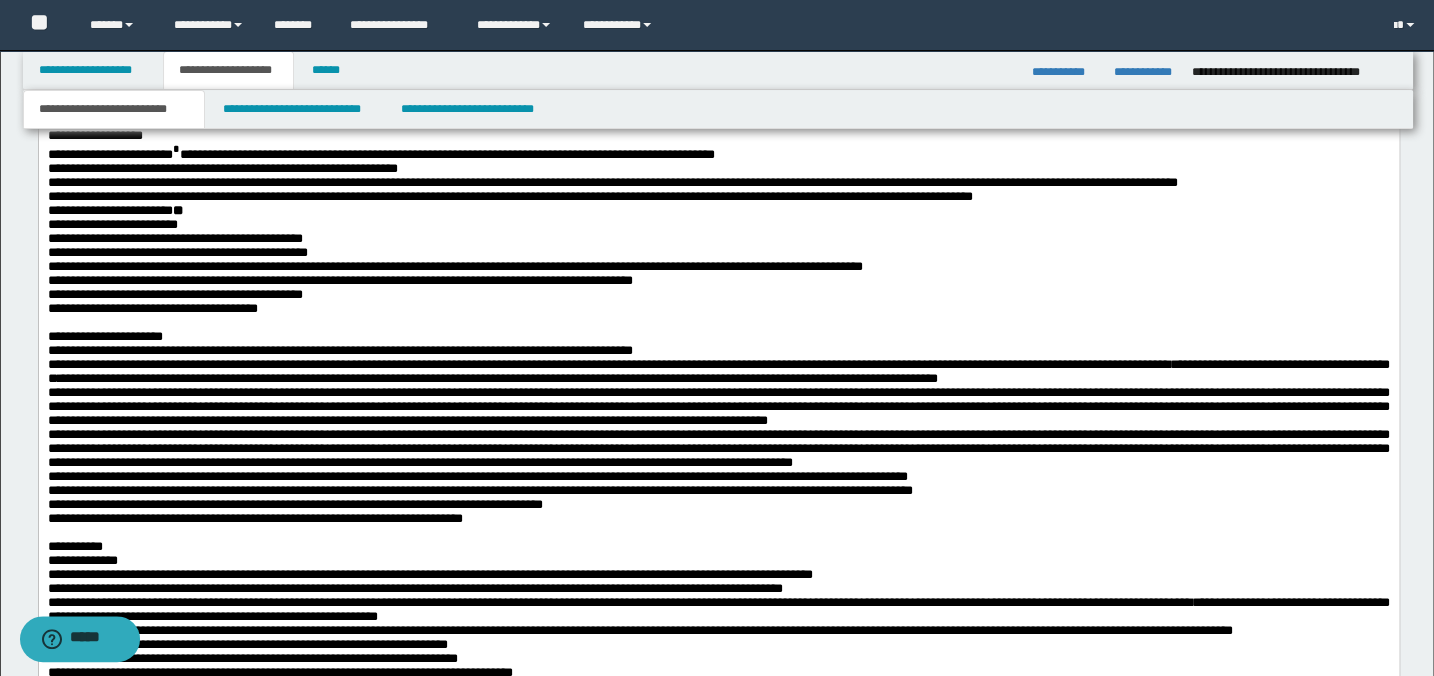 click at bounding box center (718, 66) 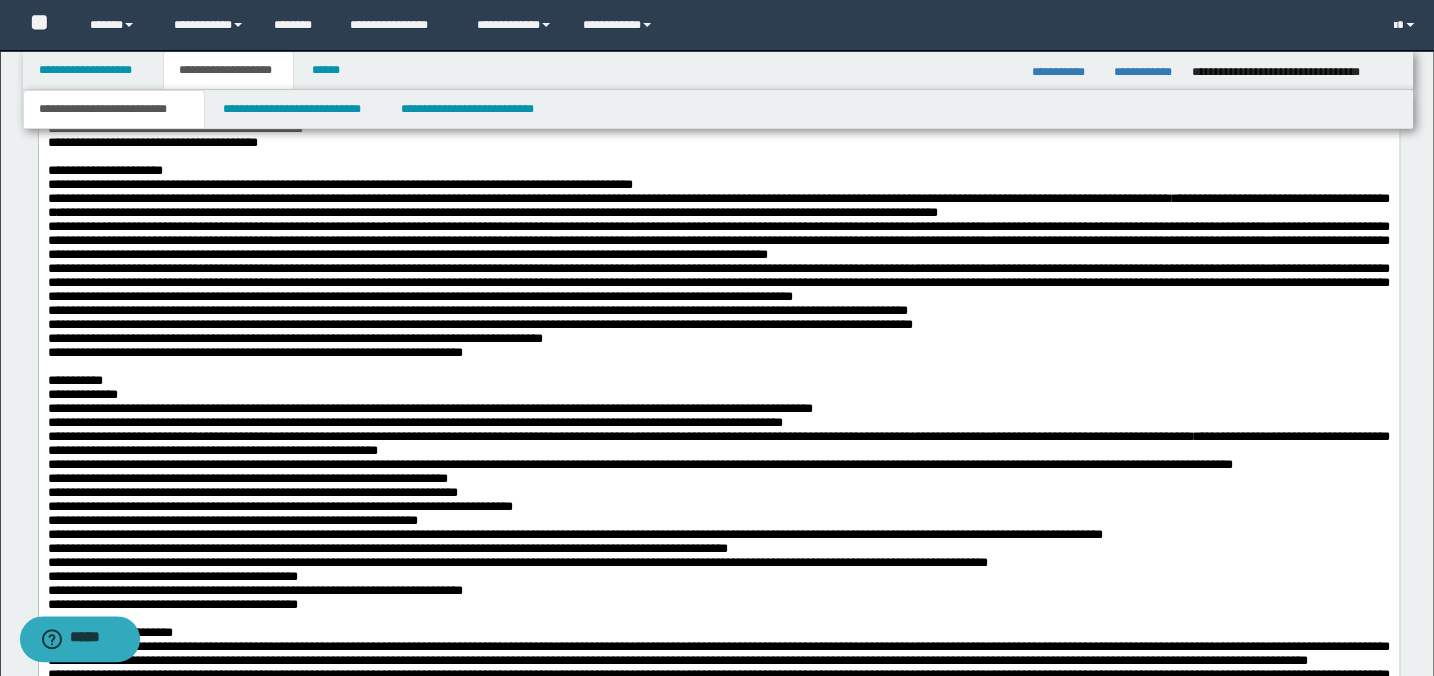scroll, scrollTop: 2636, scrollLeft: 0, axis: vertical 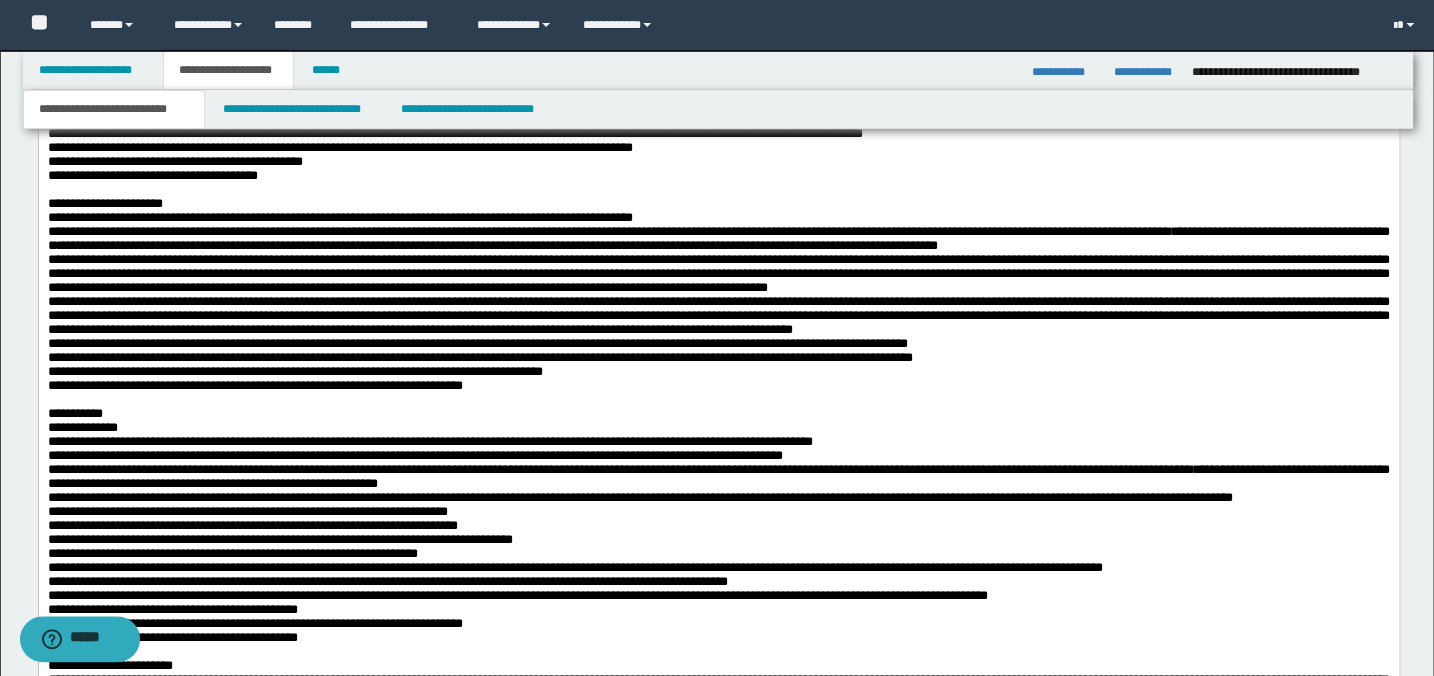 click on "**********" at bounding box center (718, 78) 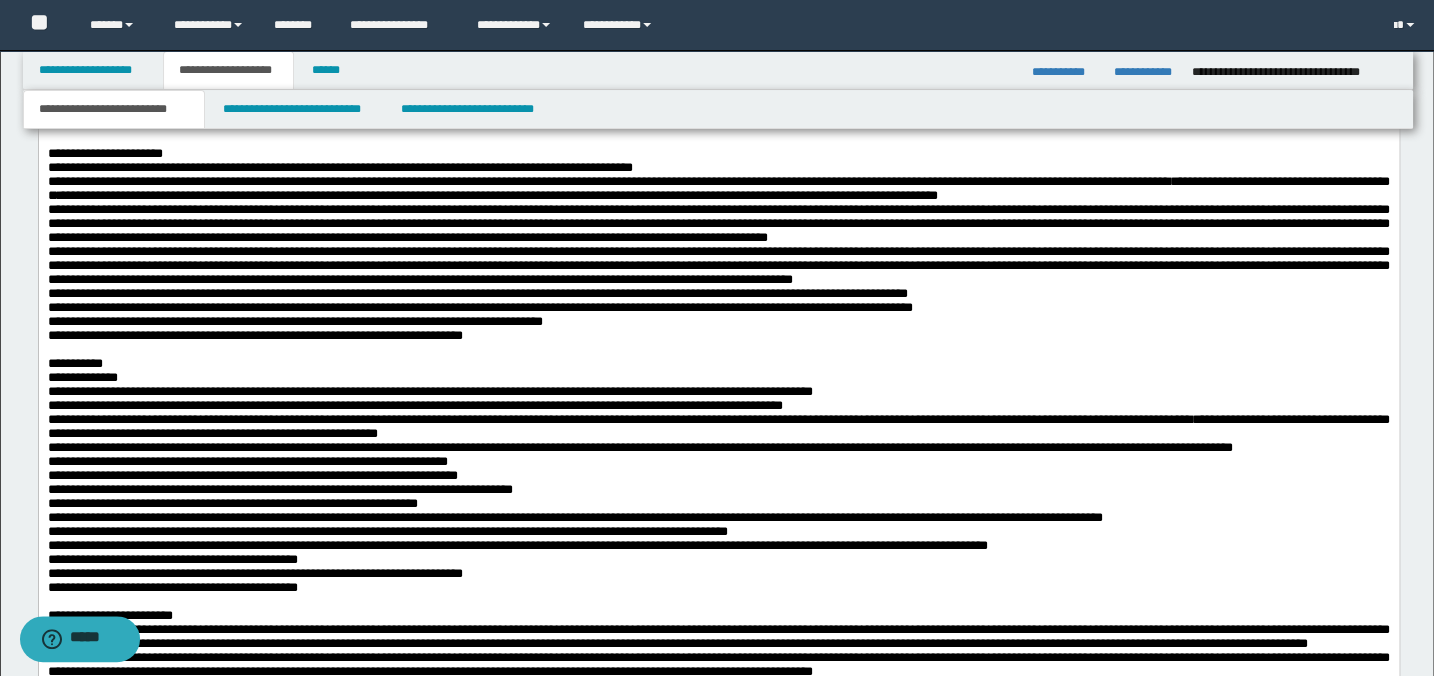 scroll, scrollTop: 2727, scrollLeft: 0, axis: vertical 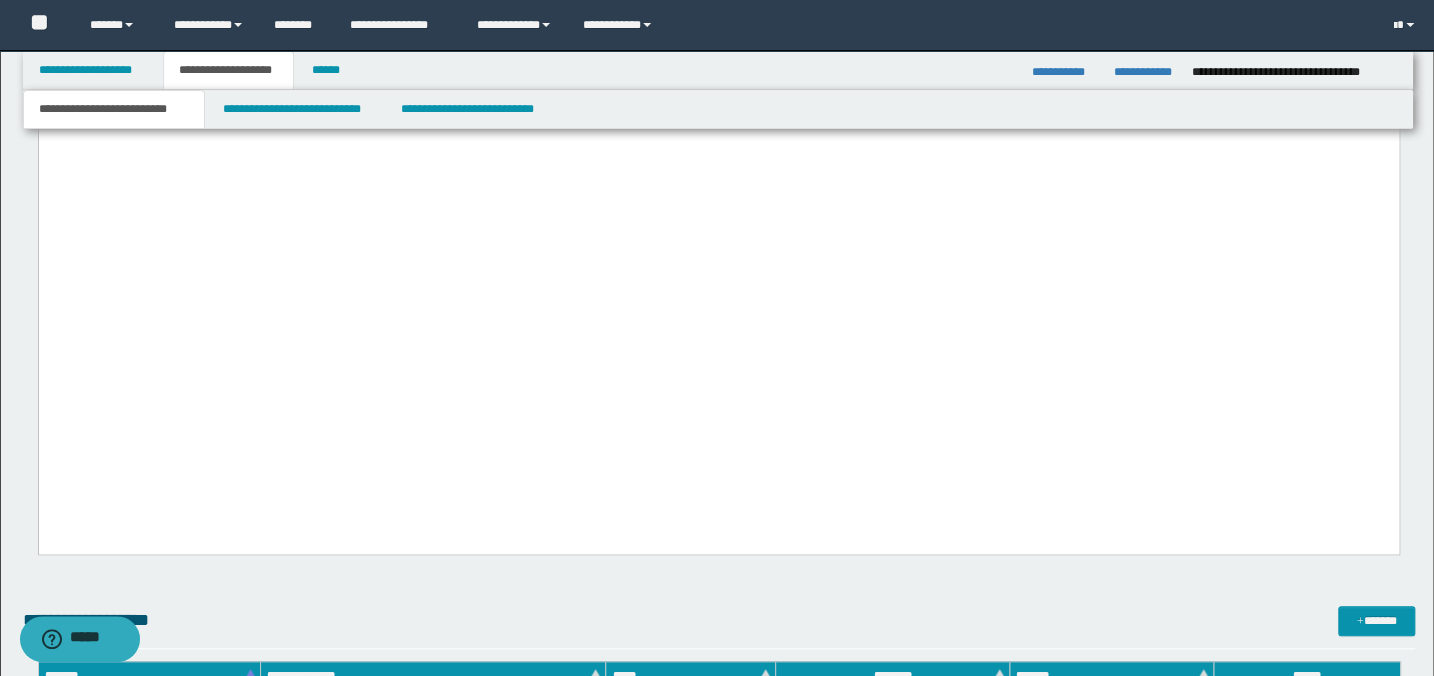 click on "**********" at bounding box center [718, 59] 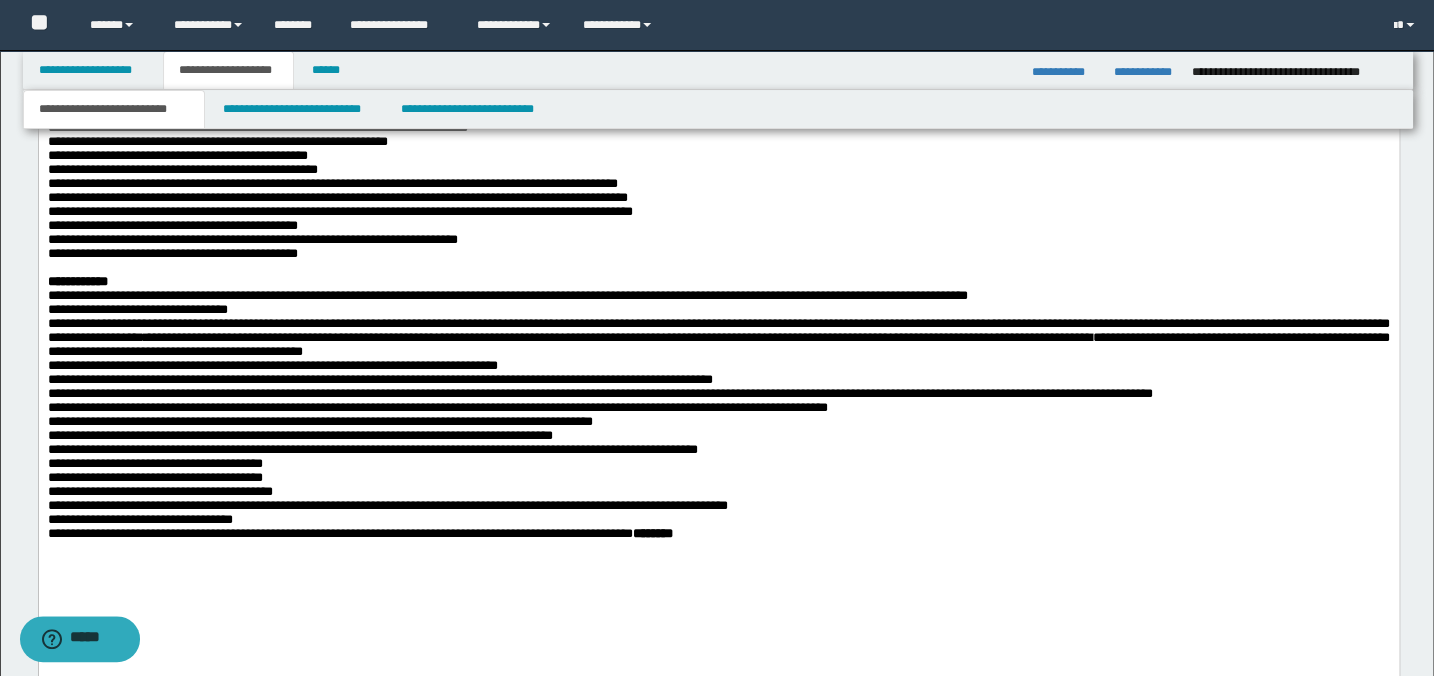 scroll, scrollTop: 4000, scrollLeft: 0, axis: vertical 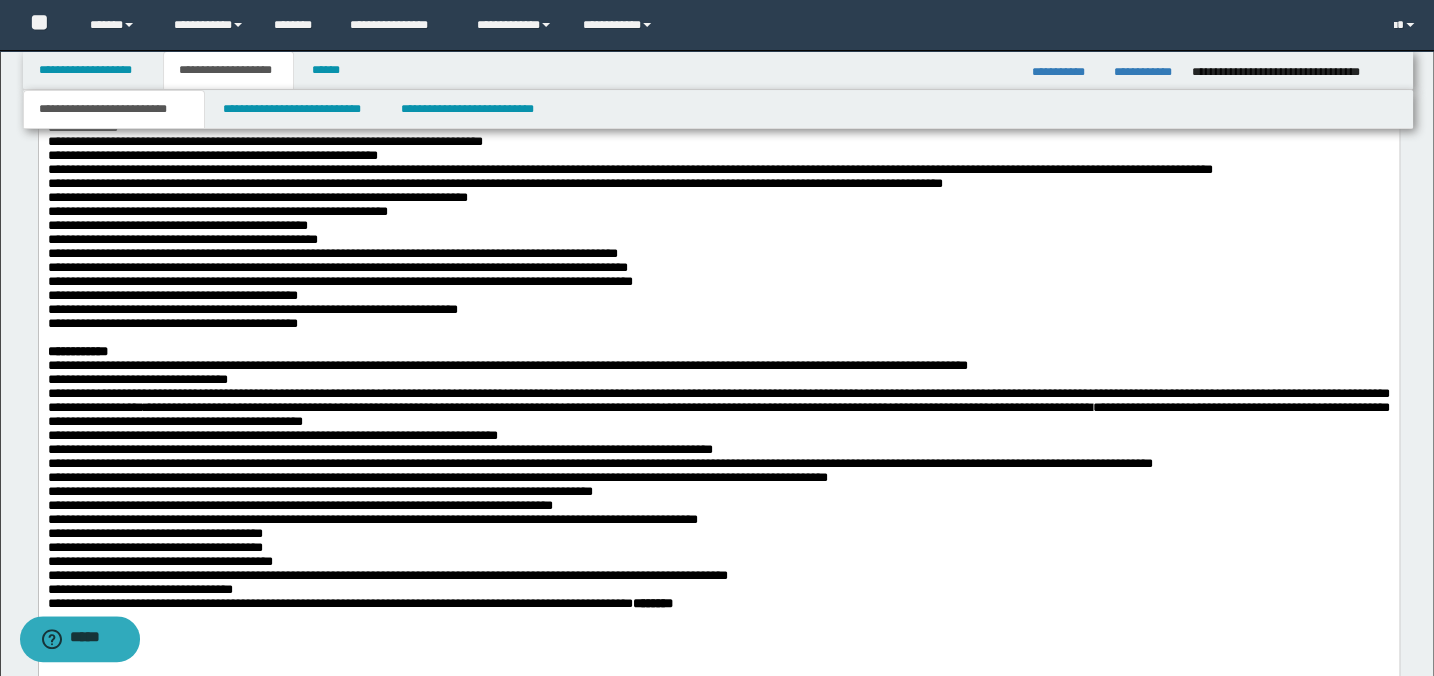 drag, startPoint x: 45, startPoint y: 422, endPoint x: 183, endPoint y: 608, distance: 231.6031 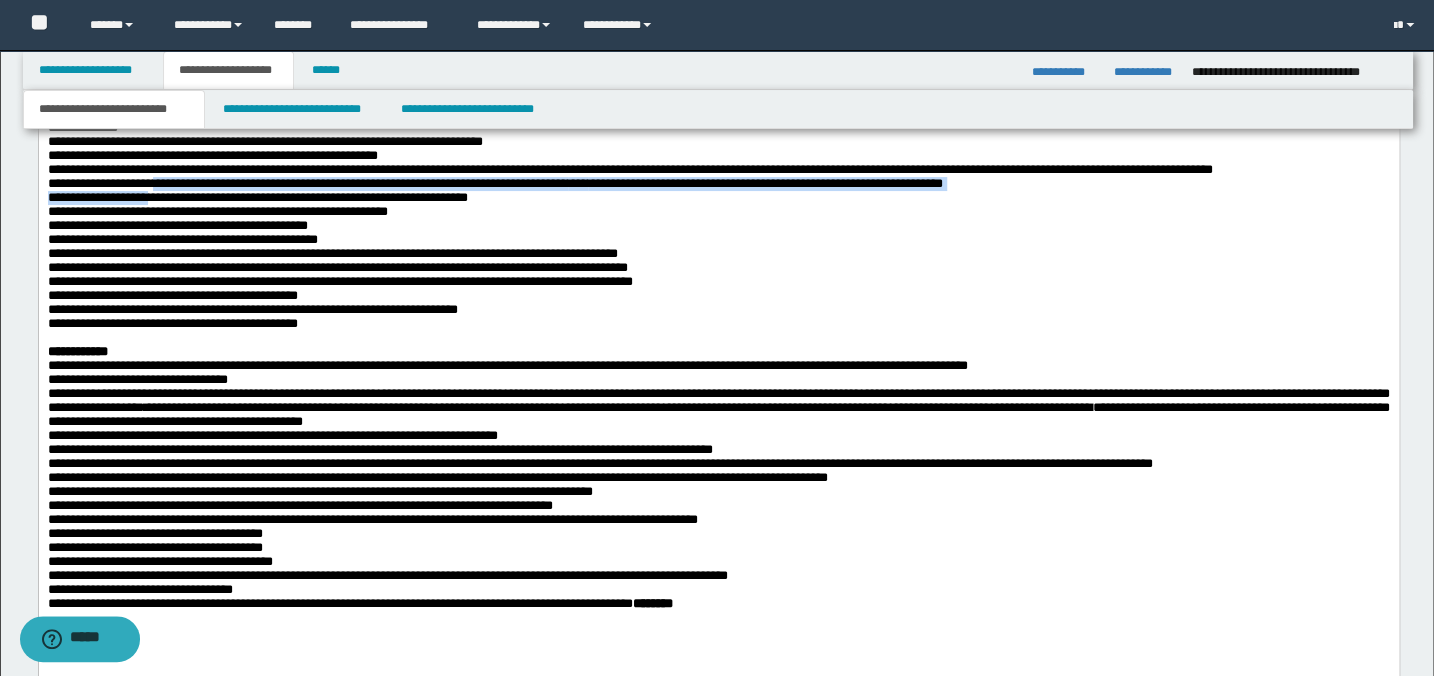 drag, startPoint x: 163, startPoint y: 511, endPoint x: 157, endPoint y: 502, distance: 10.816654 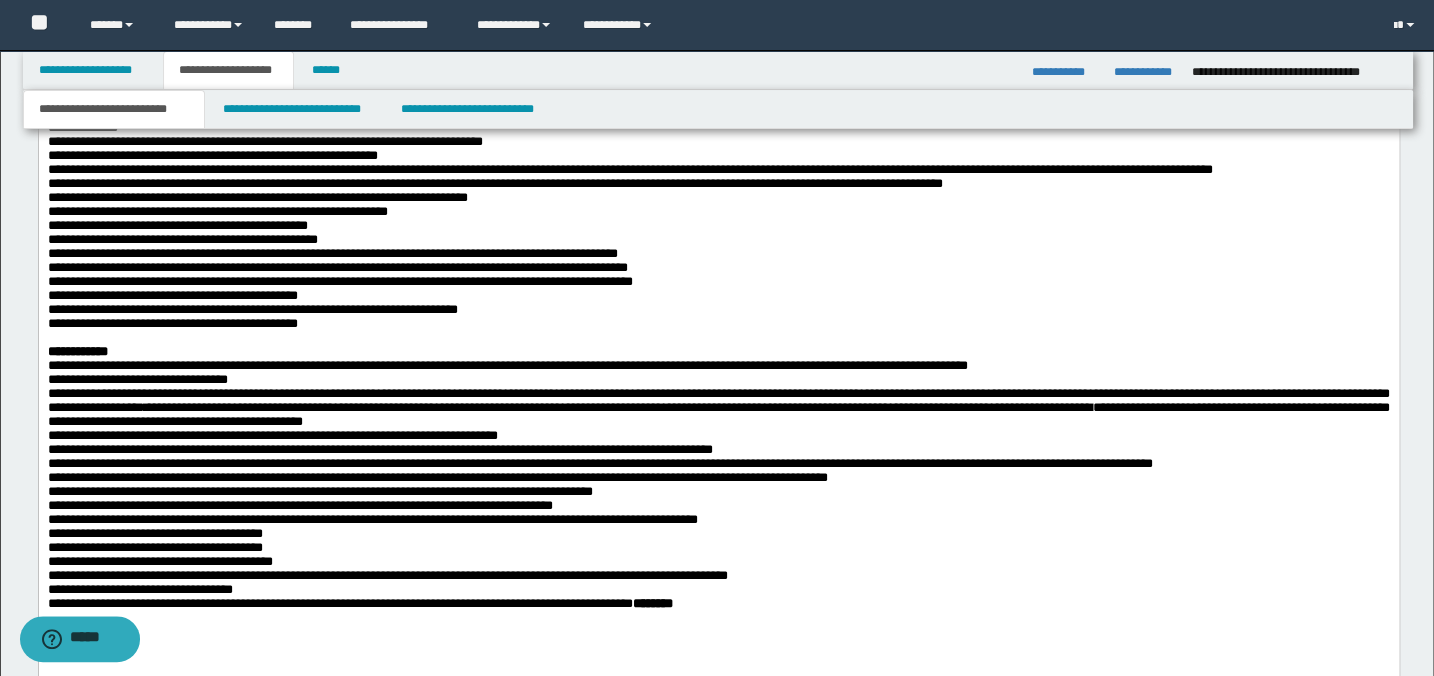 click on "**********" at bounding box center [718, -1054] 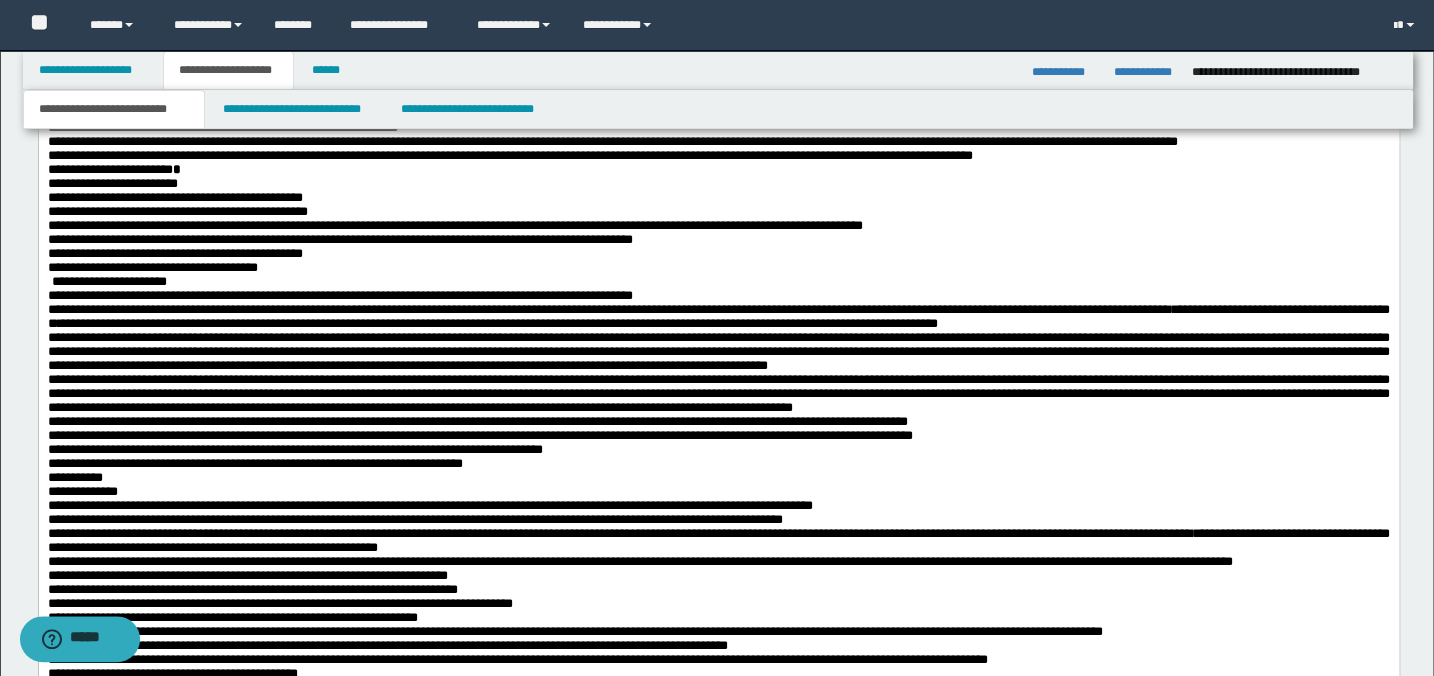 scroll, scrollTop: 2454, scrollLeft: 0, axis: vertical 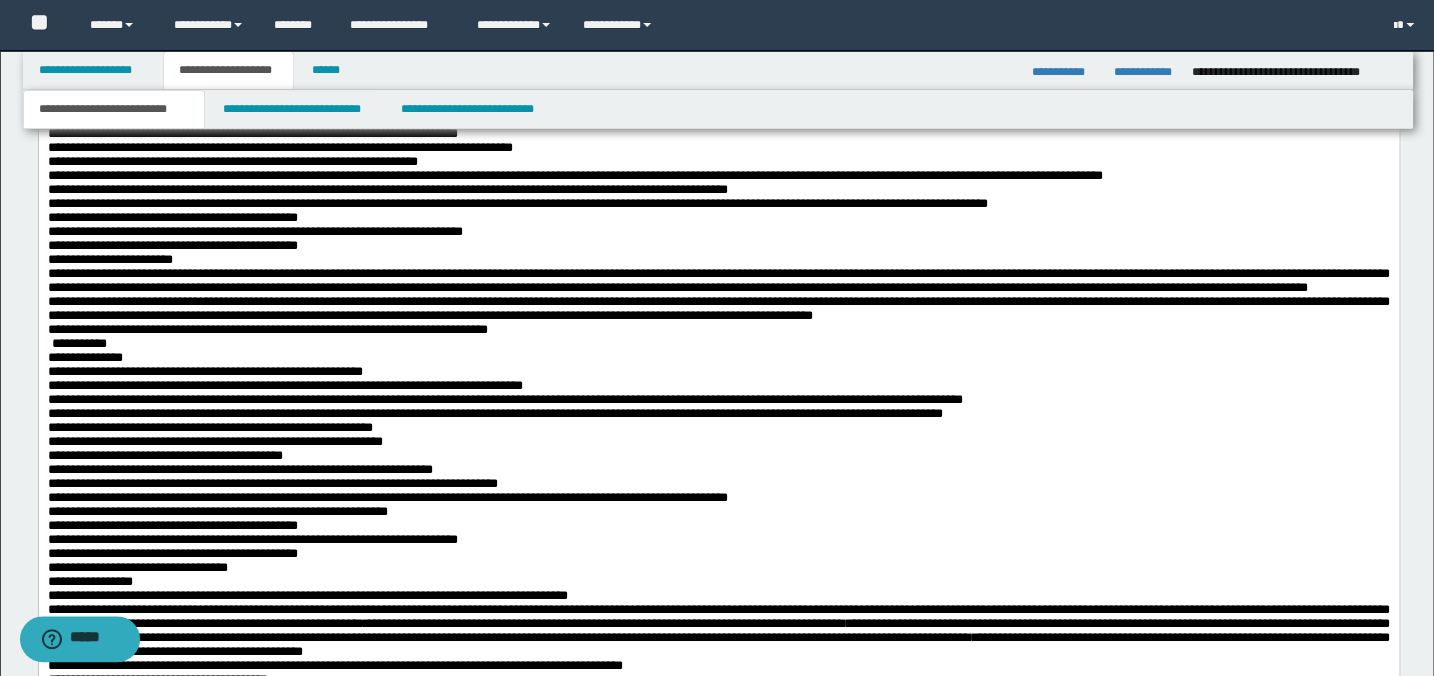 click on "**********" at bounding box center [718, 84] 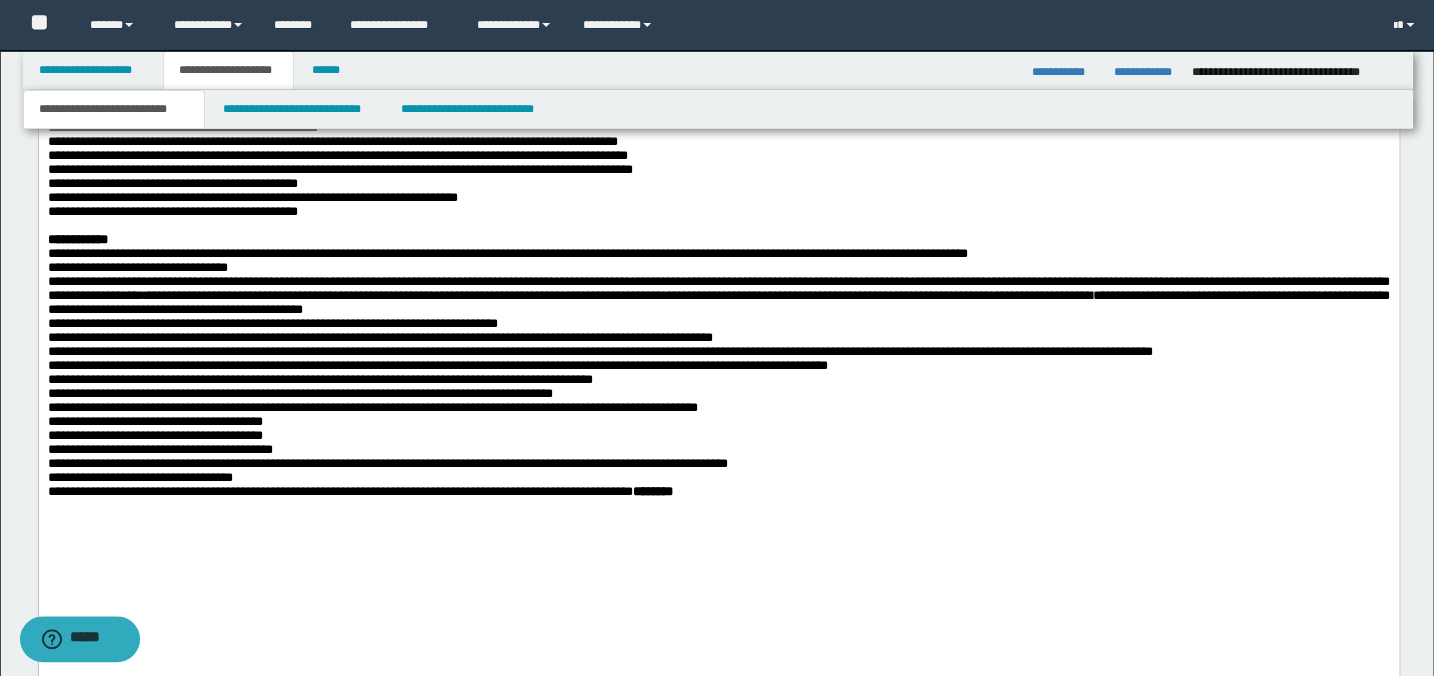 scroll, scrollTop: 4090, scrollLeft: 0, axis: vertical 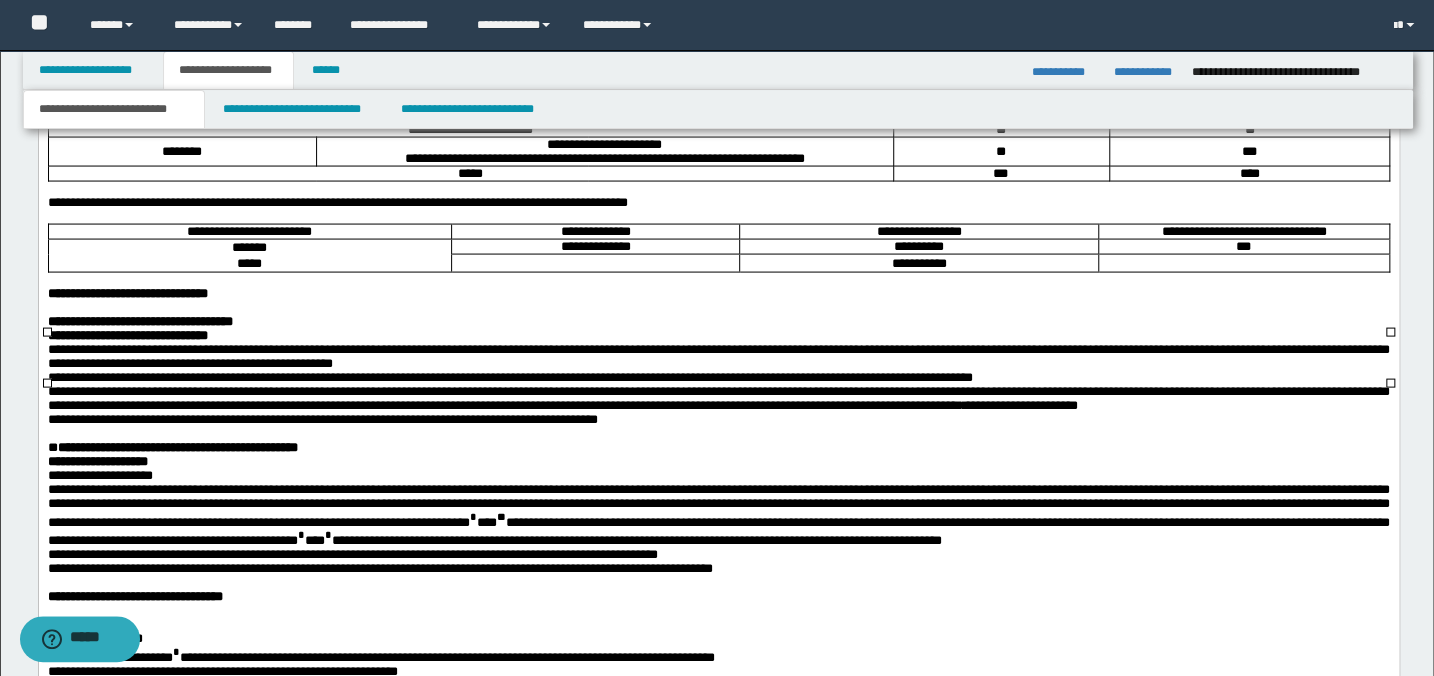 click at bounding box center (595, 265) 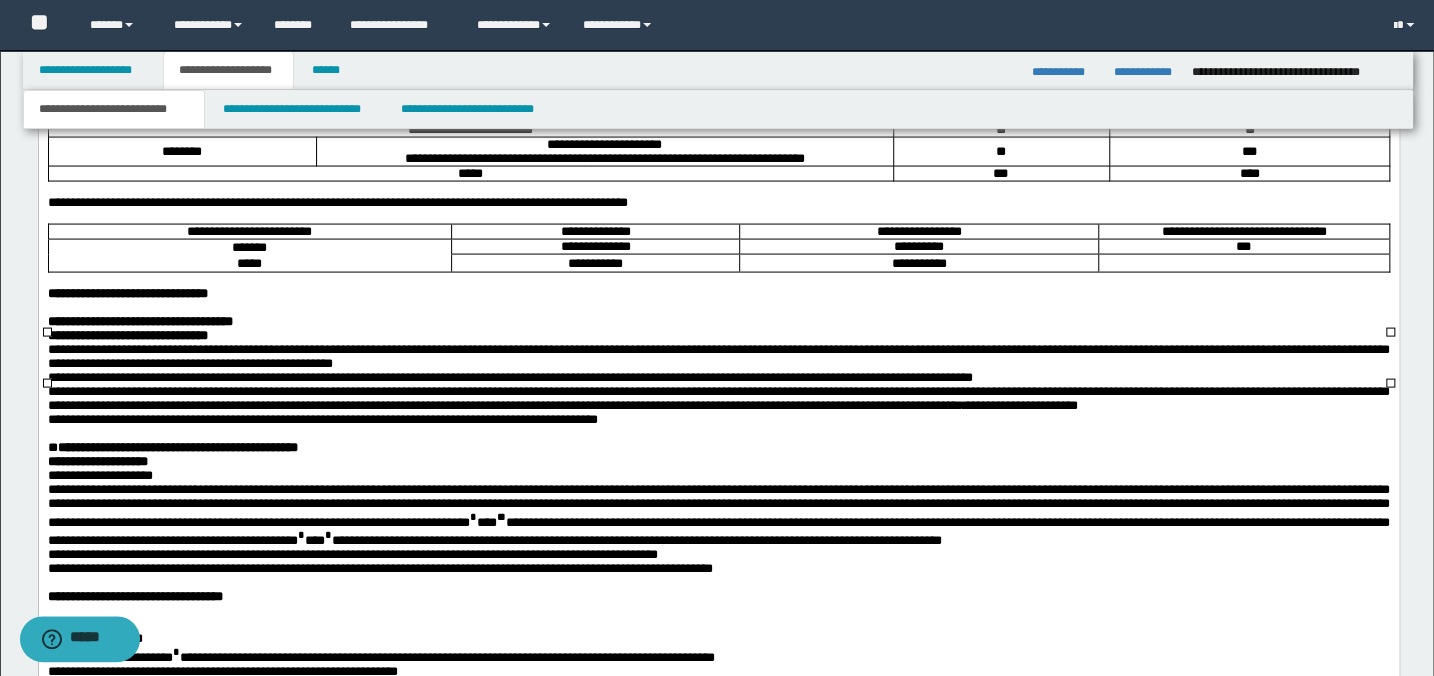 click at bounding box center [1243, 265] 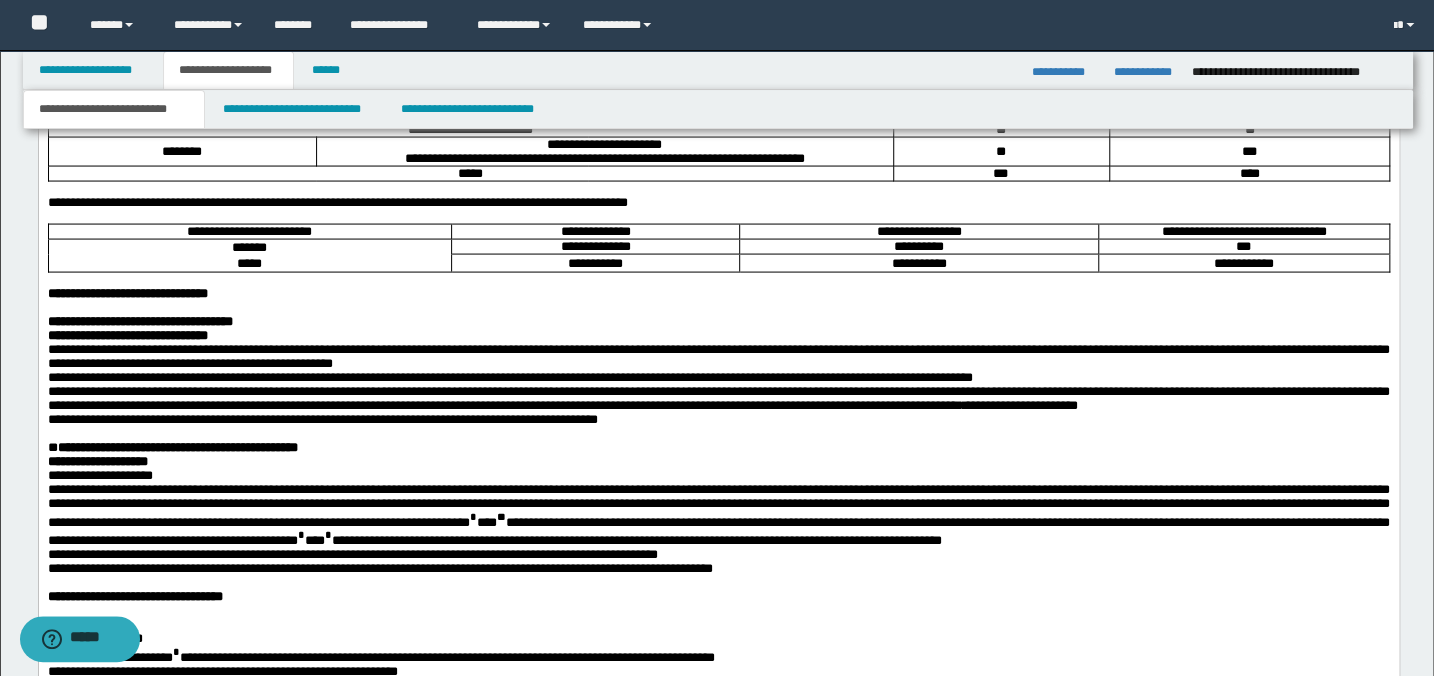 click at bounding box center [718, 309] 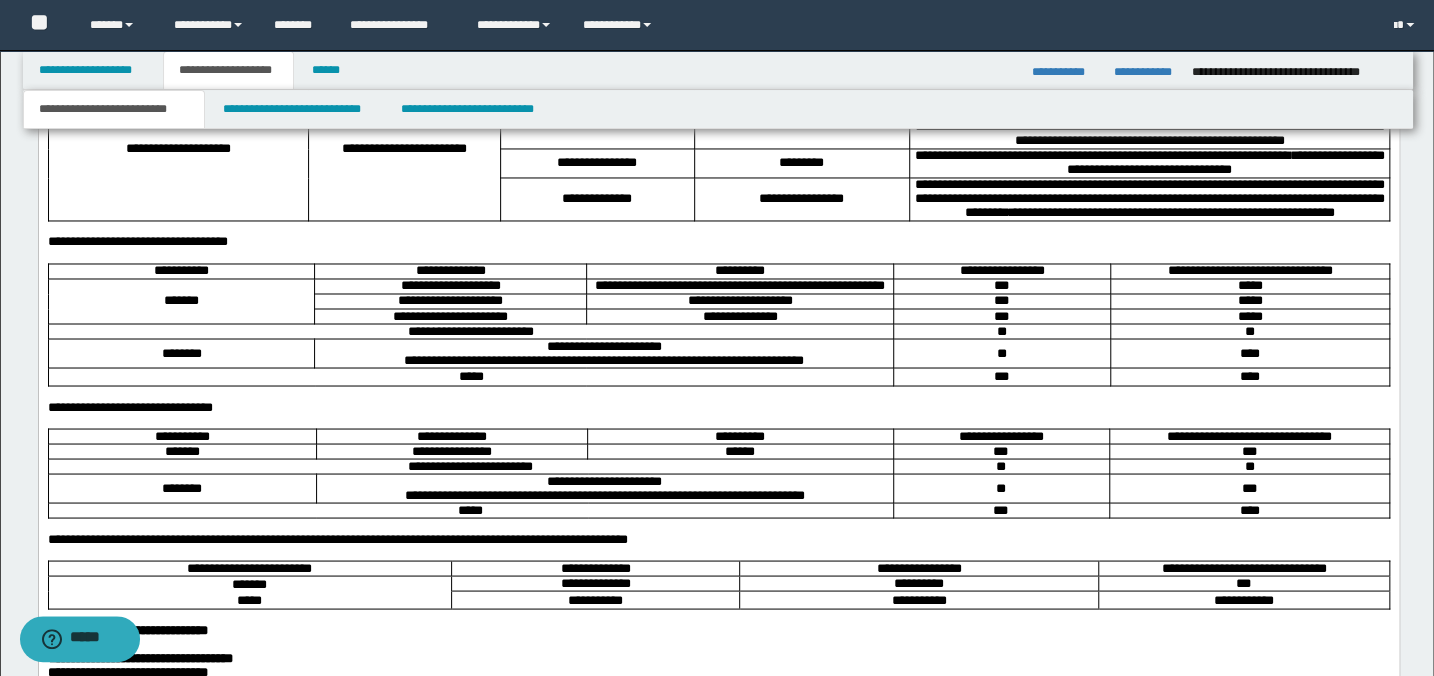 scroll, scrollTop: 1636, scrollLeft: 0, axis: vertical 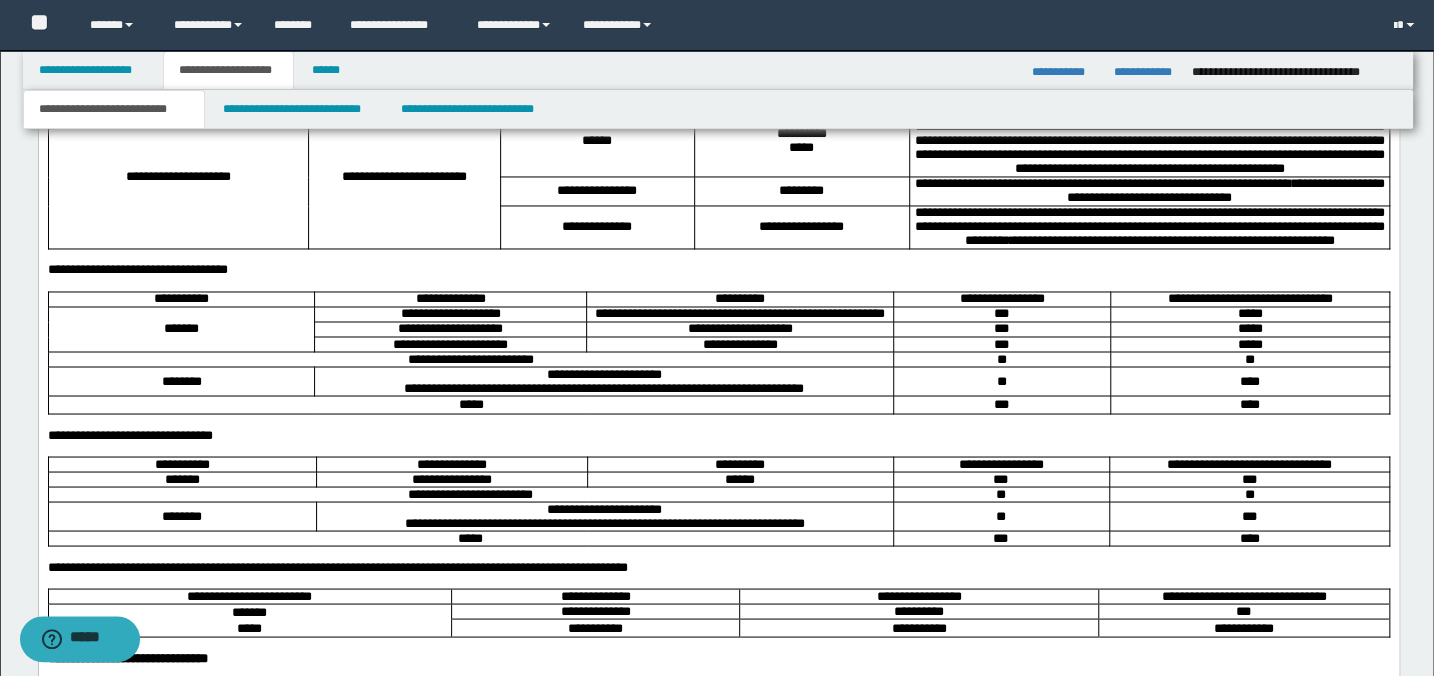 click on "**********" at bounding box center [602, 375] 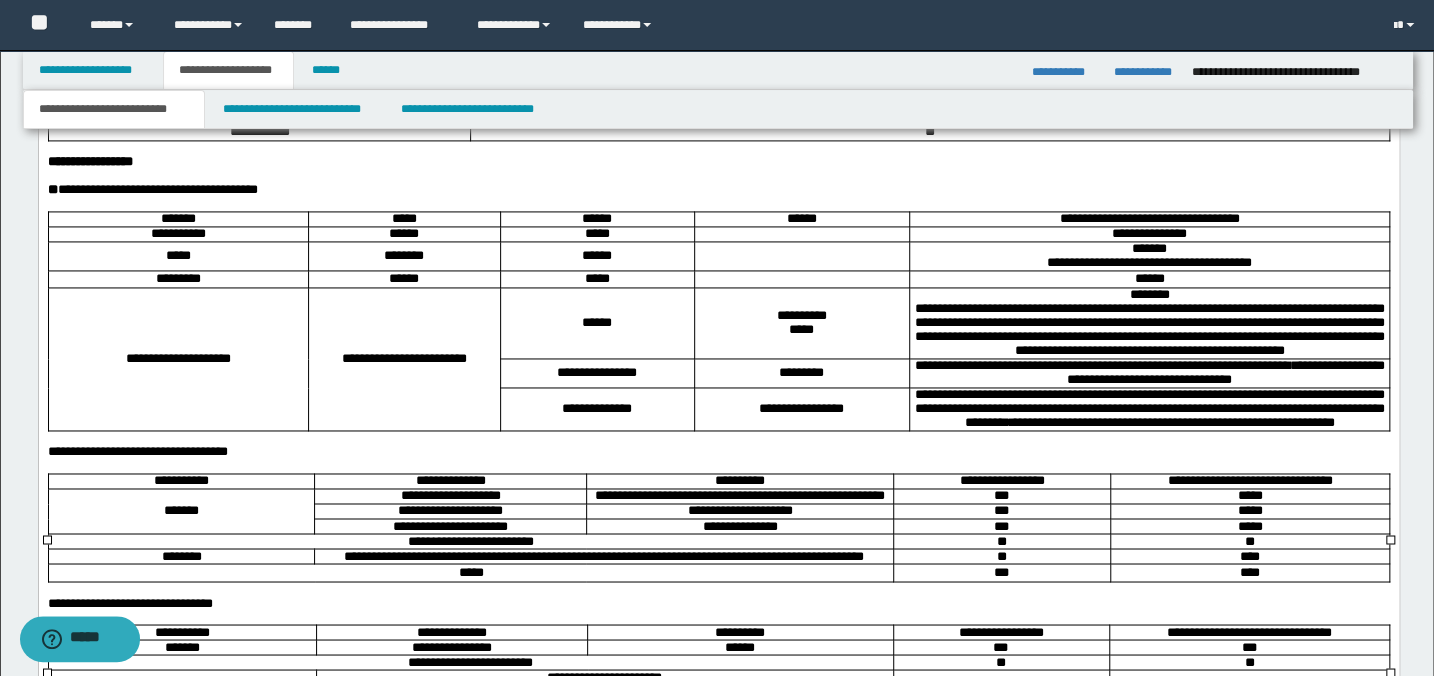 scroll, scrollTop: 1363, scrollLeft: 0, axis: vertical 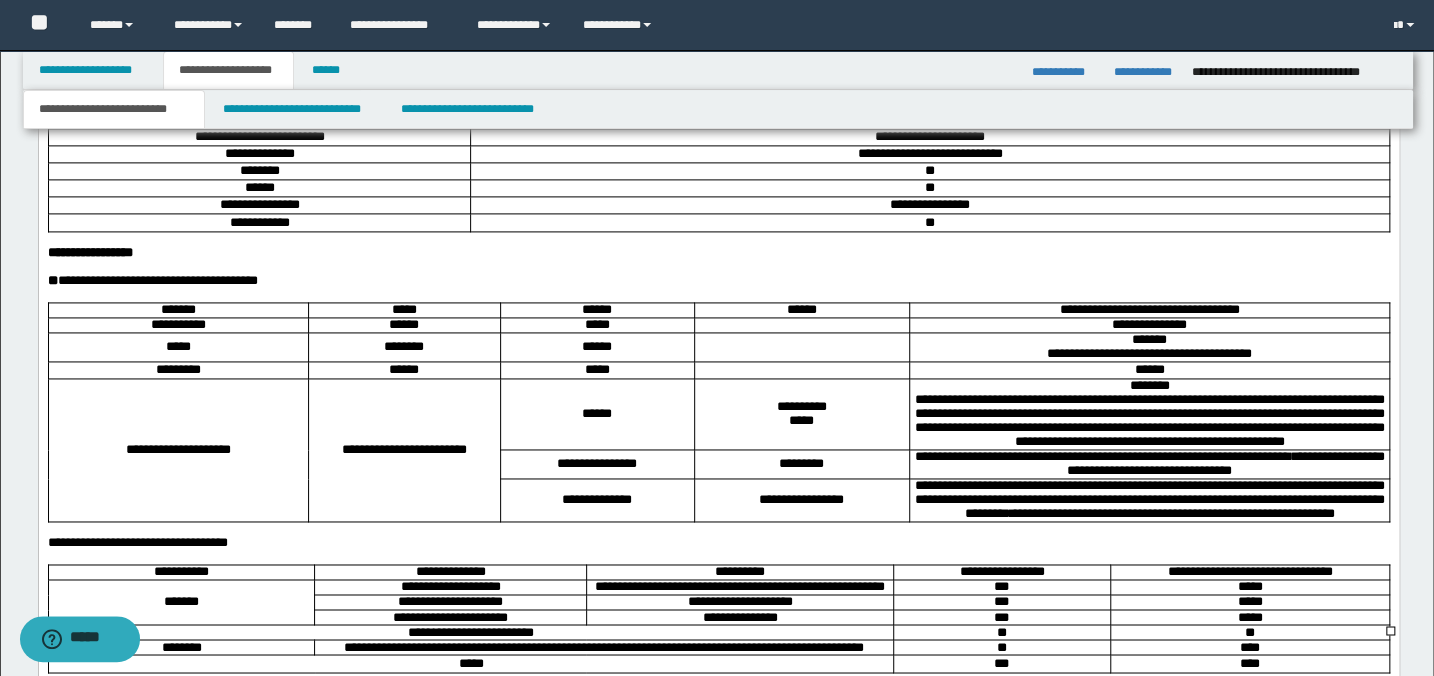 click at bounding box center [801, 371] 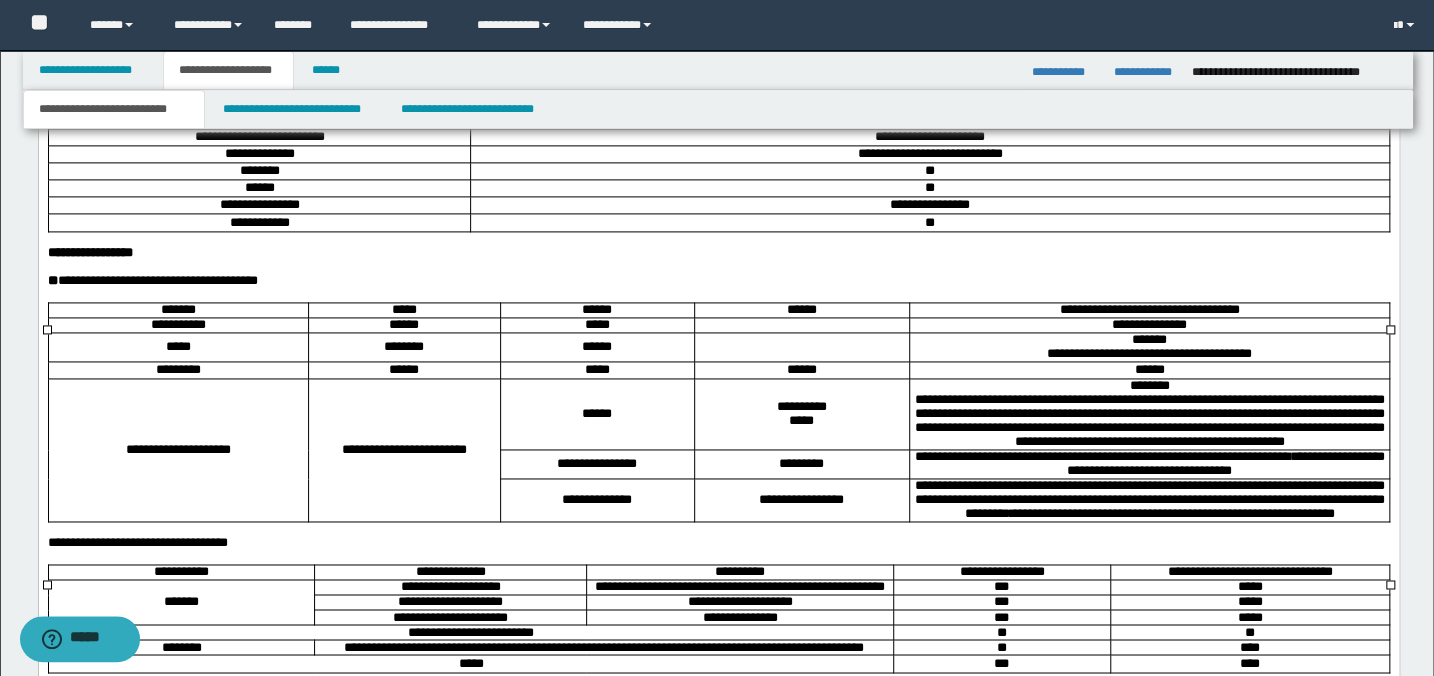 click at bounding box center [801, 348] 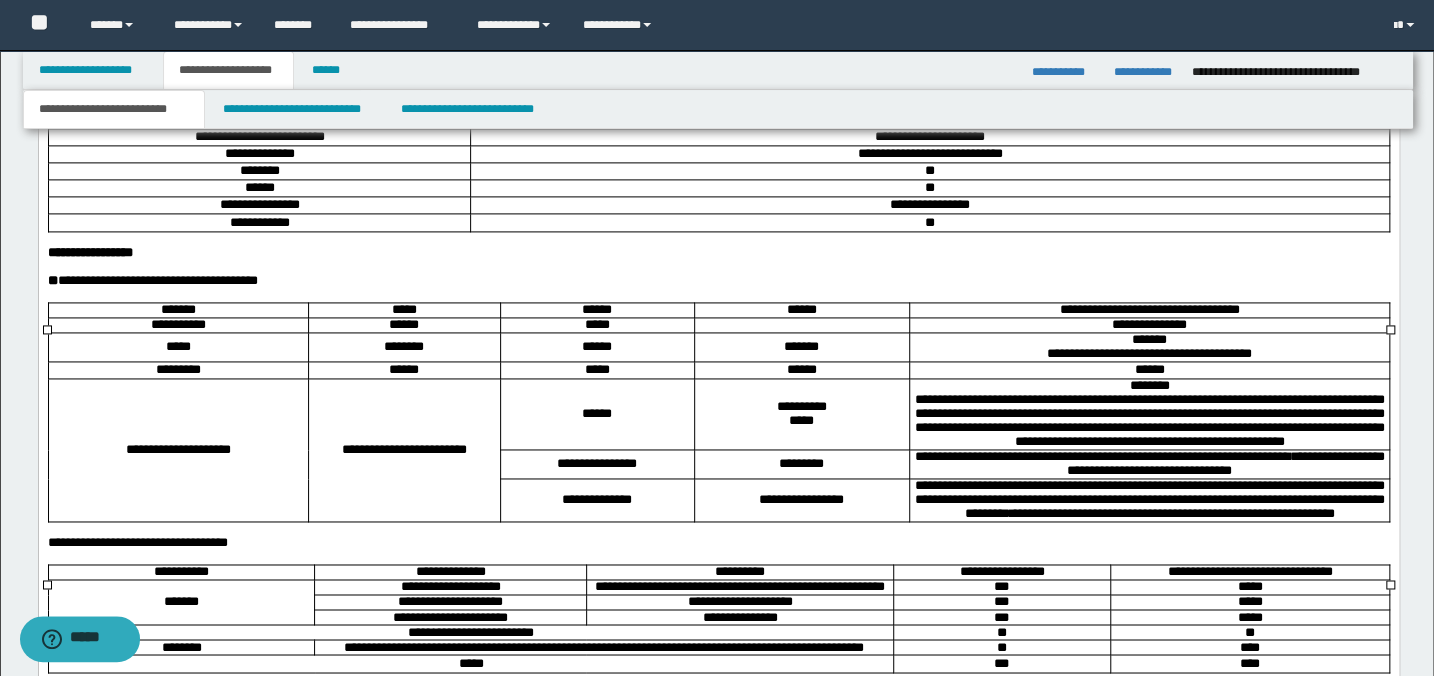 click at bounding box center (801, 326) 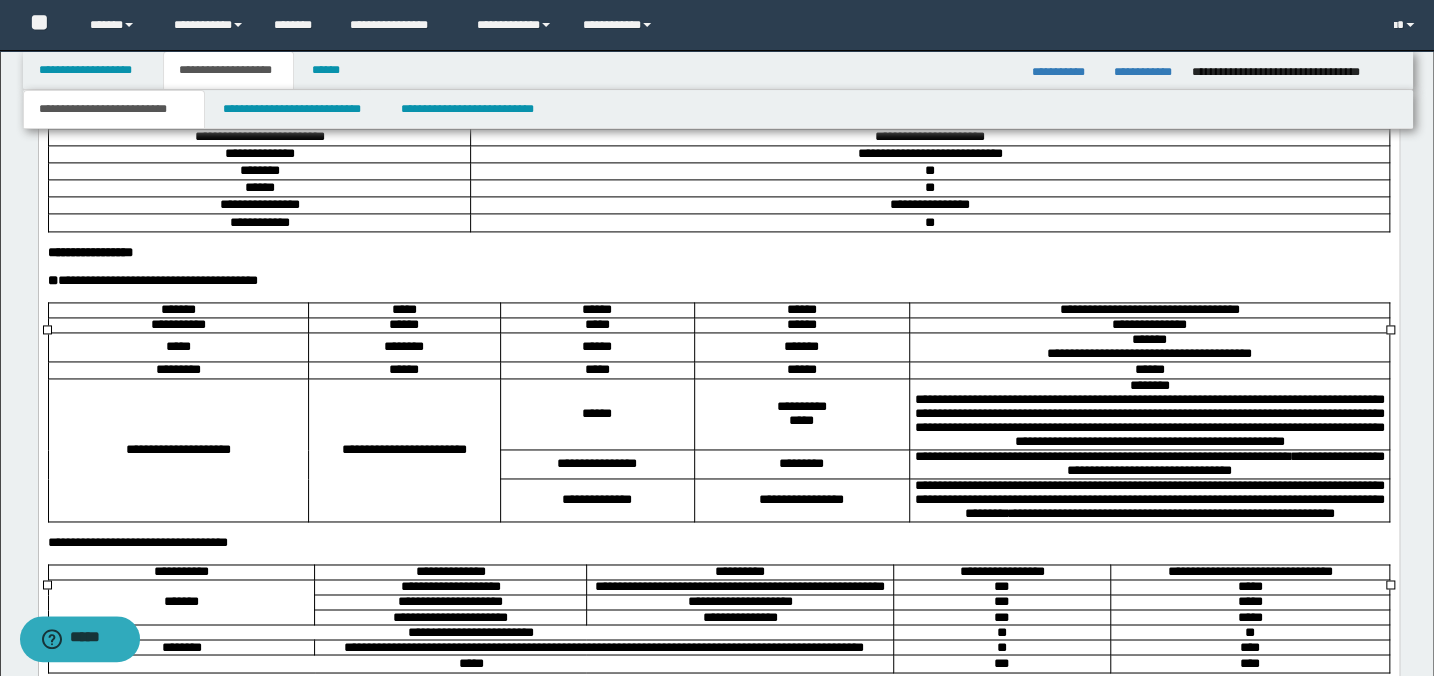 click on "******" at bounding box center [801, 371] 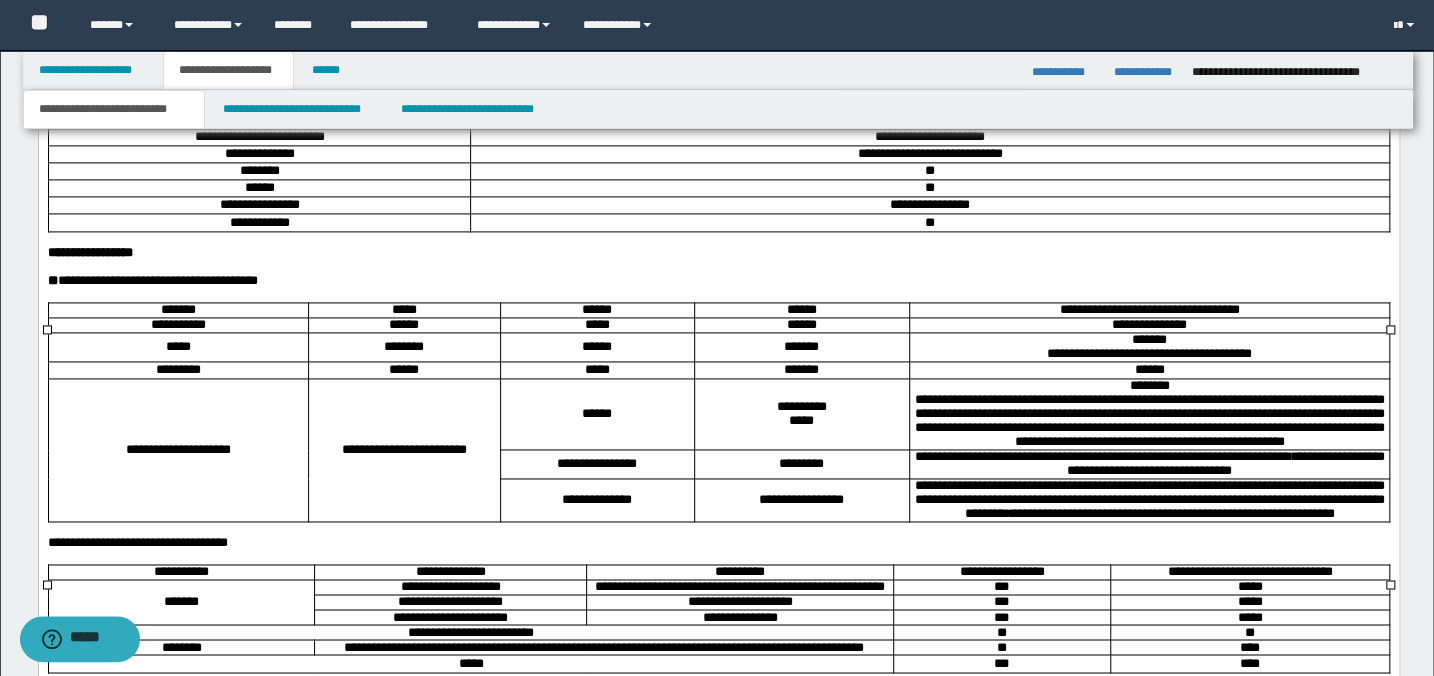 click on "******" at bounding box center [801, 326] 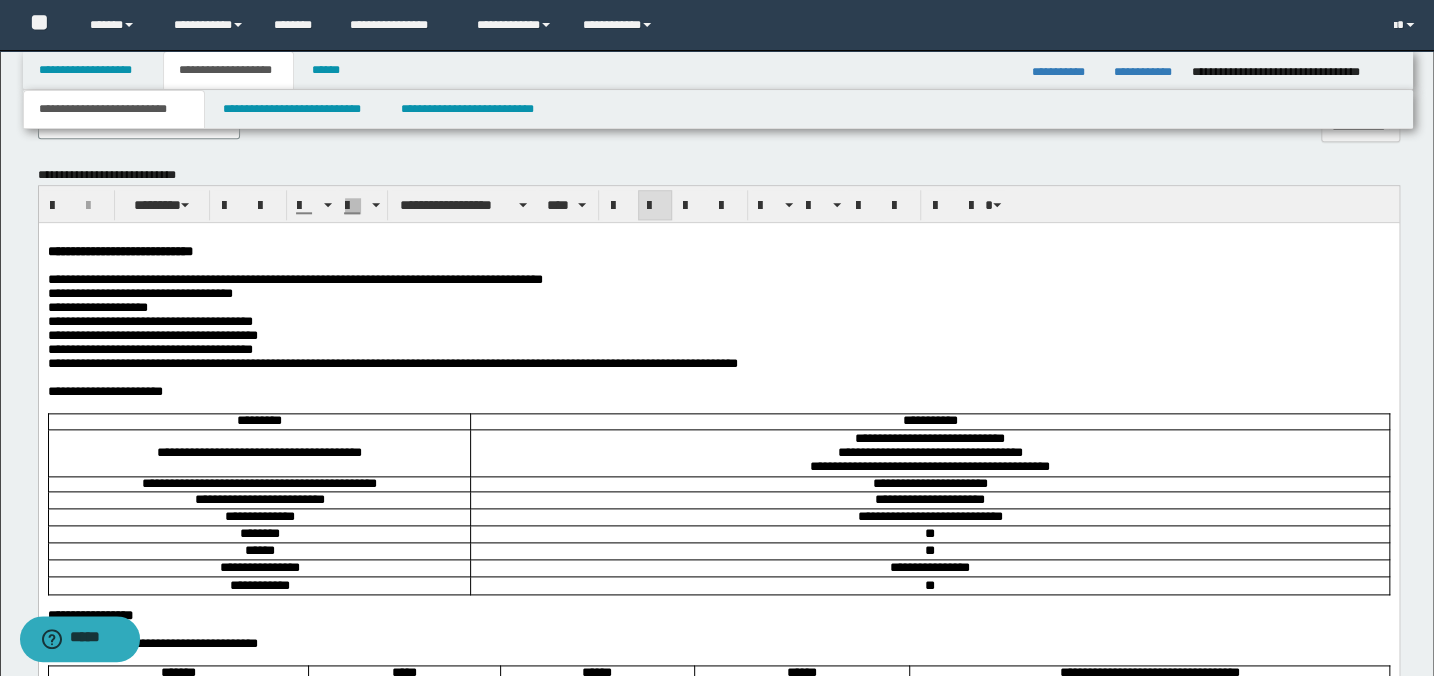 scroll, scrollTop: 1454, scrollLeft: 0, axis: vertical 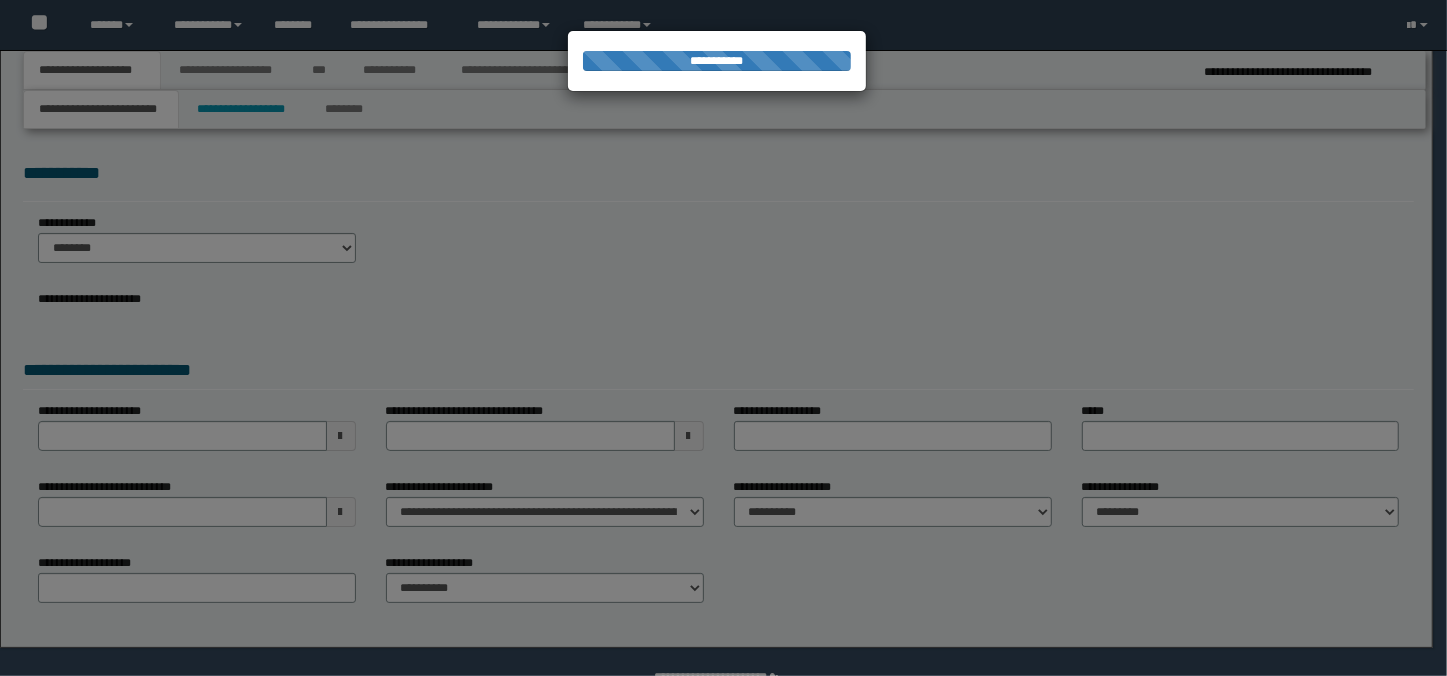 select on "*" 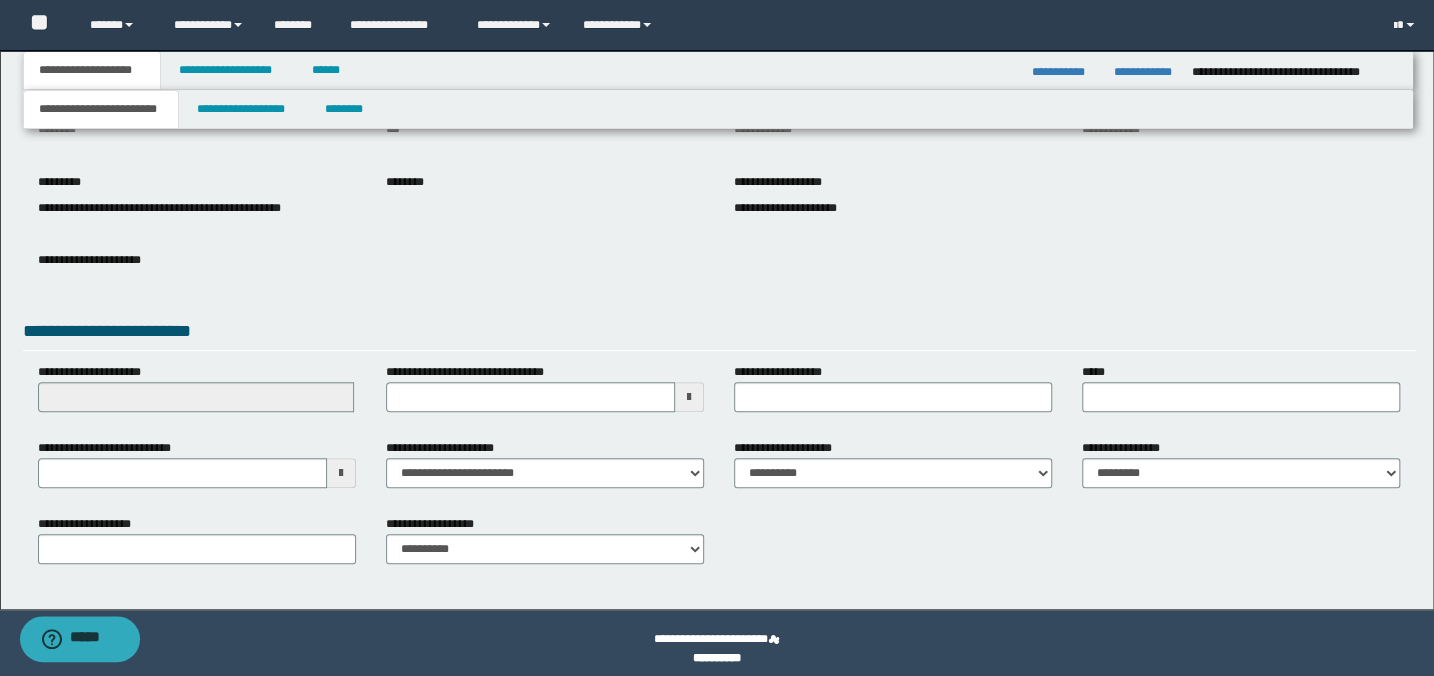 scroll, scrollTop: 207, scrollLeft: 0, axis: vertical 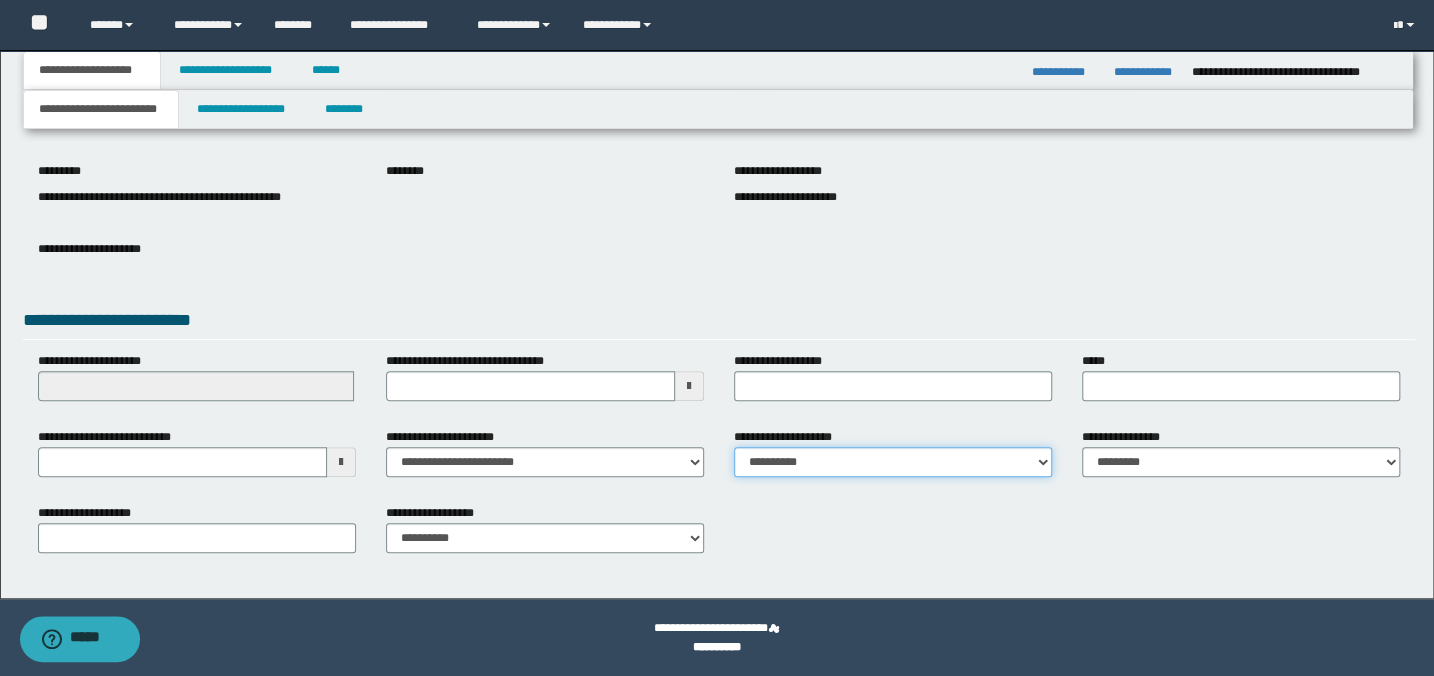 click on "**********" at bounding box center [893, 462] 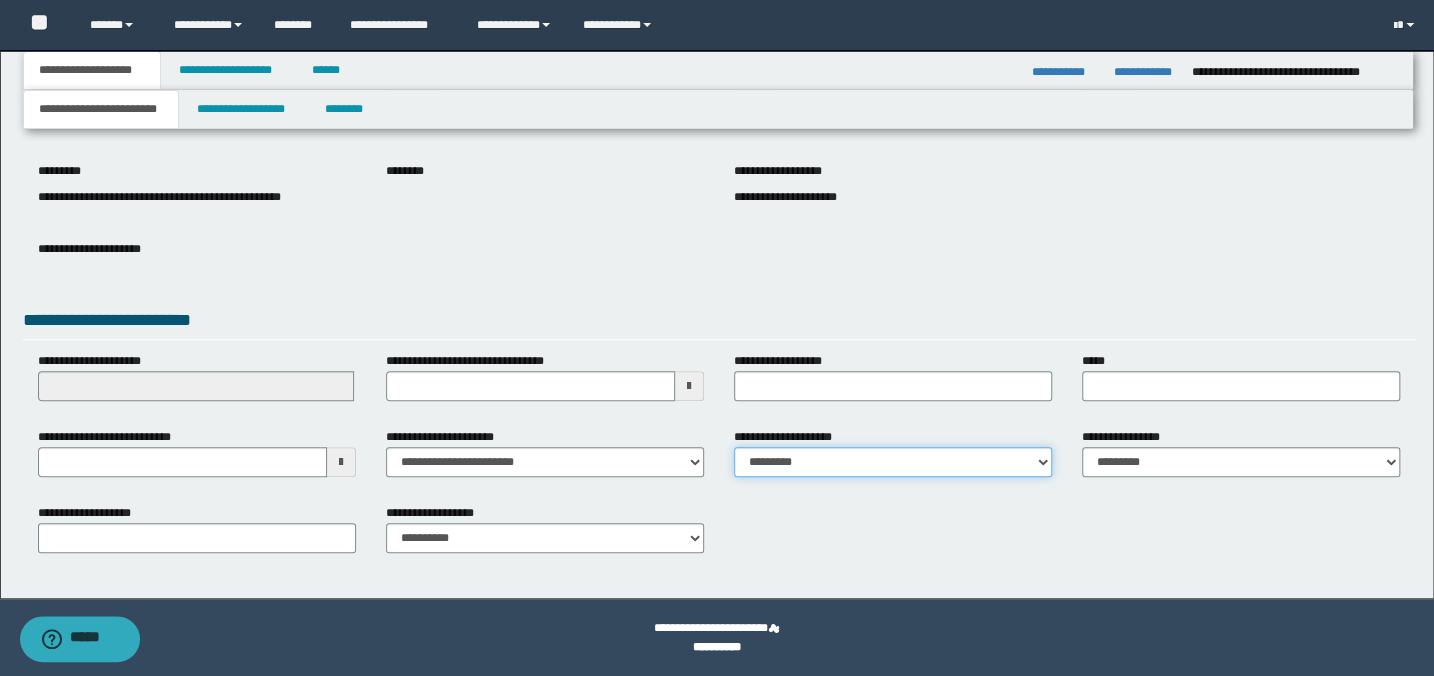 click on "**********" at bounding box center (893, 462) 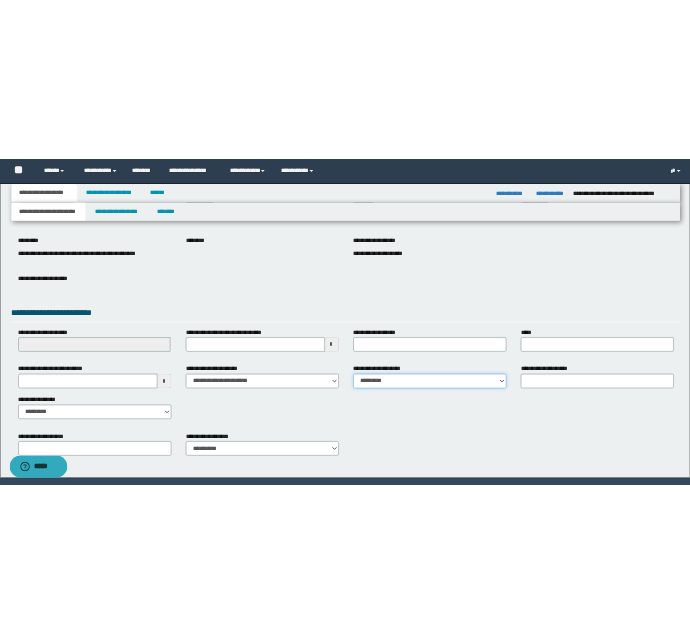 scroll, scrollTop: 270, scrollLeft: 0, axis: vertical 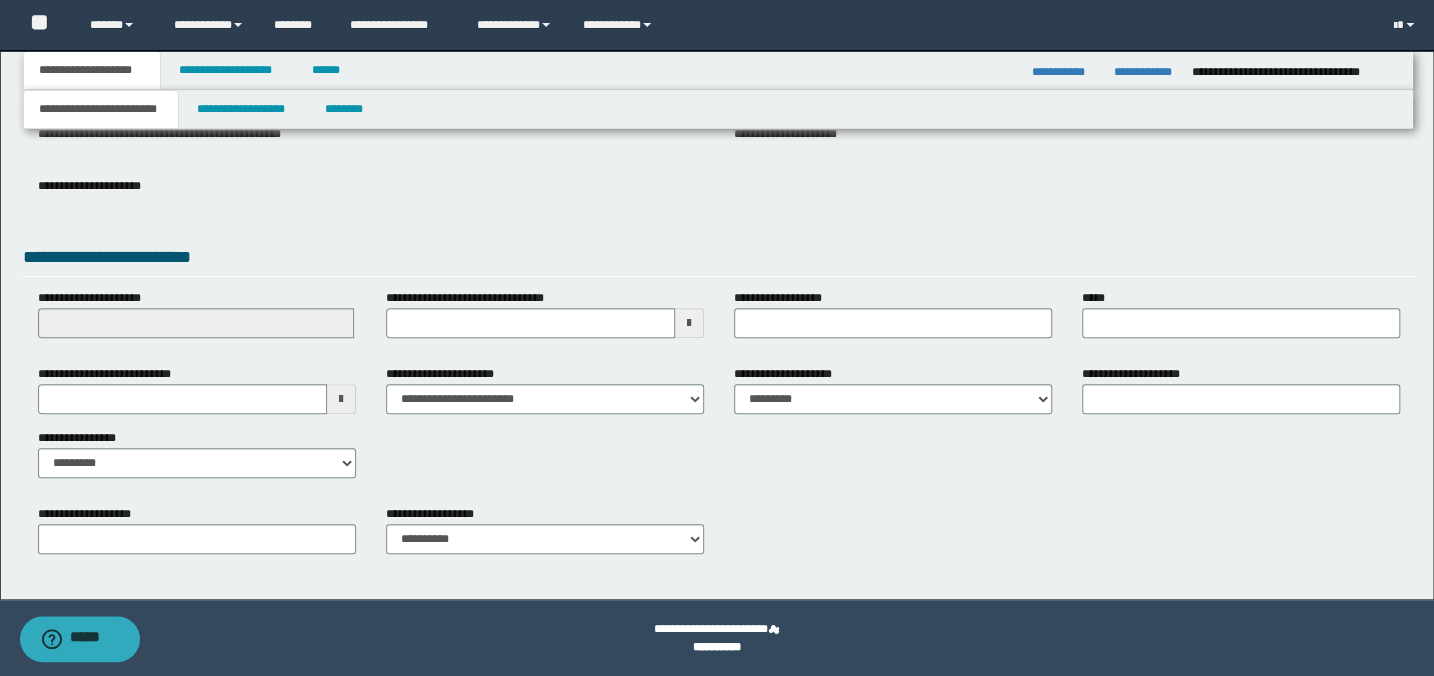 click on "**********" at bounding box center [719, 201] 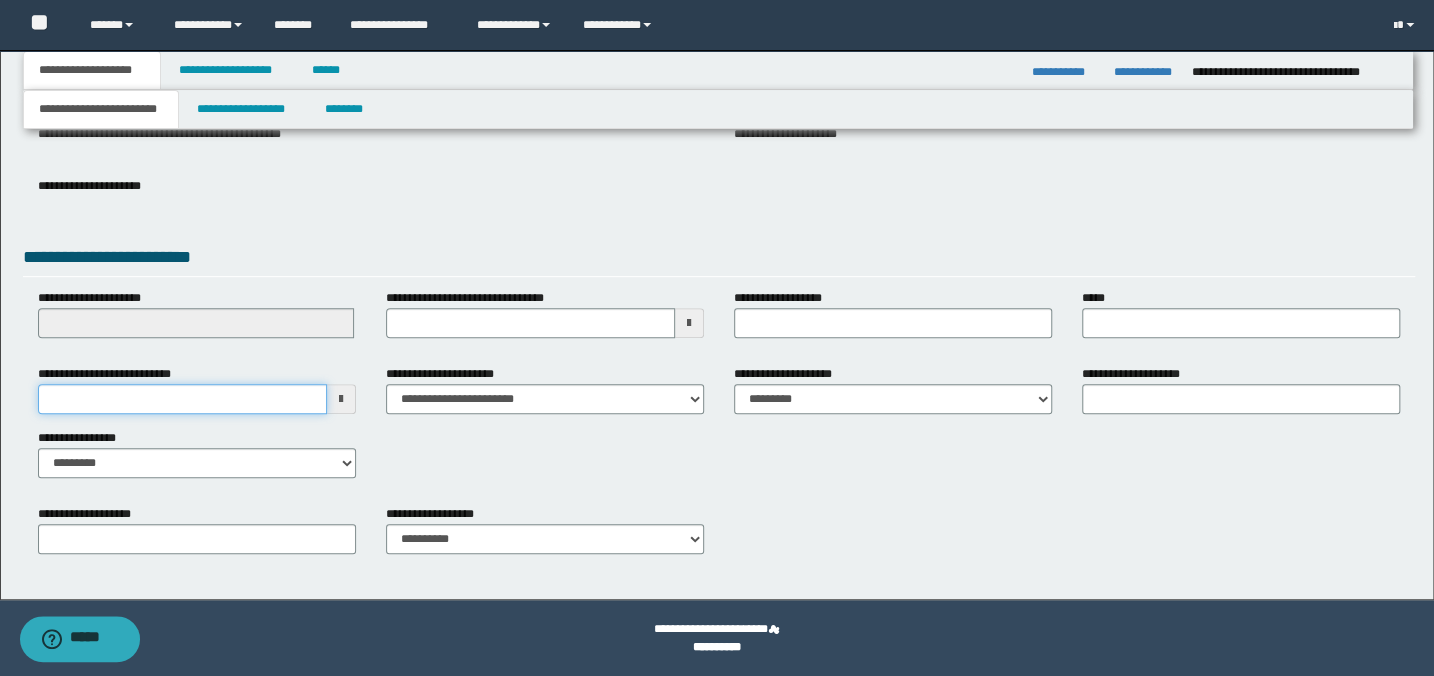 click on "**********" at bounding box center (182, 399) 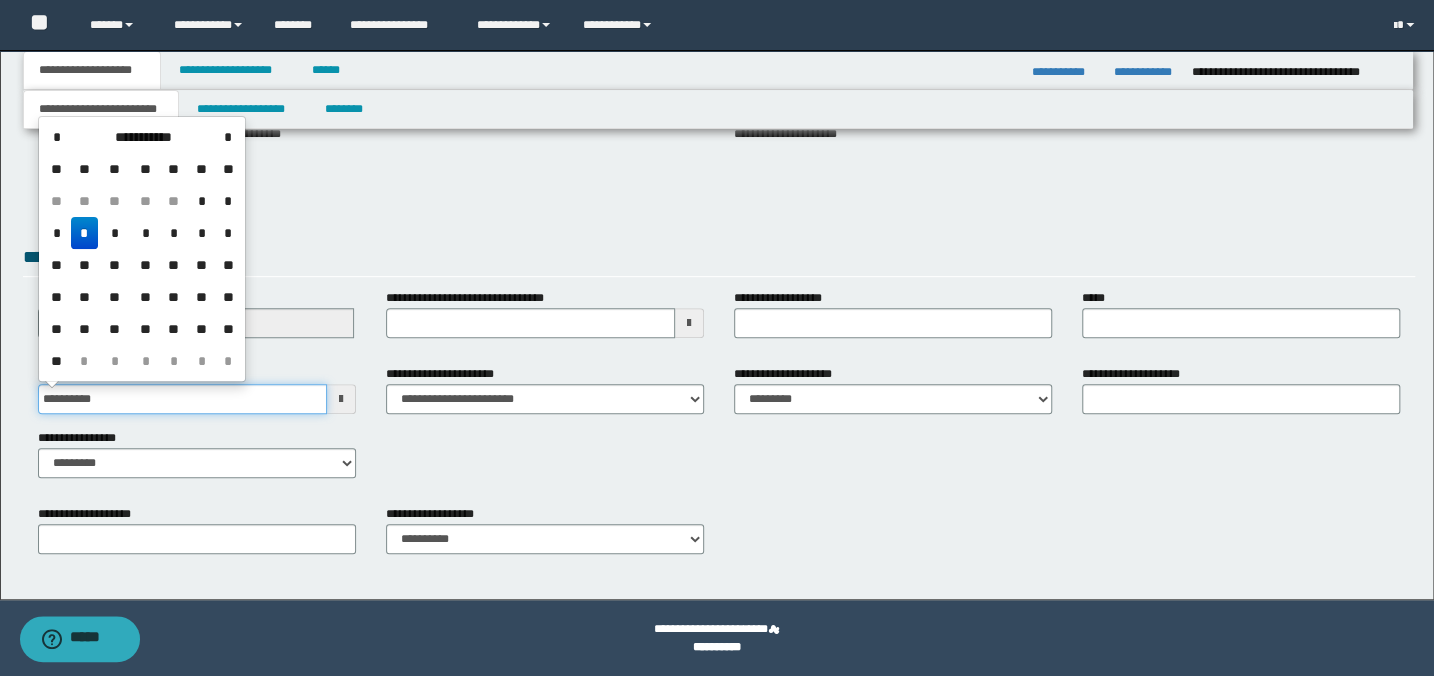type on "**********" 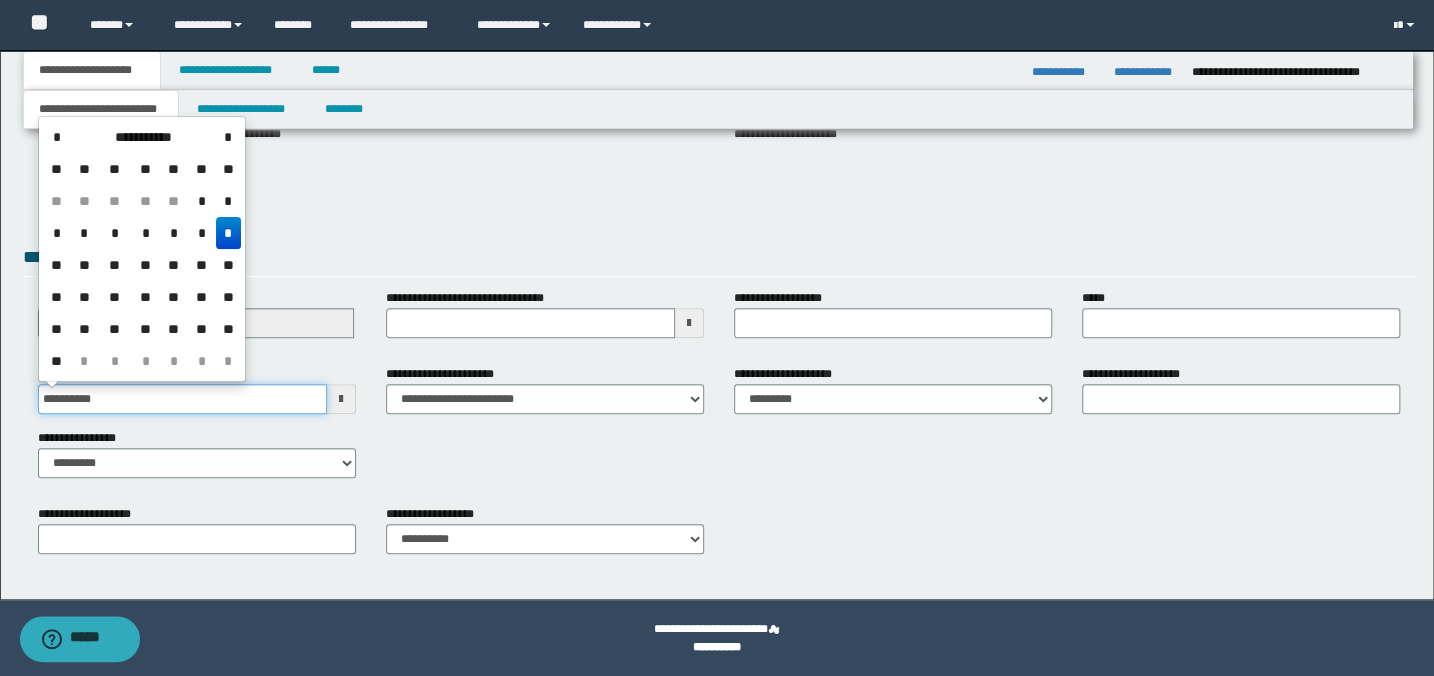 type on "**********" 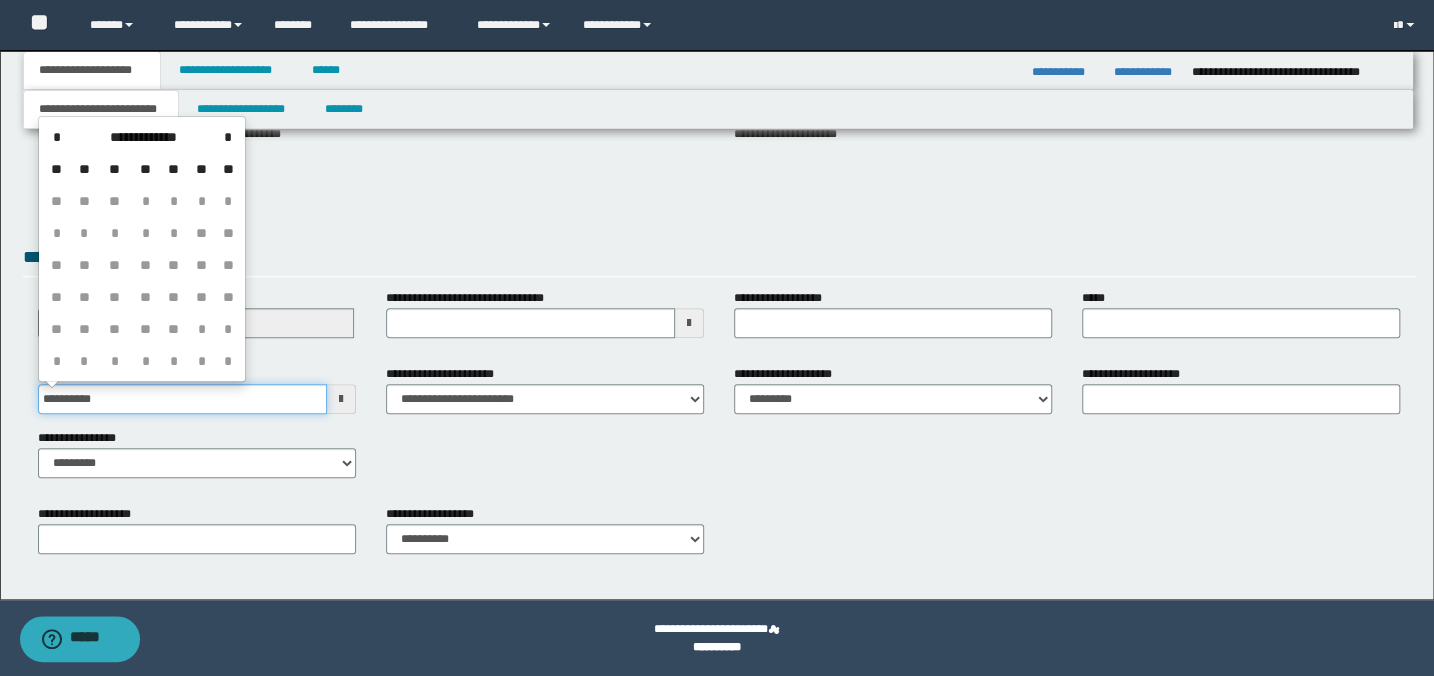 type on "**********" 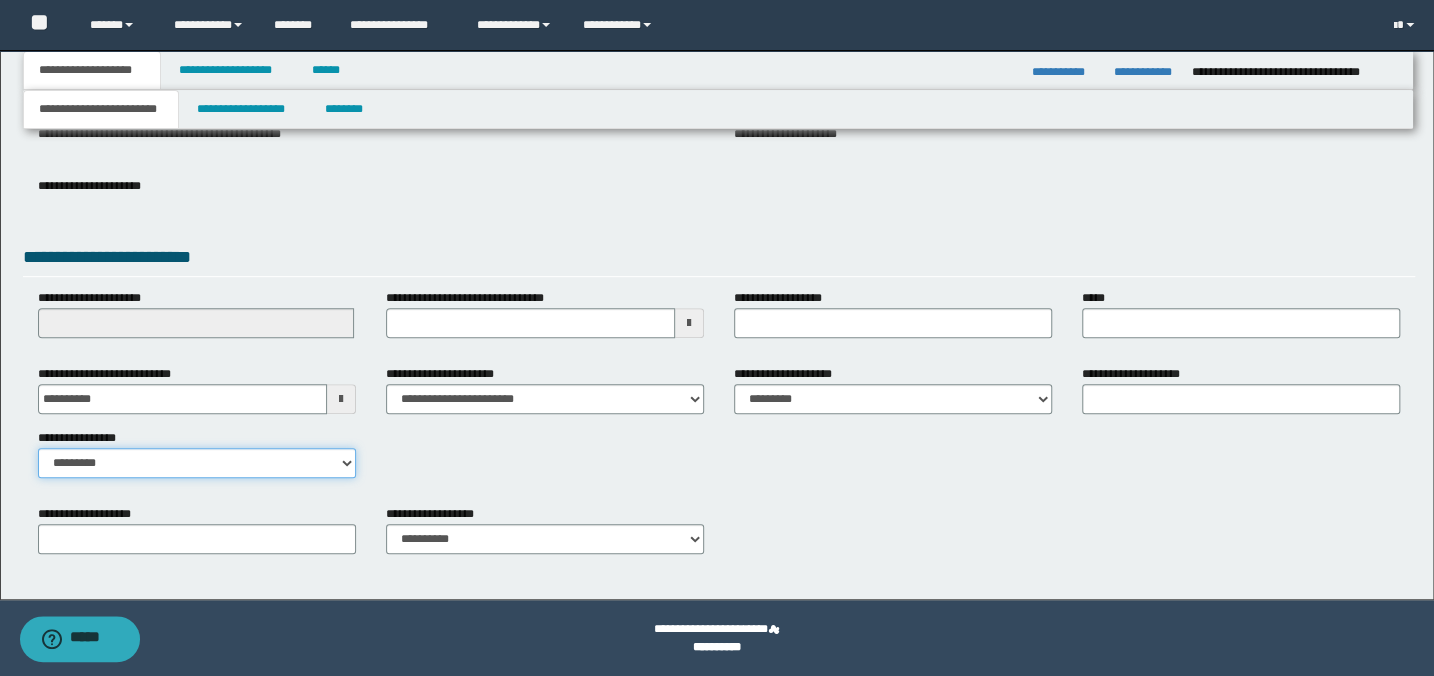 click on "**********" at bounding box center [197, 463] 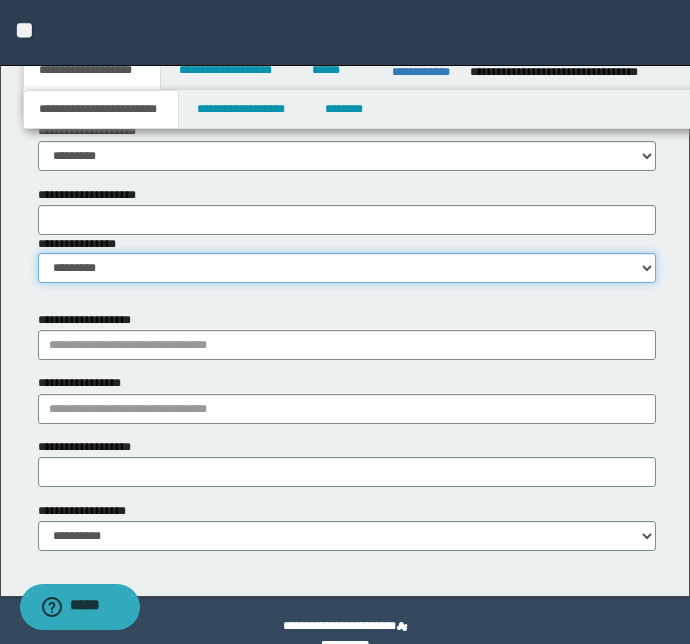 scroll, scrollTop: 1178, scrollLeft: 0, axis: vertical 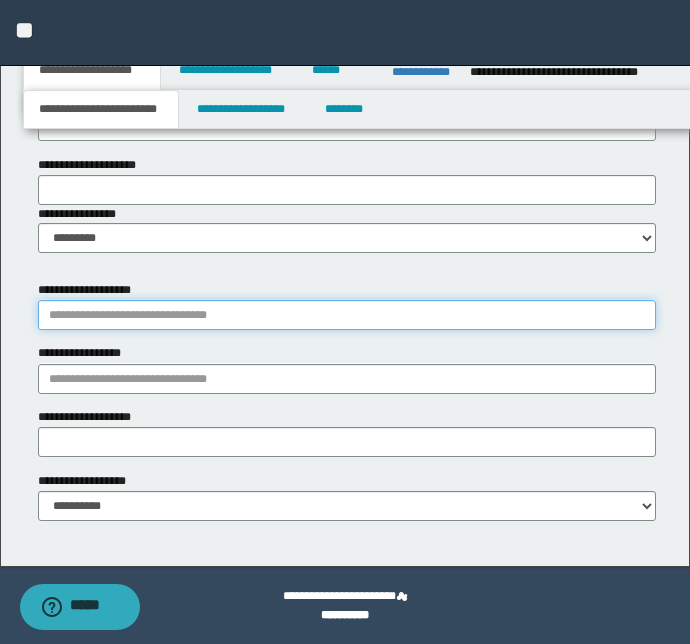 click on "**********" at bounding box center (347, 315) 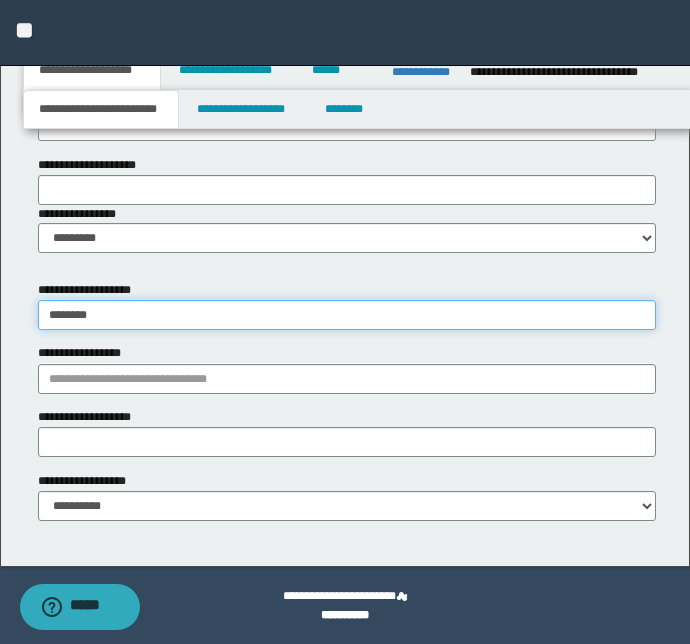 type on "*********" 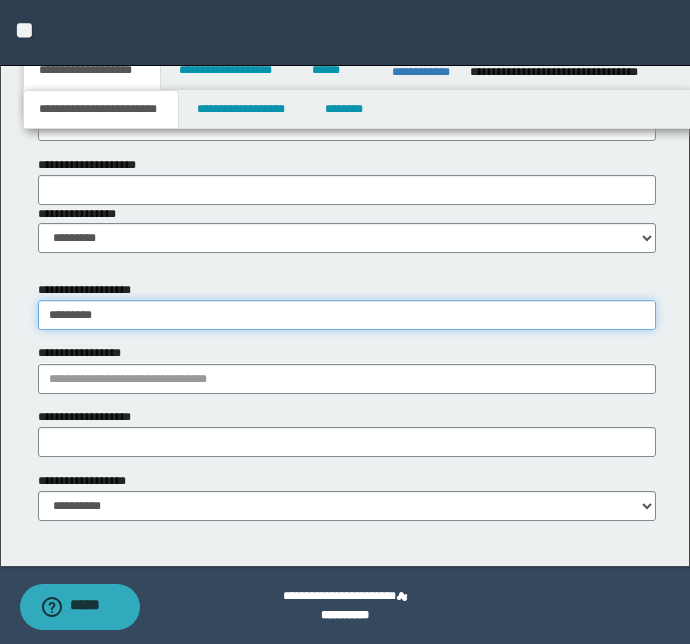 type on "*********" 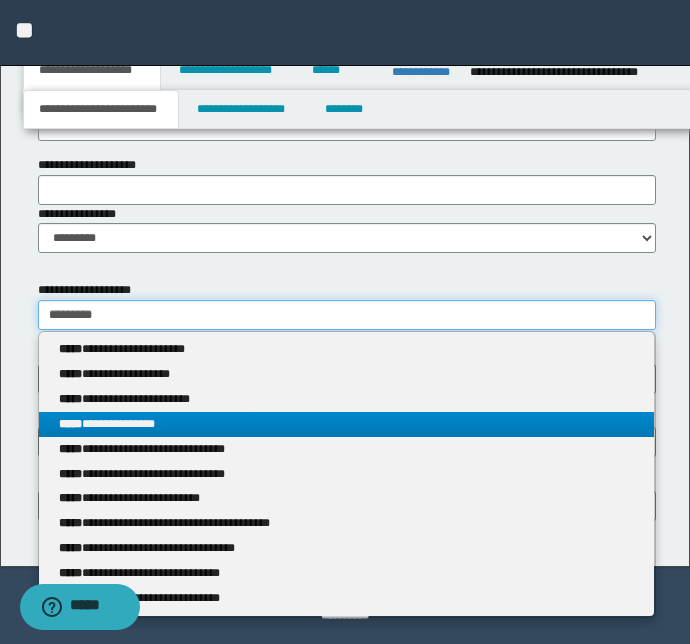 type on "*********" 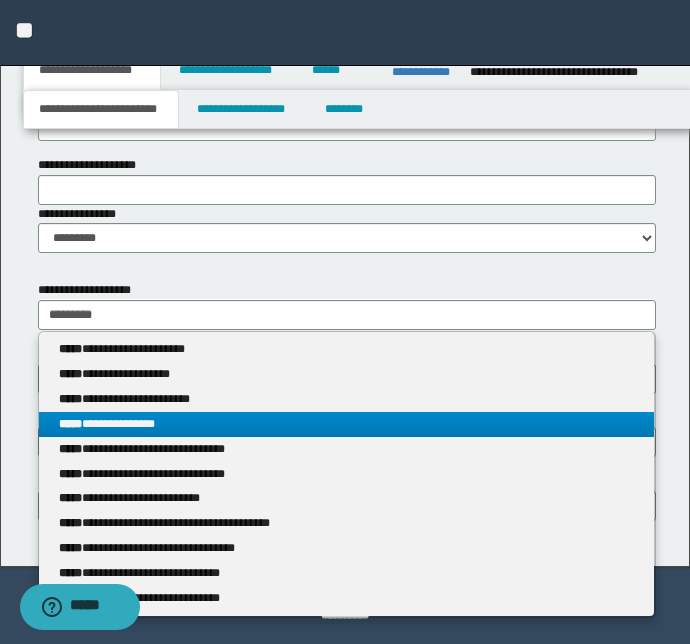 click on "**********" at bounding box center [347, 424] 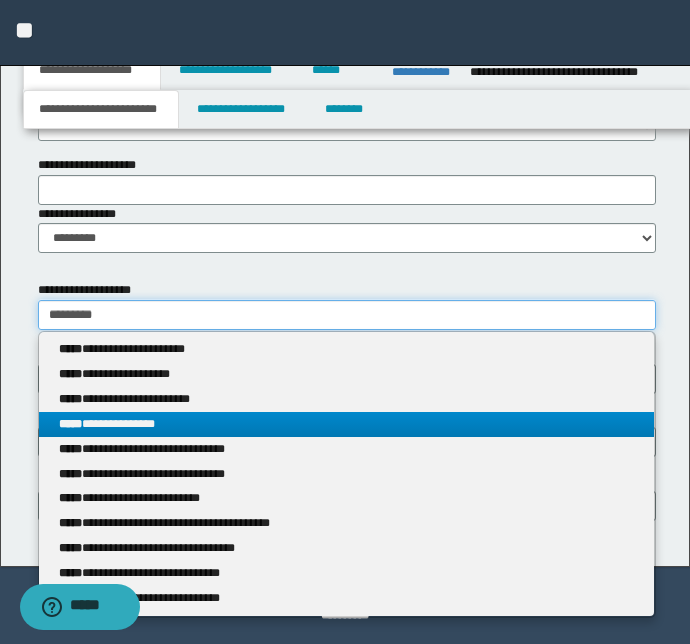 type 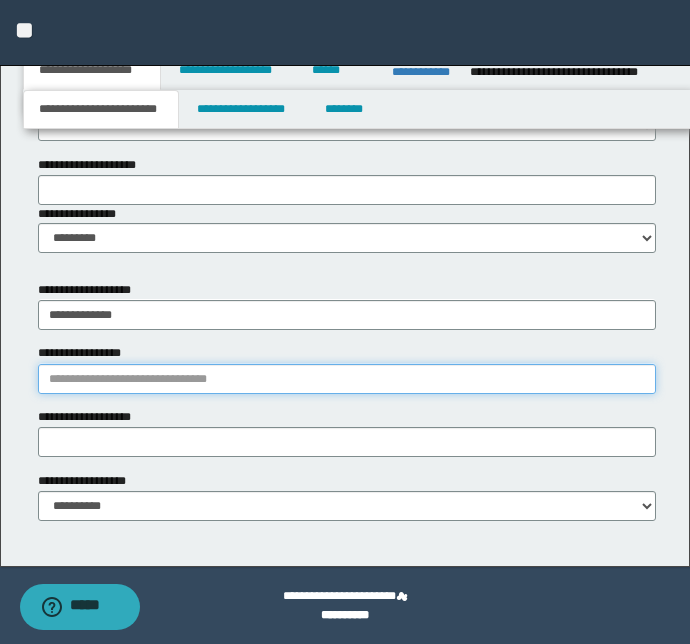 click on "**********" at bounding box center (347, 379) 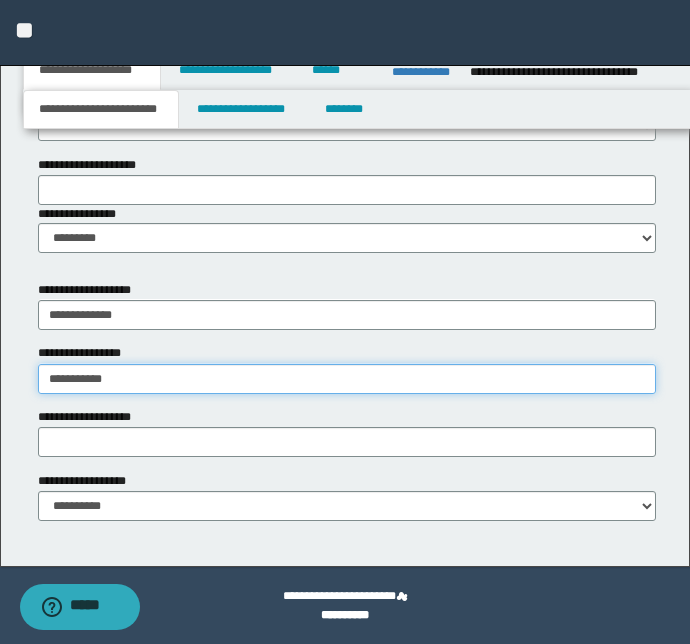 type on "**********" 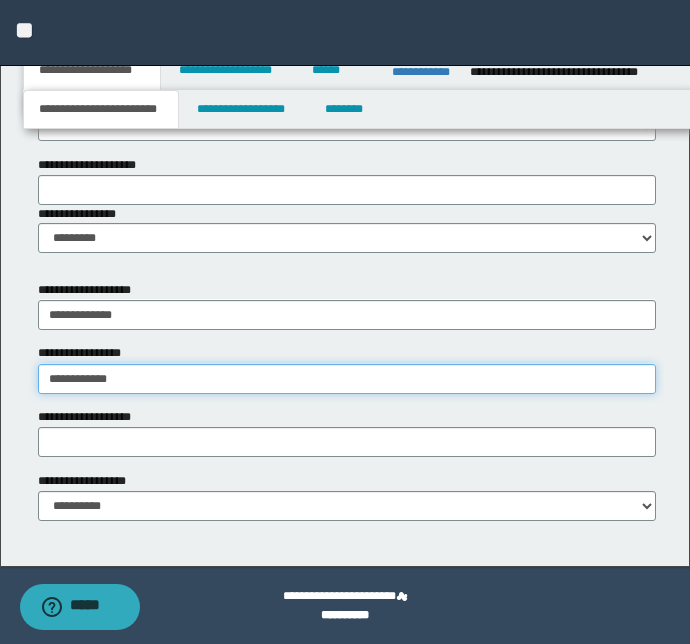 type on "**********" 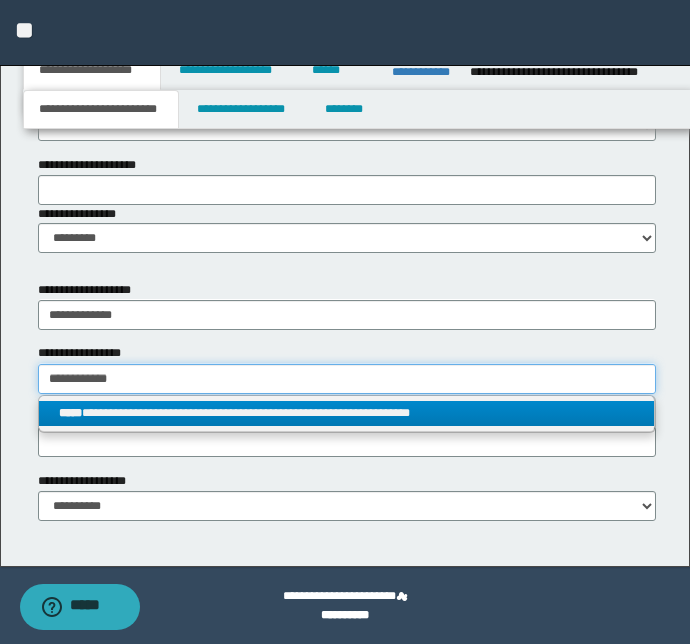 type on "**********" 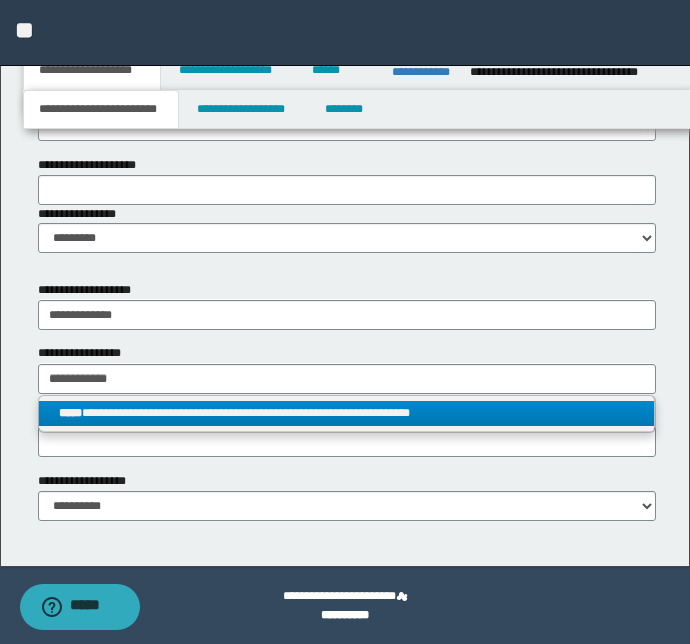 click on "**********" at bounding box center [347, 413] 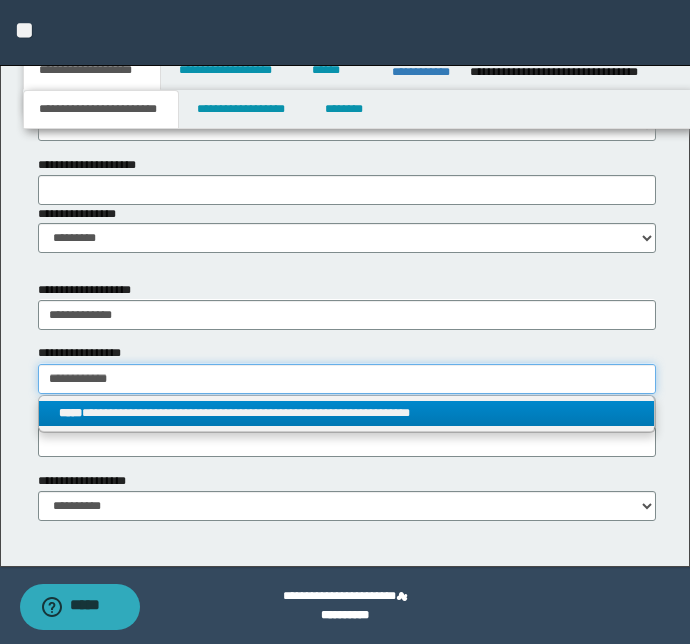 type 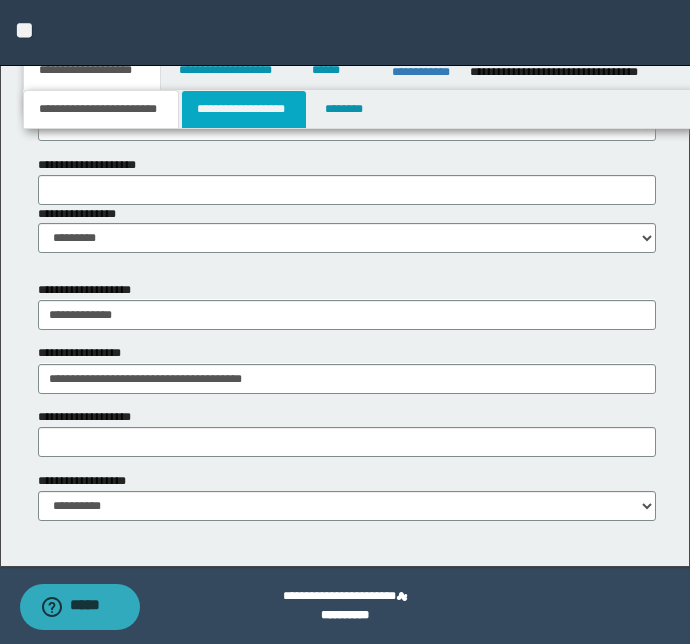 click on "**********" at bounding box center (244, 109) 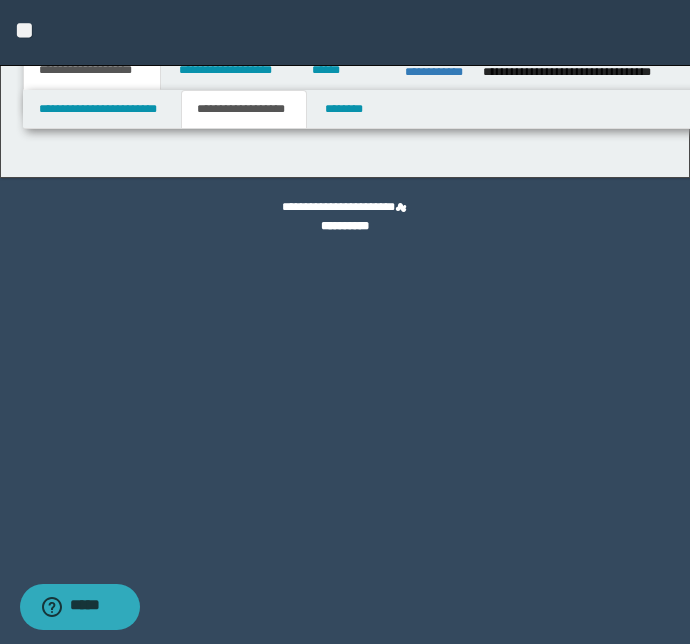 scroll, scrollTop: 0, scrollLeft: 0, axis: both 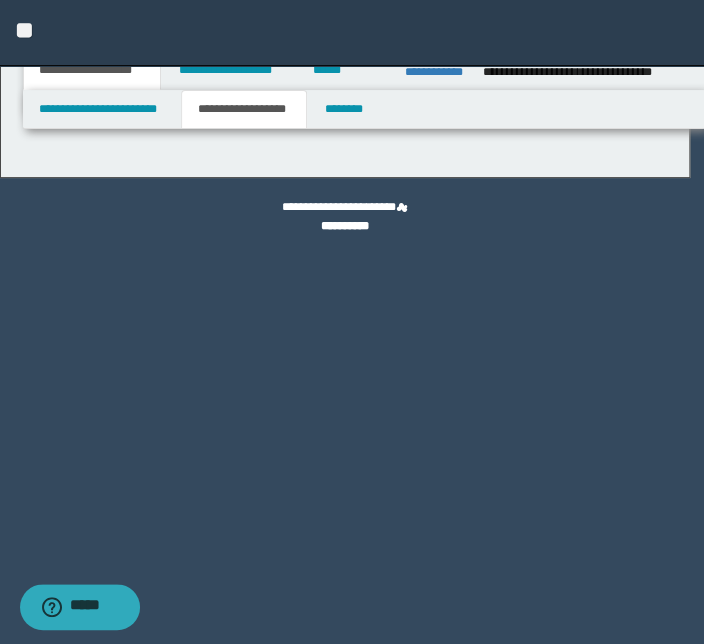 type on "********" 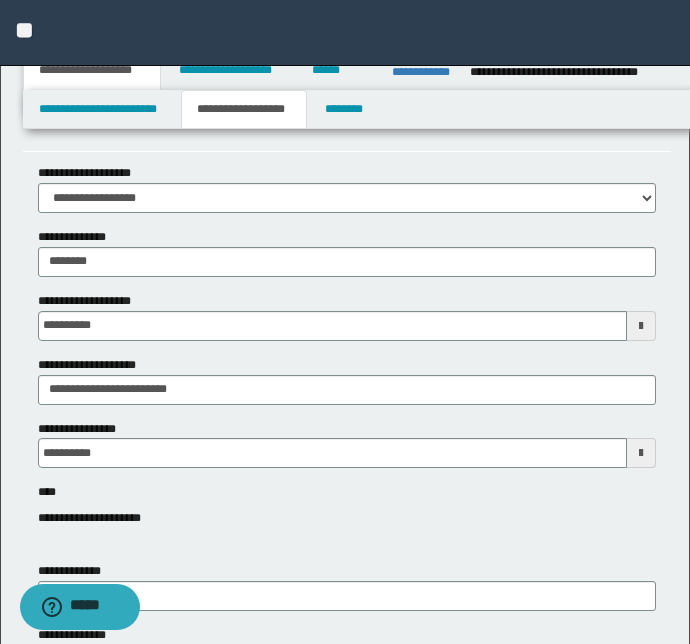 scroll, scrollTop: 90, scrollLeft: 0, axis: vertical 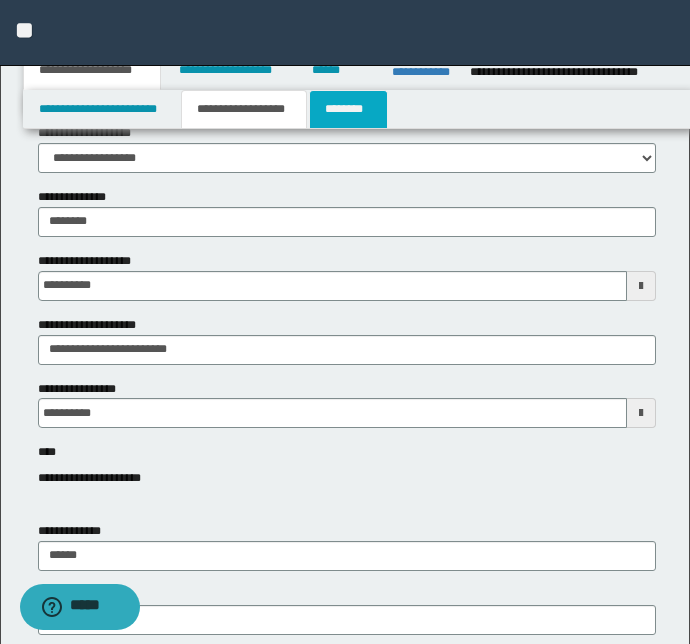 click on "********" at bounding box center [348, 109] 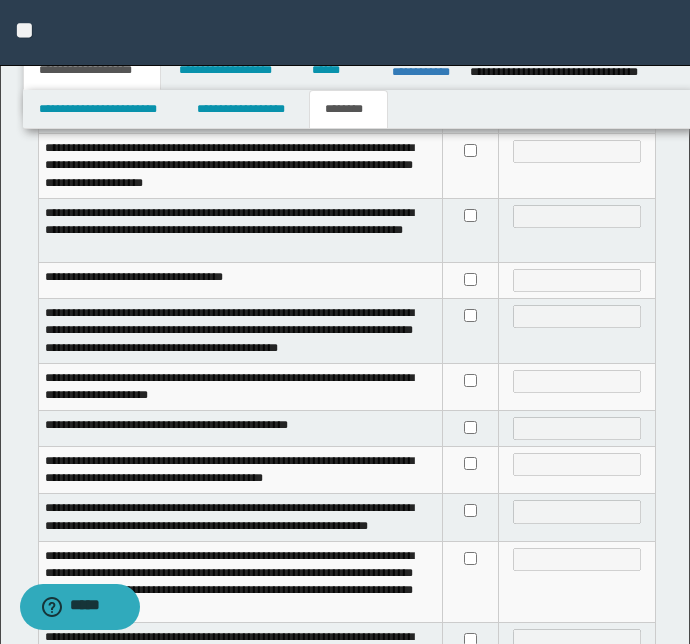 scroll, scrollTop: 545, scrollLeft: 0, axis: vertical 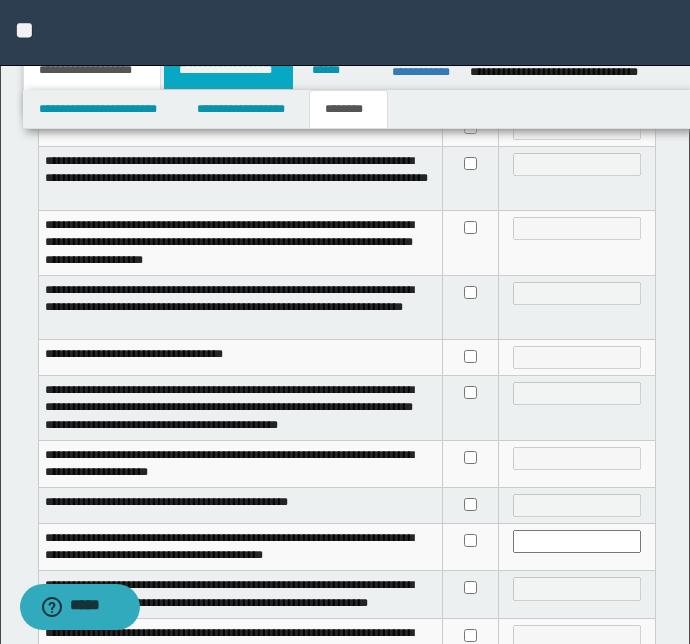 click on "**********" at bounding box center (228, 70) 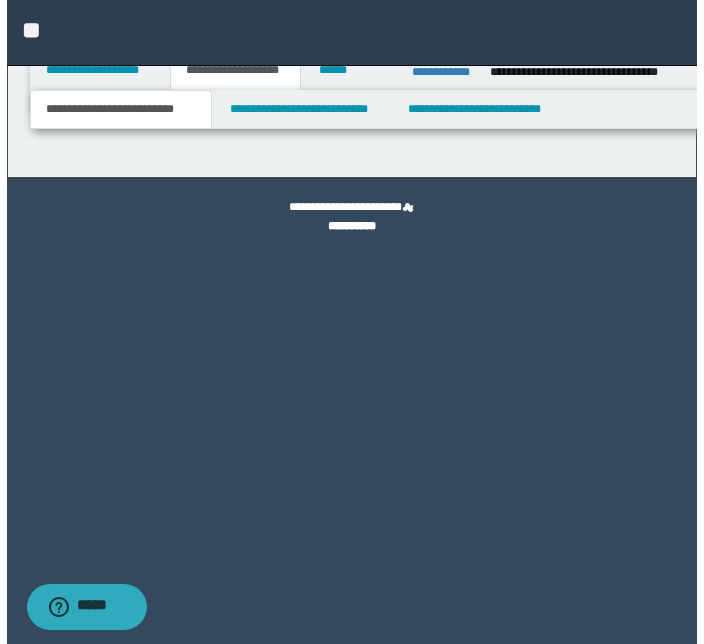 scroll, scrollTop: 0, scrollLeft: 0, axis: both 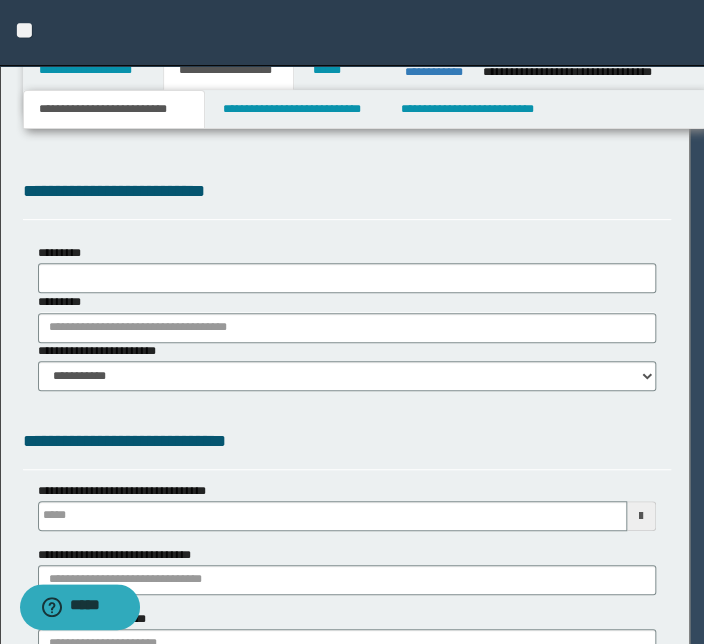 type on "********" 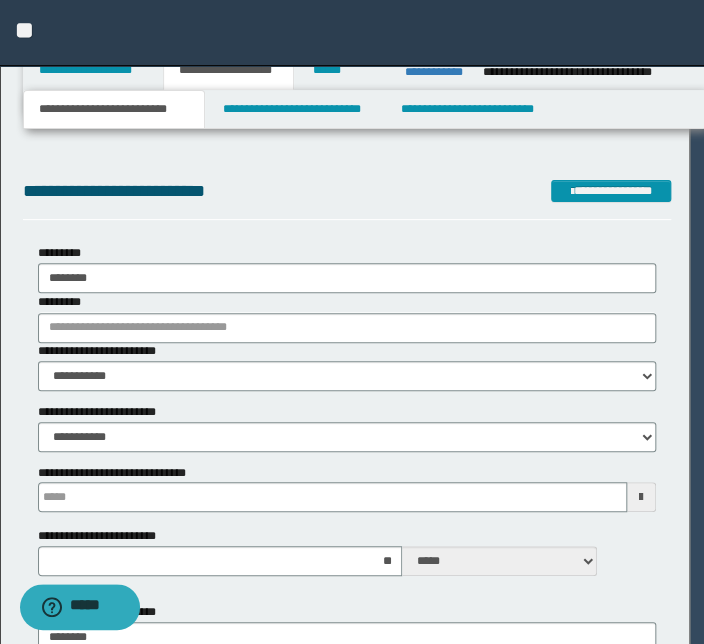 scroll, scrollTop: 0, scrollLeft: 0, axis: both 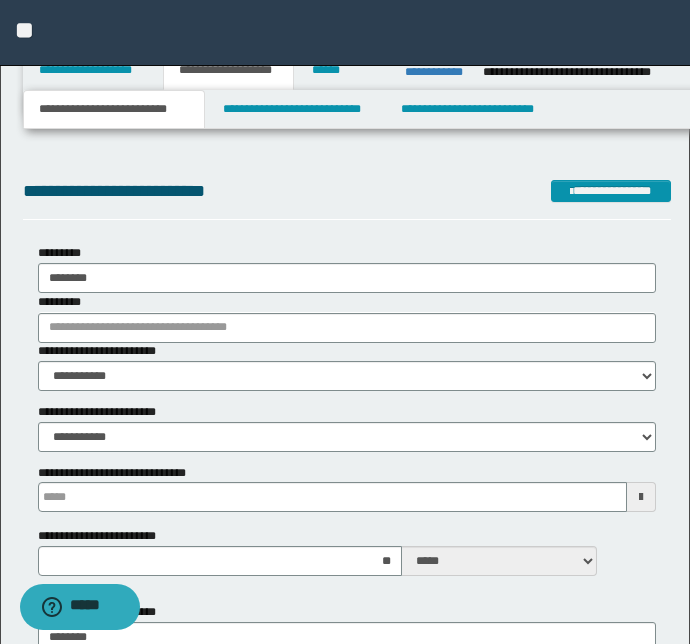 type 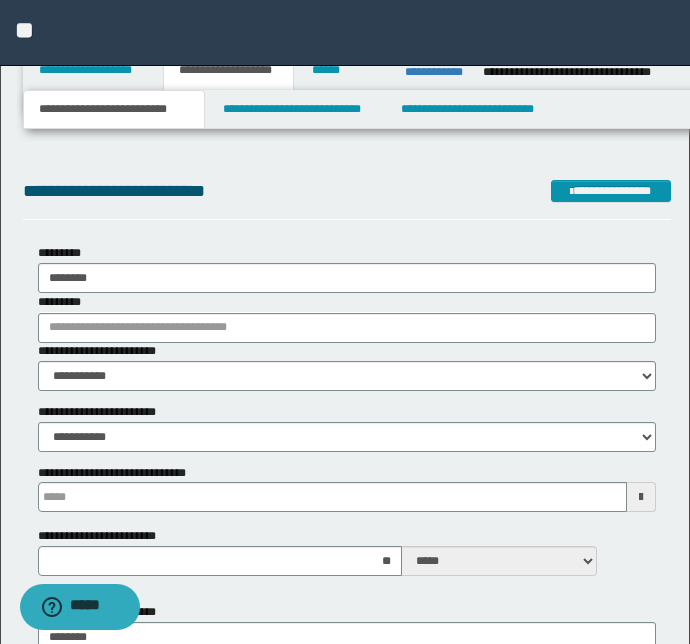 type on "**" 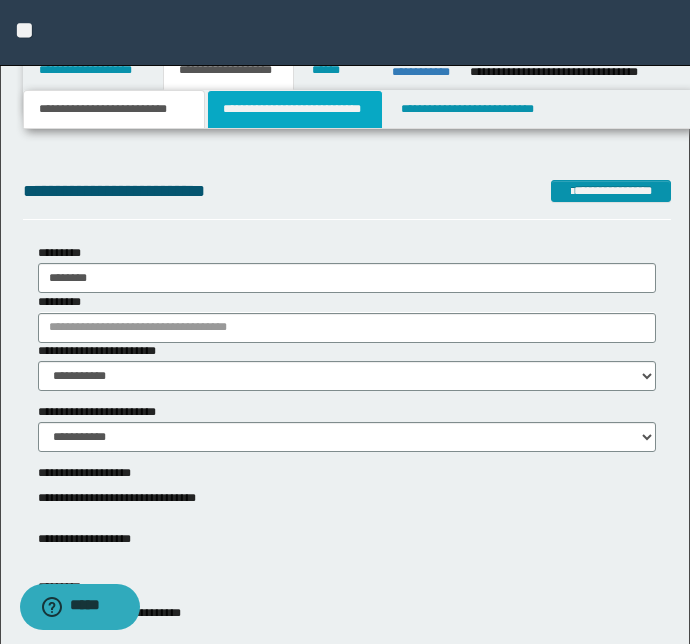 click on "**********" at bounding box center [294, 109] 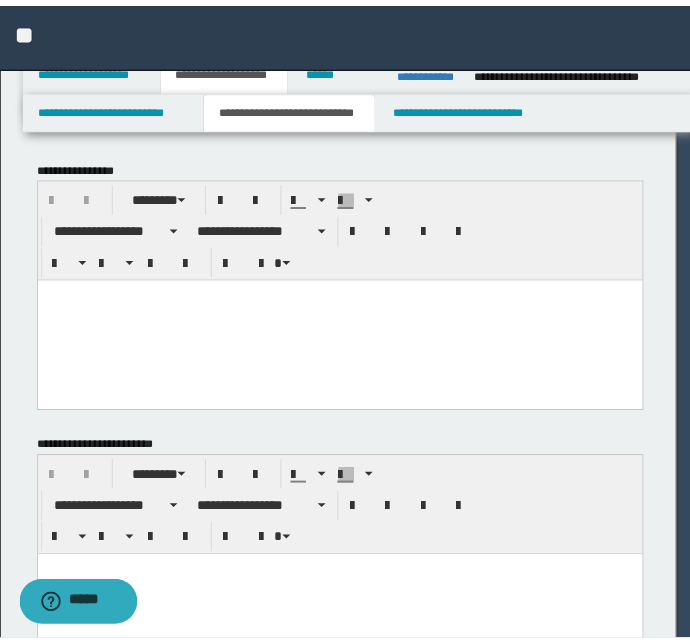 scroll, scrollTop: 0, scrollLeft: 0, axis: both 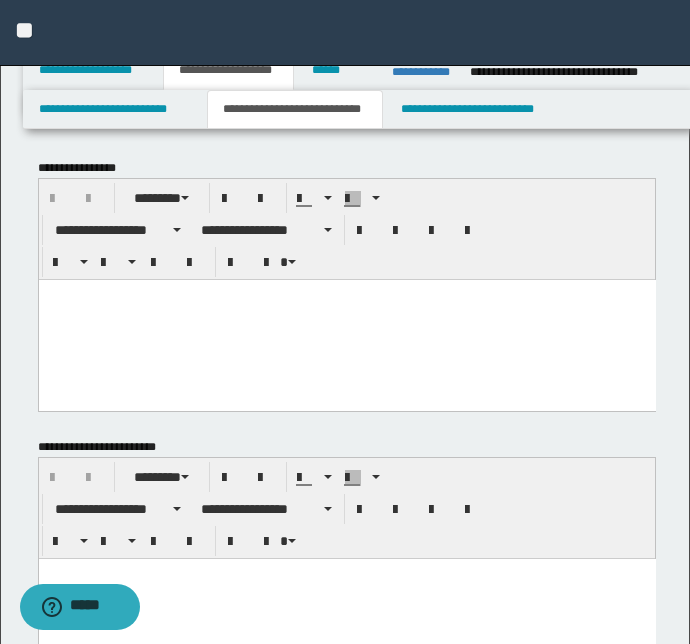 click at bounding box center [346, 294] 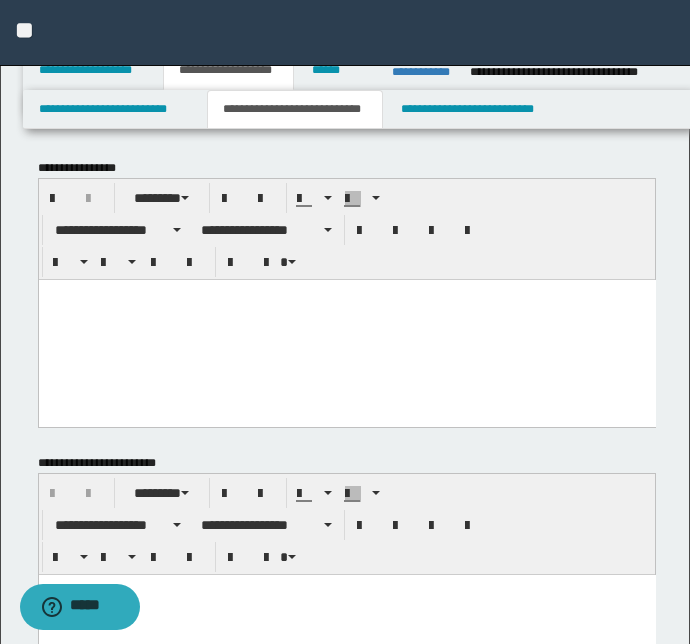 paste 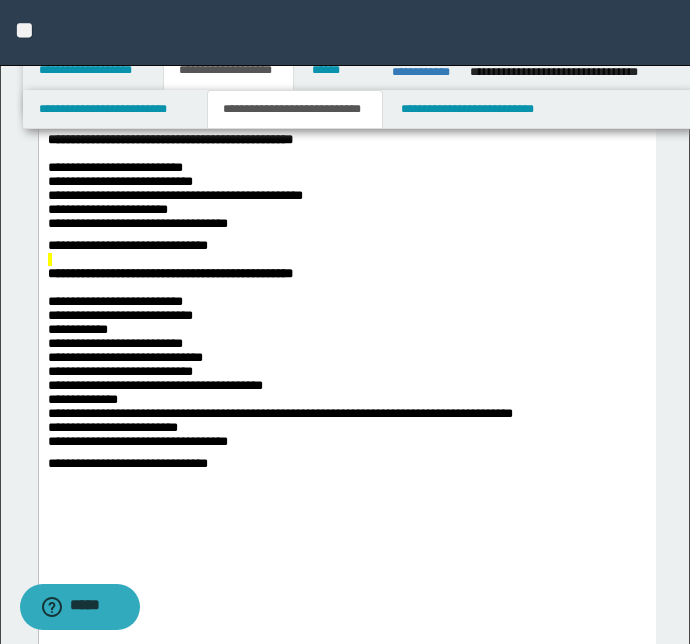 scroll, scrollTop: 2272, scrollLeft: 0, axis: vertical 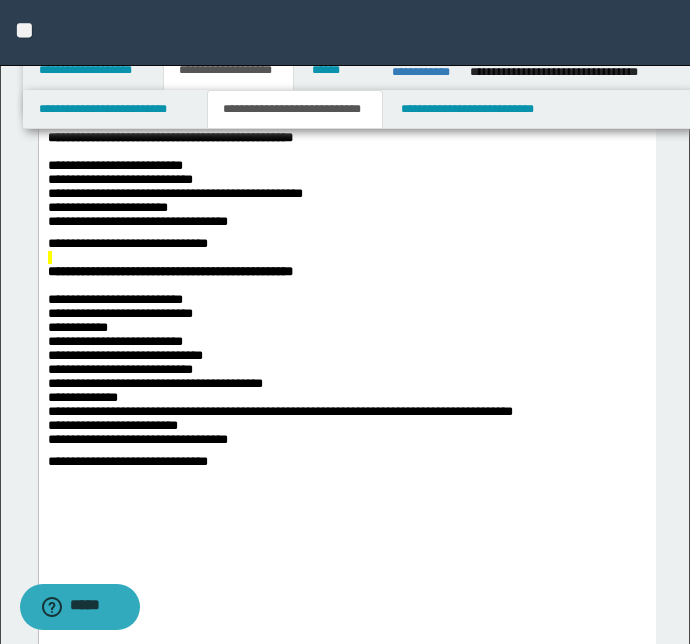 click on "**********" at bounding box center (370, -80) 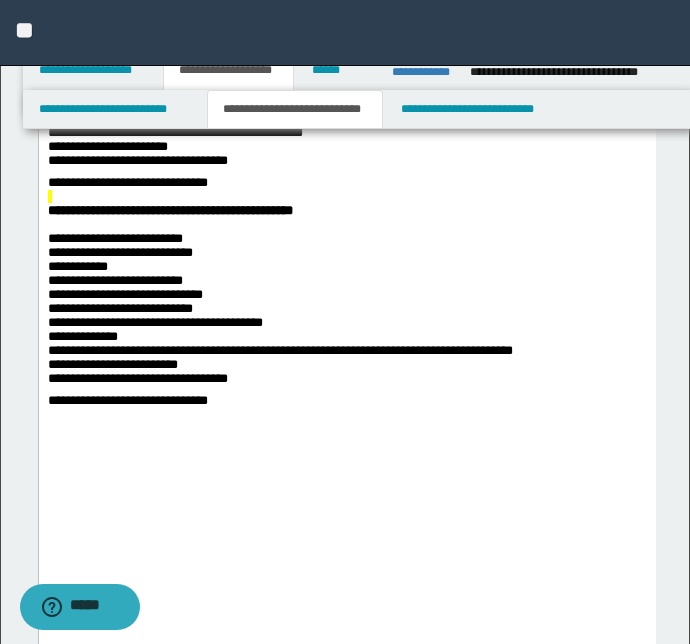 scroll, scrollTop: 2363, scrollLeft: 0, axis: vertical 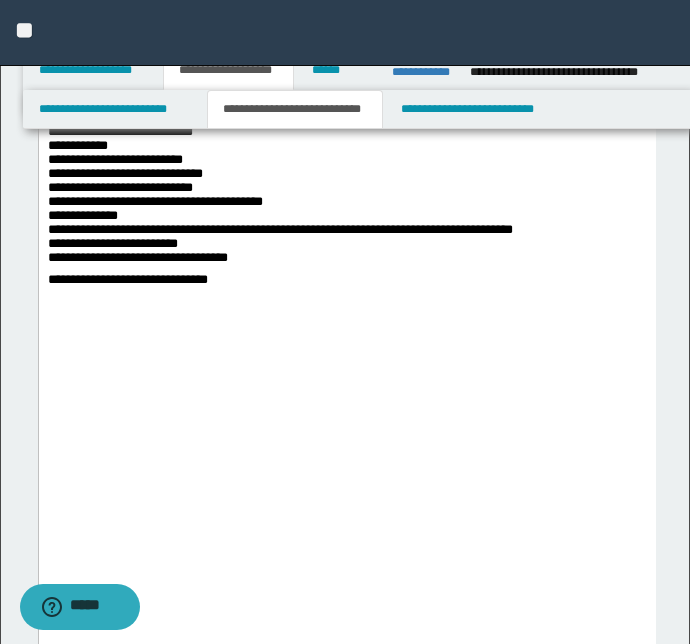 click at bounding box center (346, 76) 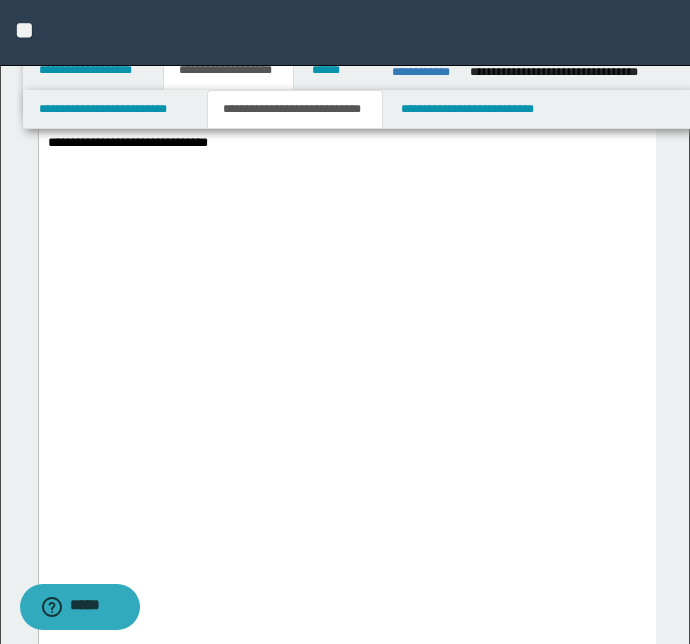scroll, scrollTop: 2636, scrollLeft: 0, axis: vertical 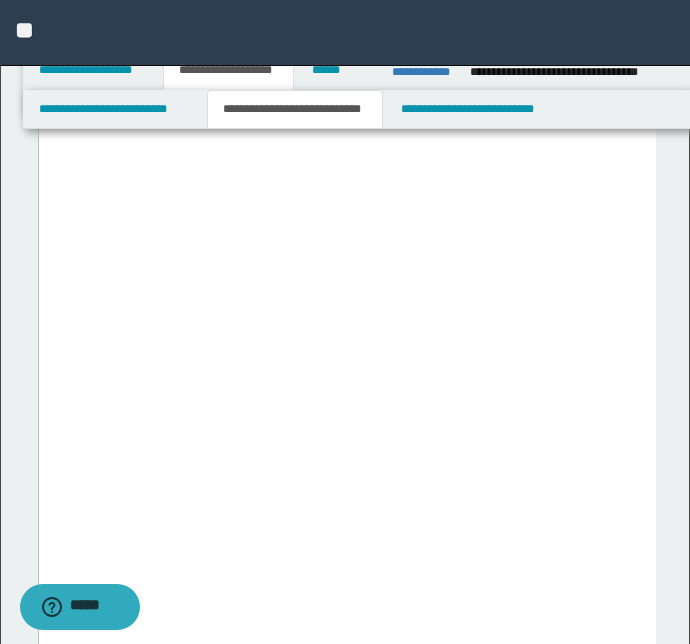 click on "**********" at bounding box center [346, 20] 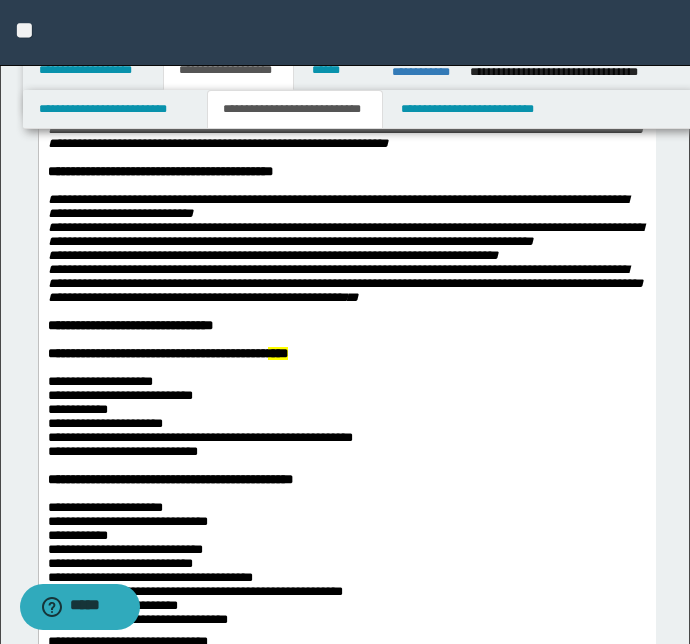 scroll, scrollTop: 1545, scrollLeft: 0, axis: vertical 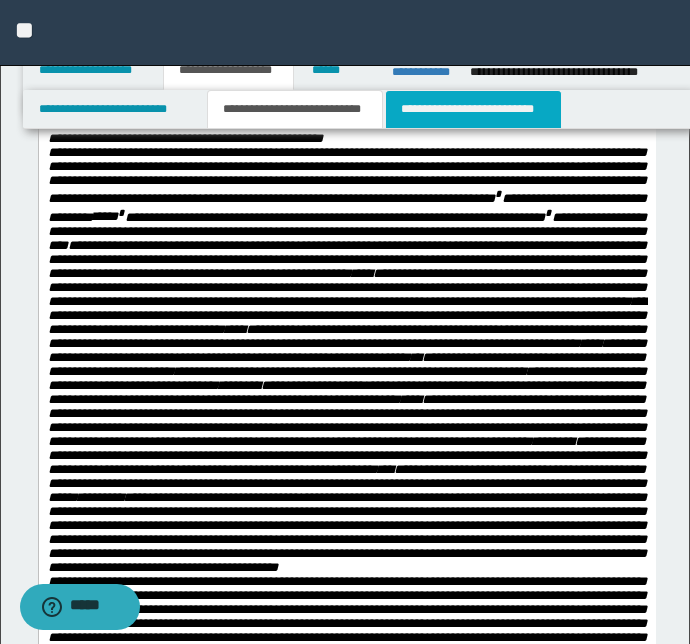 click on "**********" at bounding box center (473, 109) 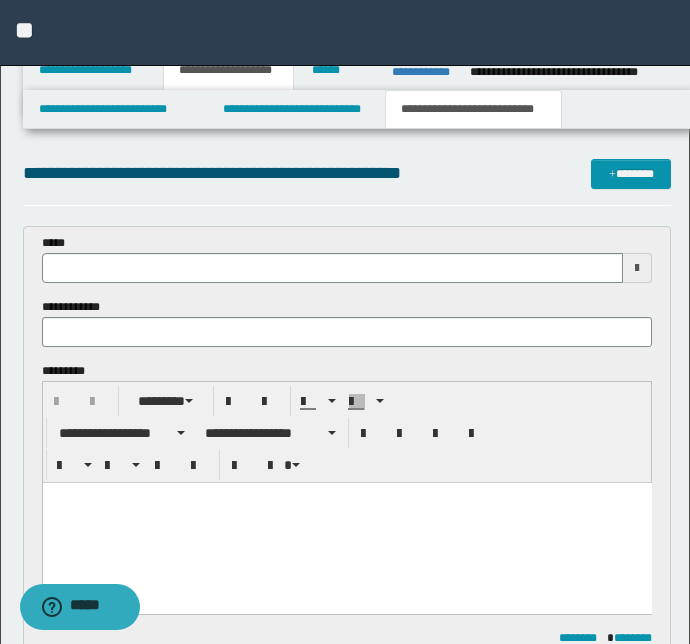 scroll, scrollTop: 0, scrollLeft: 0, axis: both 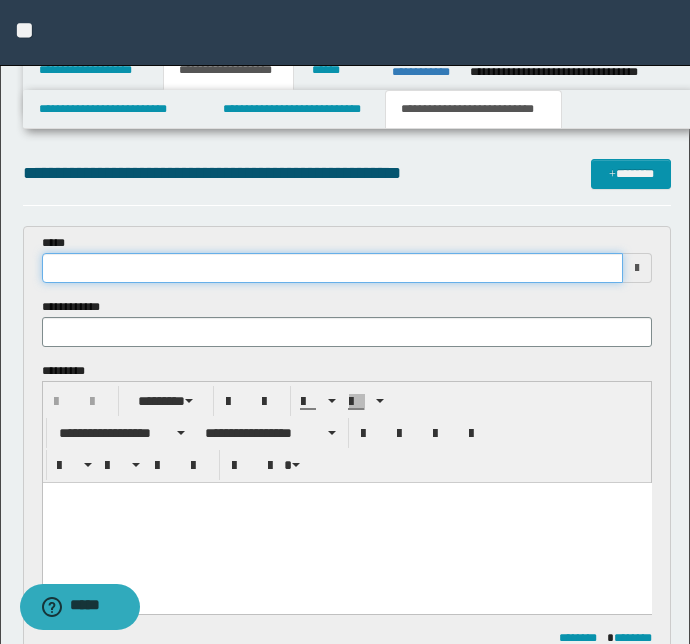 click at bounding box center (333, 268) 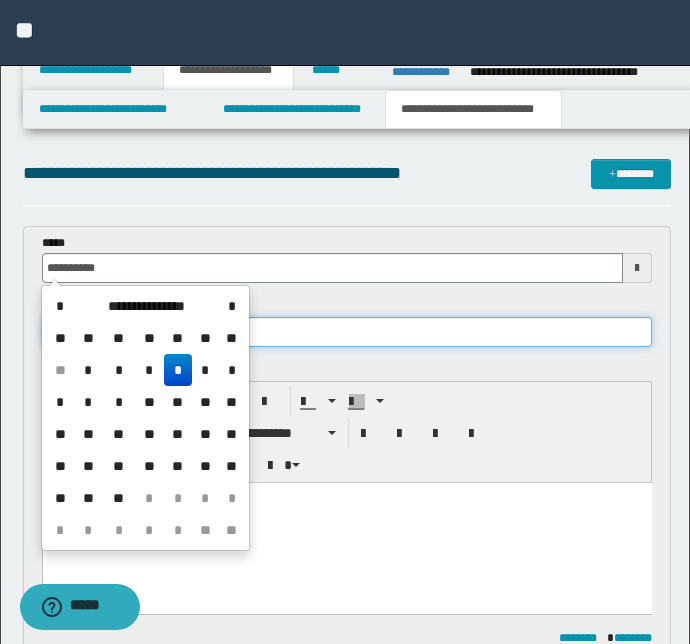type on "**********" 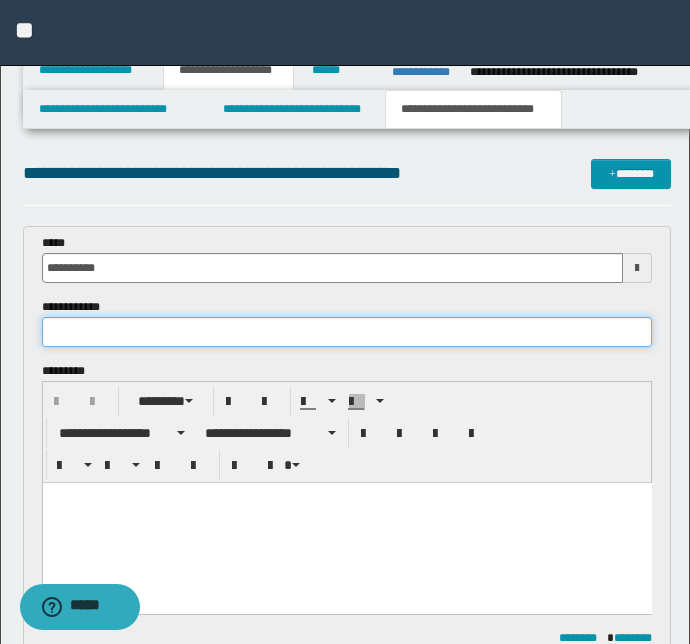 paste on "**********" 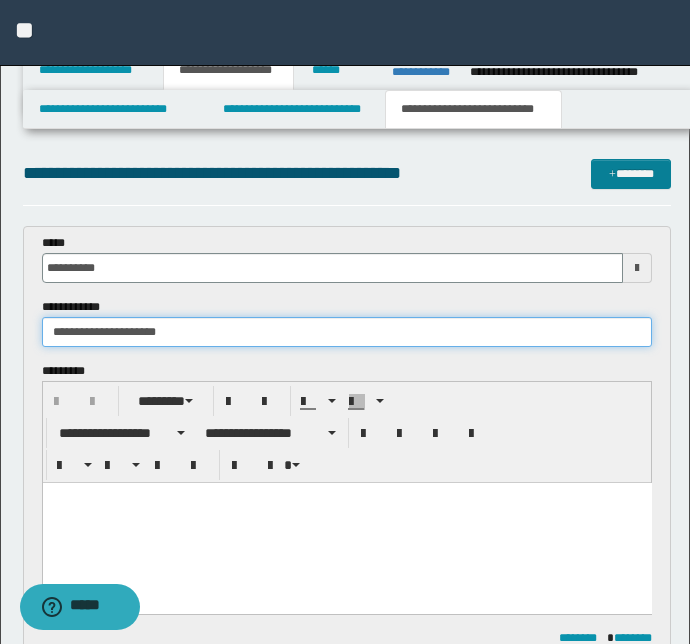 type on "**********" 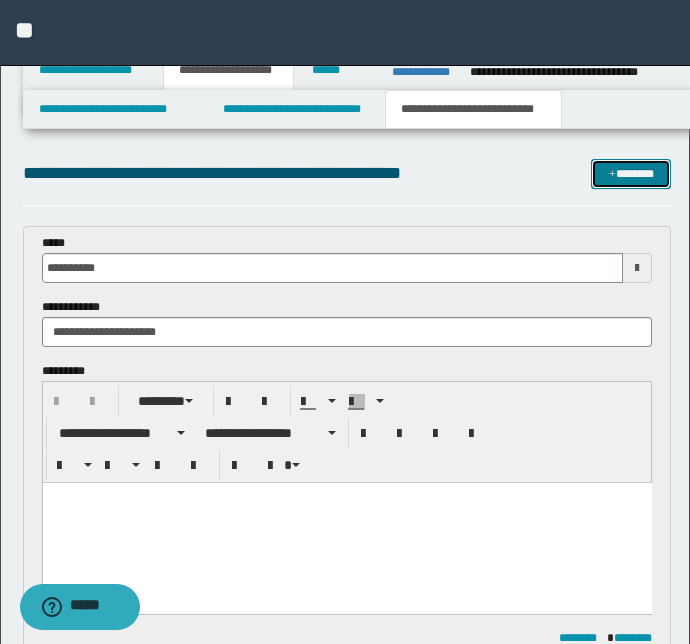click on "*******" at bounding box center (631, 174) 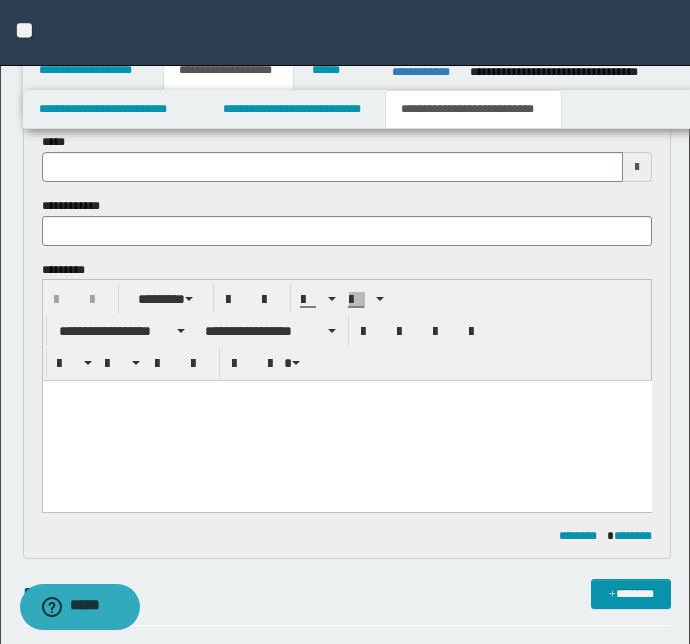 scroll, scrollTop: 516, scrollLeft: 0, axis: vertical 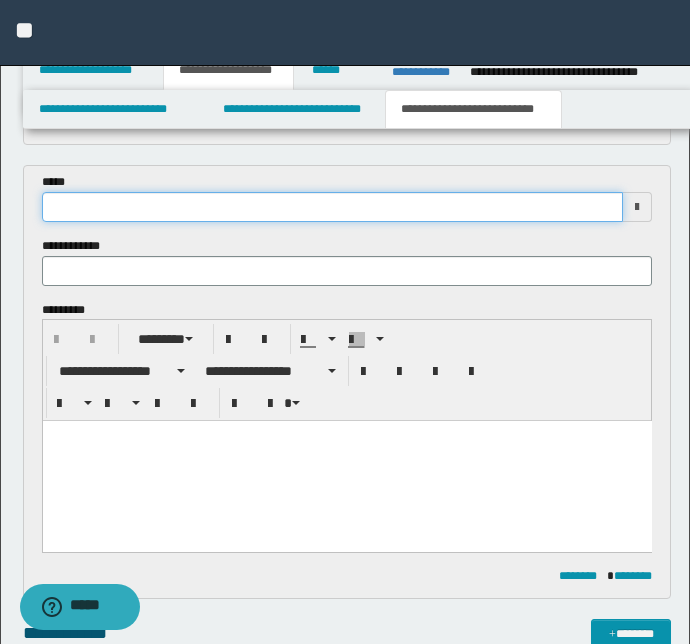 click at bounding box center [333, 207] 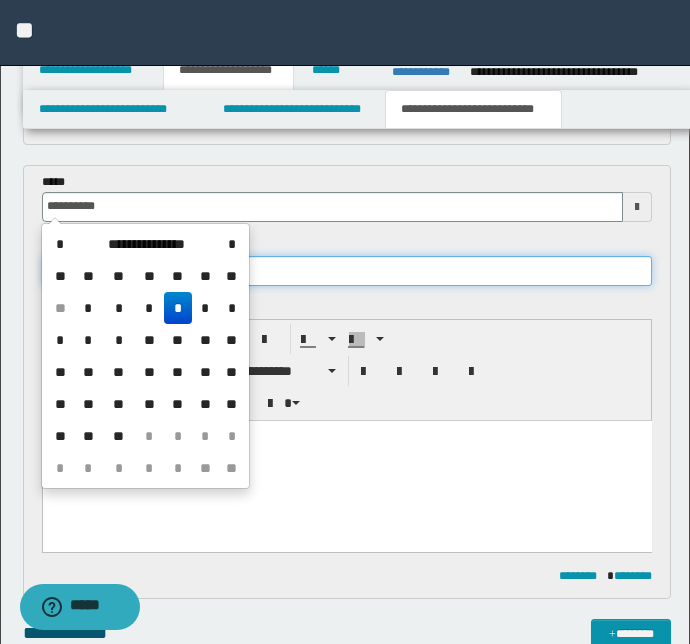 type on "**********" 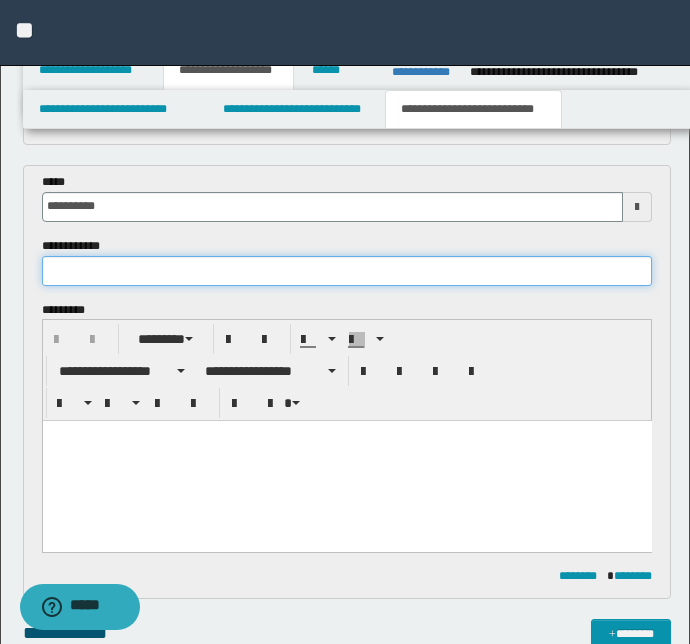 paste on "**********" 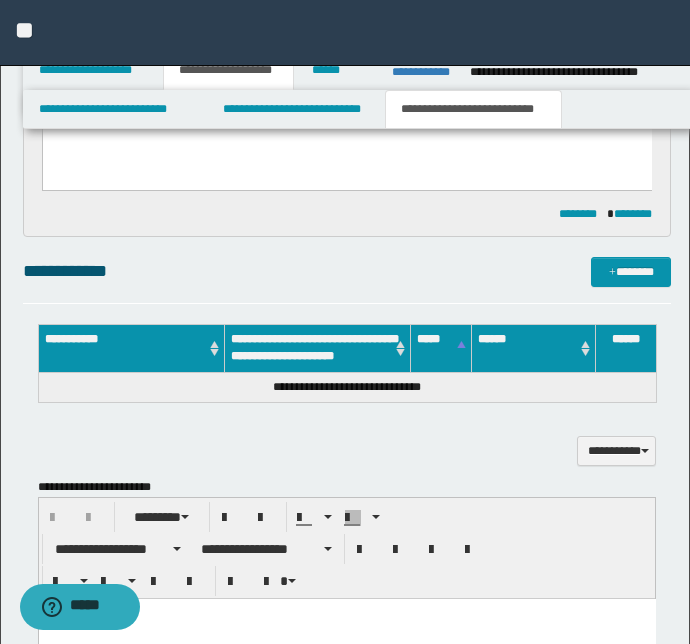 scroll, scrollTop: 880, scrollLeft: 0, axis: vertical 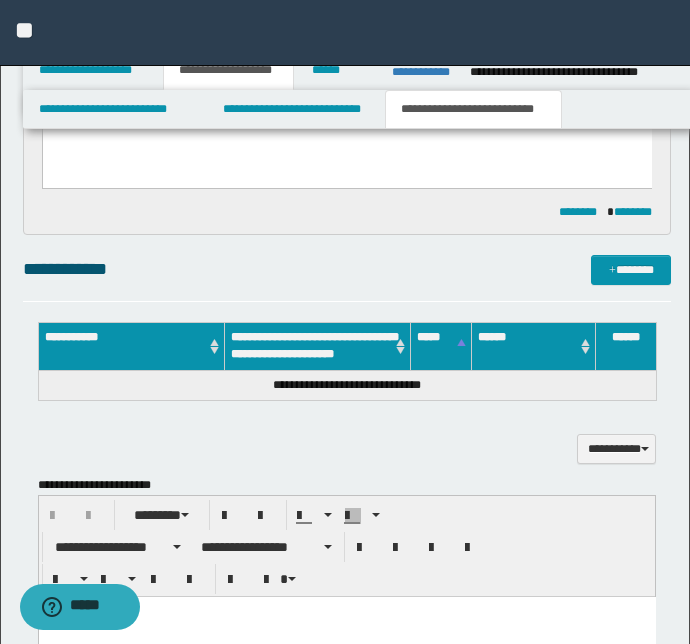 type on "**********" 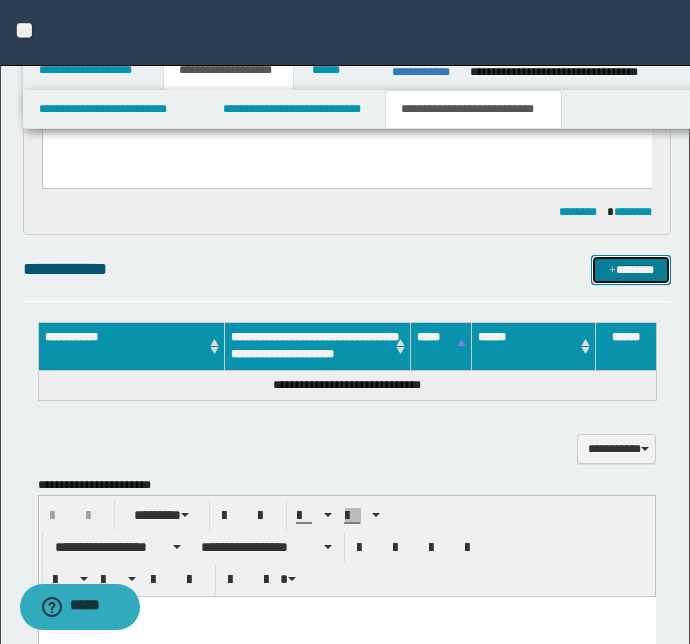 click at bounding box center [612, 271] 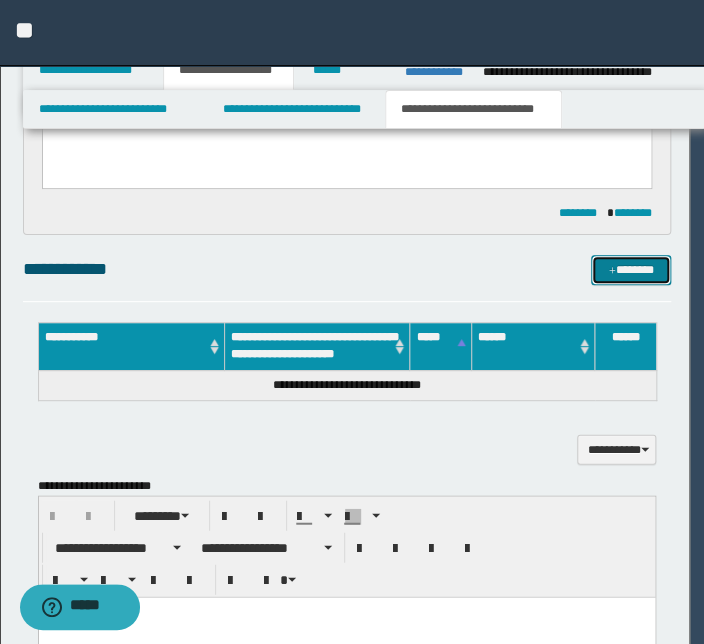type 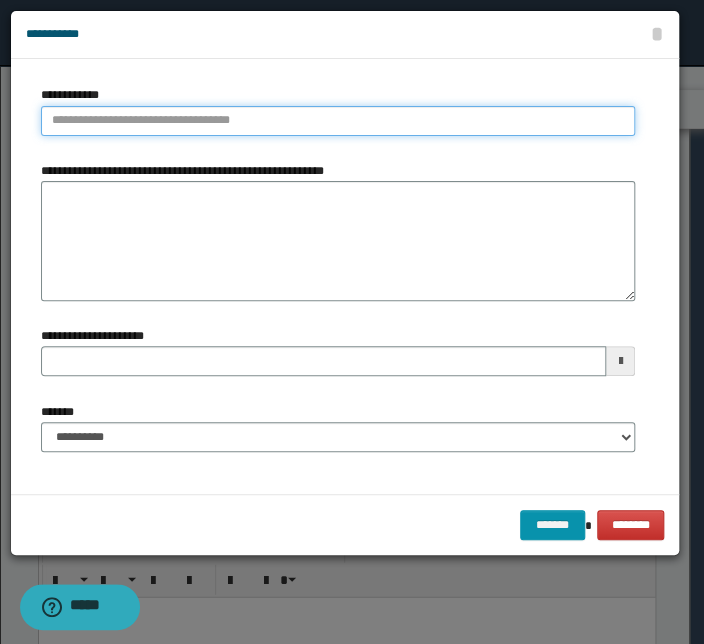 click on "**********" at bounding box center (338, 121) 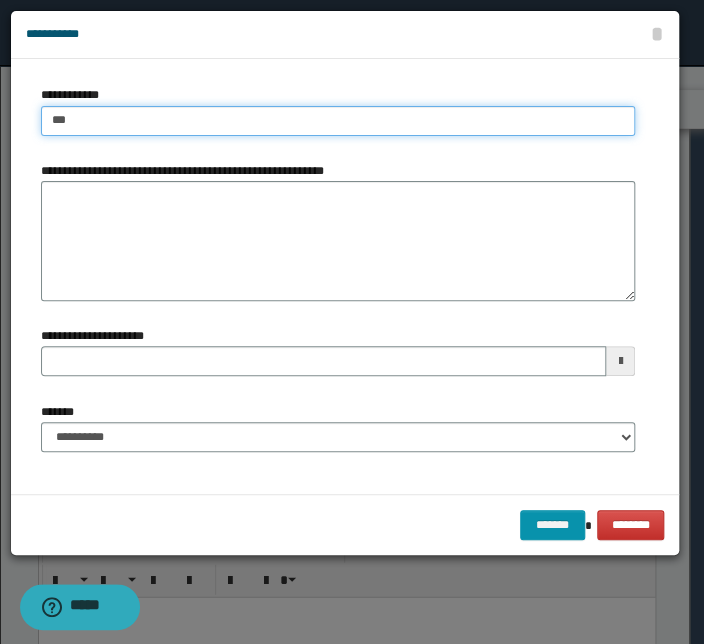 type on "****" 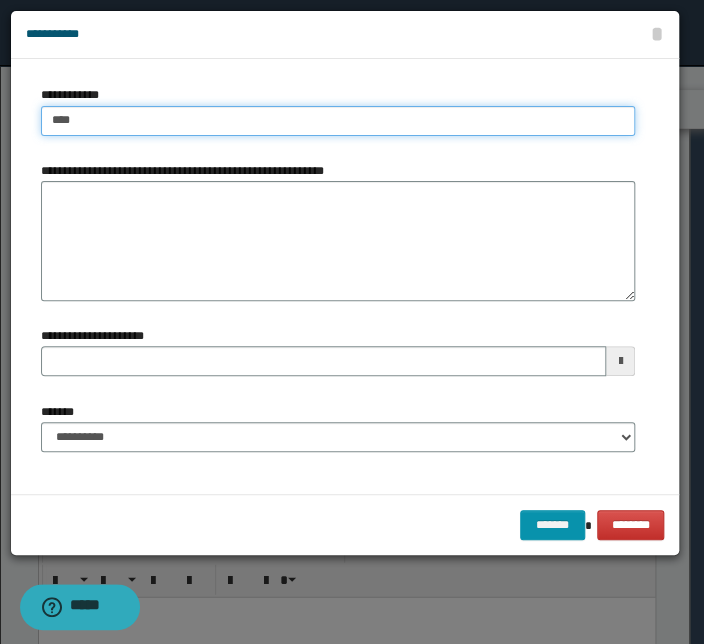 type on "****" 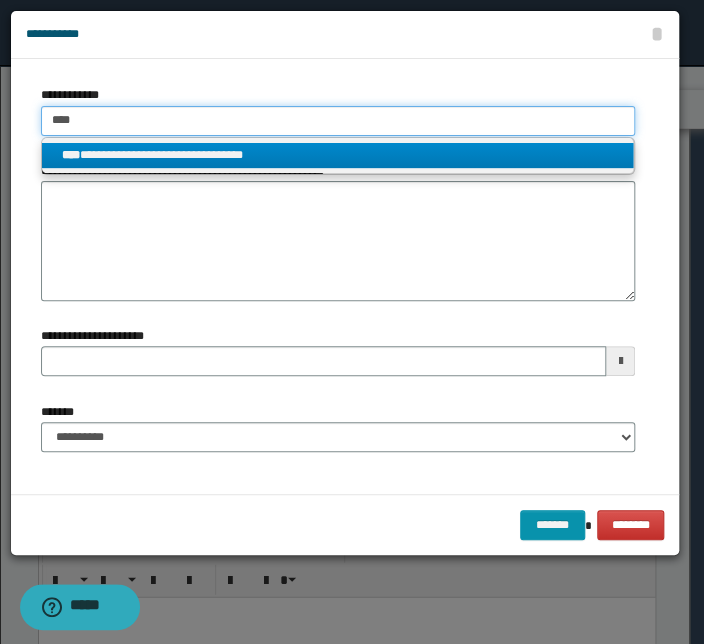 type on "****" 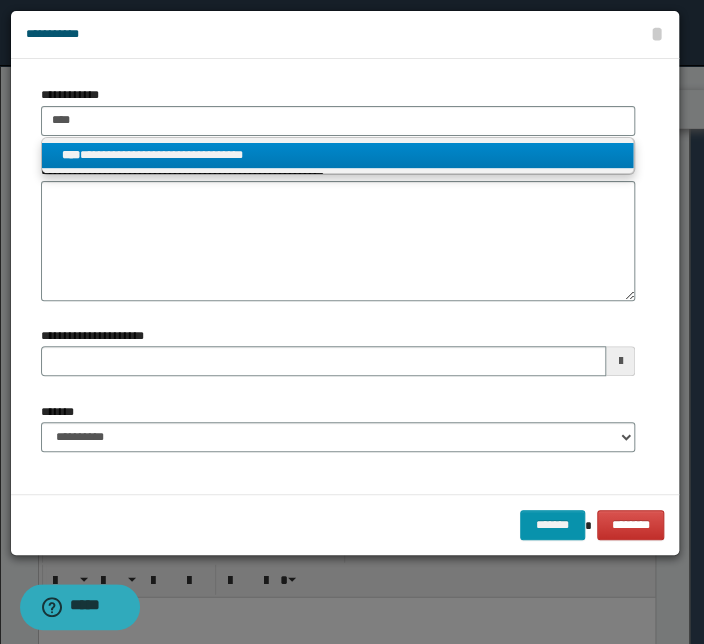 click on "**********" at bounding box center (337, 155) 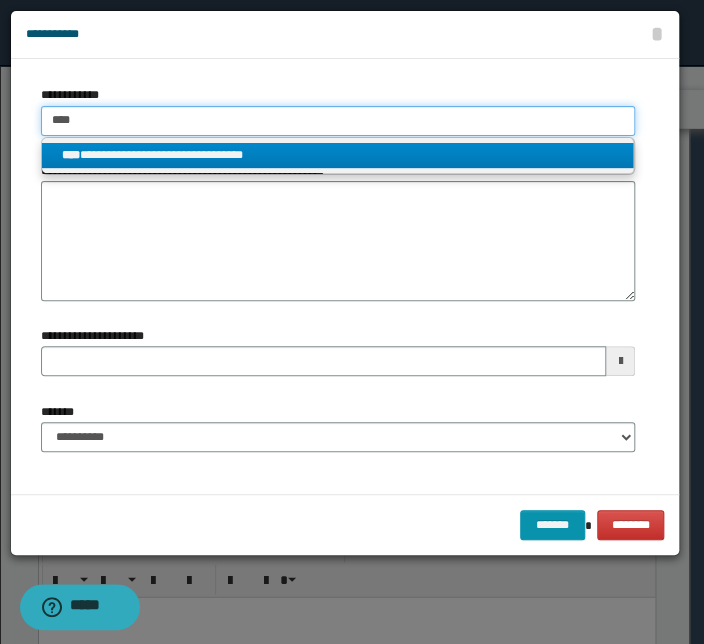 type 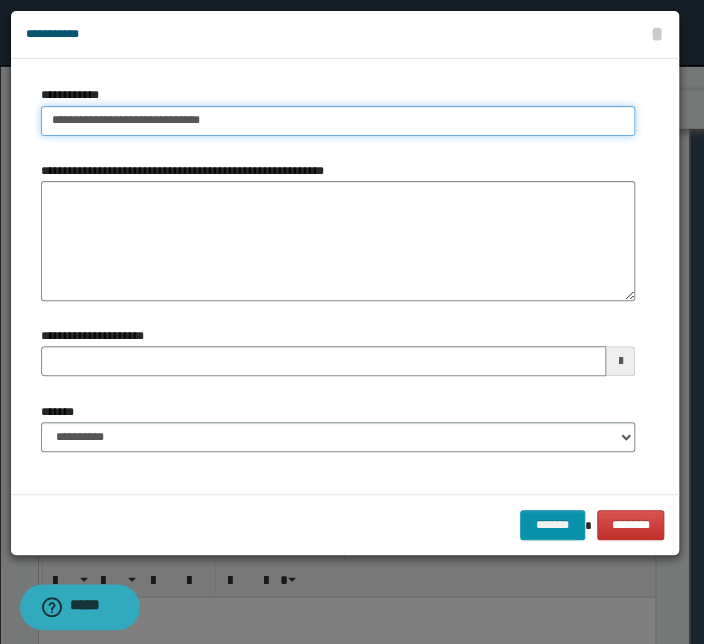drag, startPoint x: 248, startPoint y: 126, endPoint x: -14, endPoint y: 119, distance: 262.0935 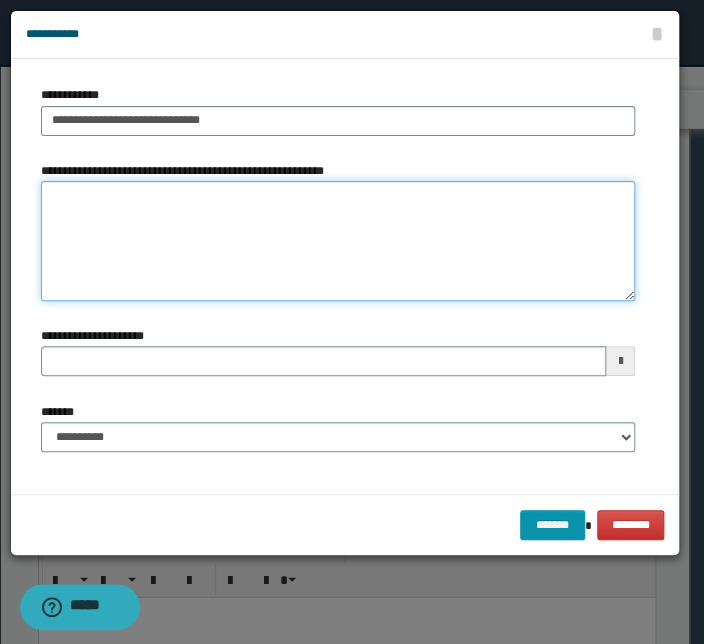 click on "**********" at bounding box center (338, 241) 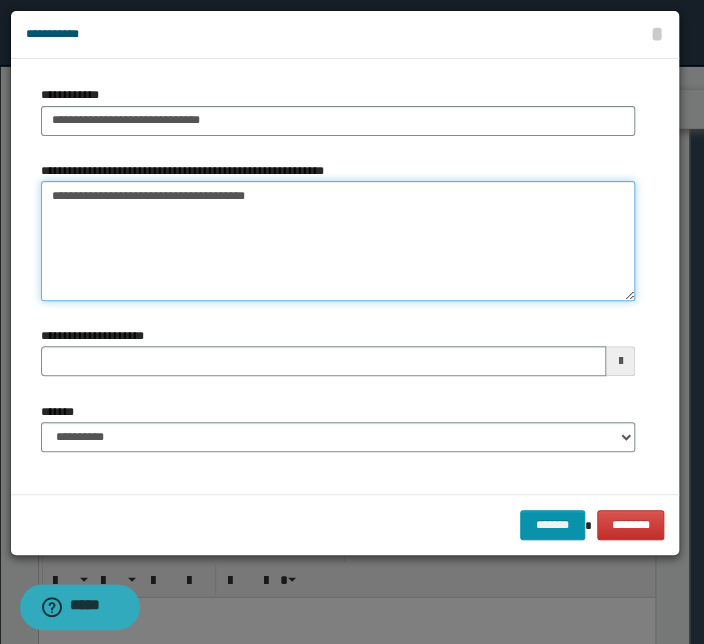 type on "**********" 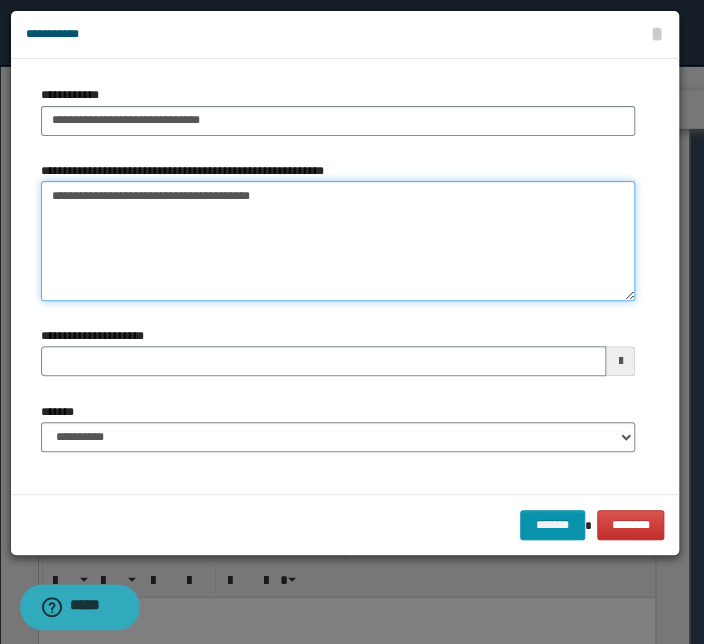 type 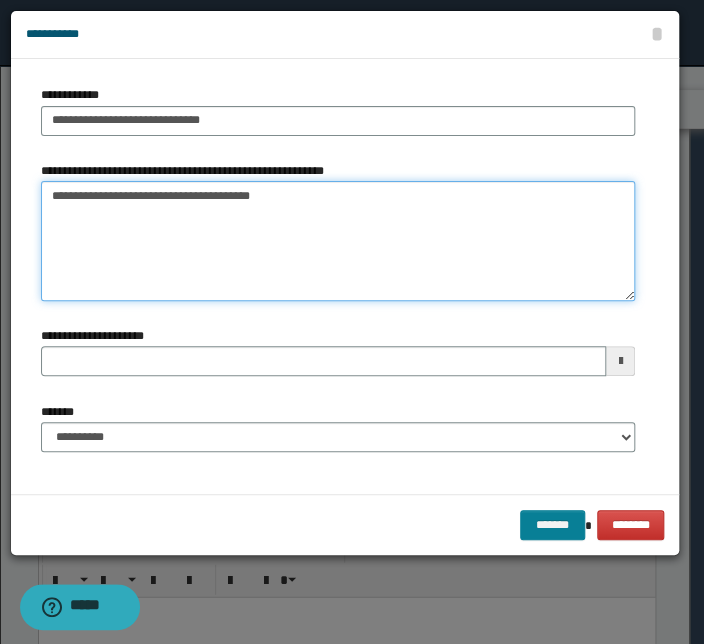 type on "**********" 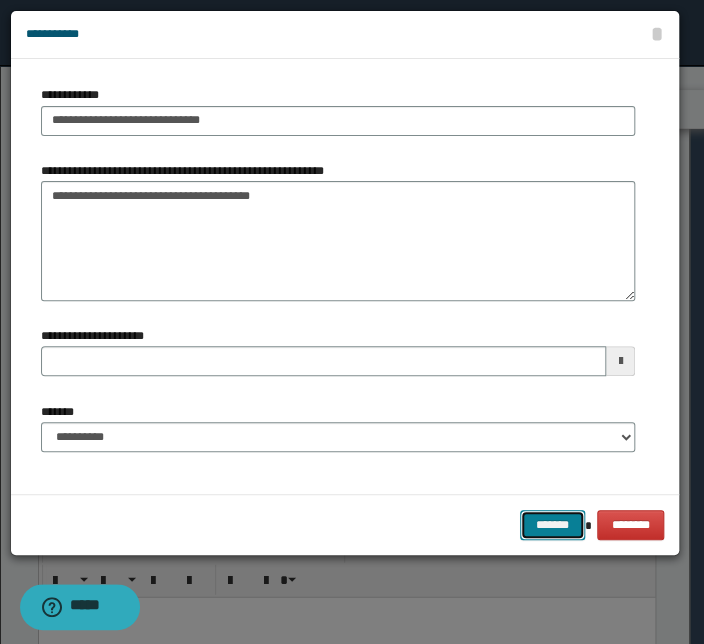 click on "*******" at bounding box center (552, 525) 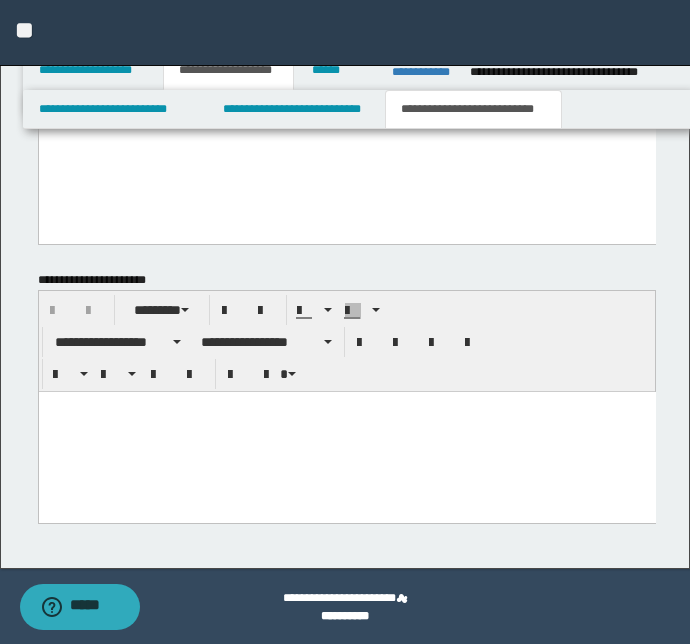 scroll, scrollTop: 1680, scrollLeft: 0, axis: vertical 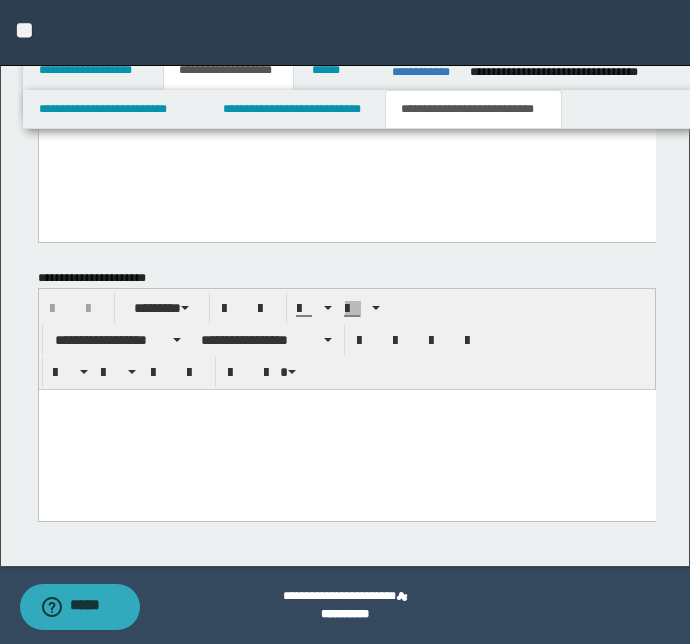 click at bounding box center (346, 429) 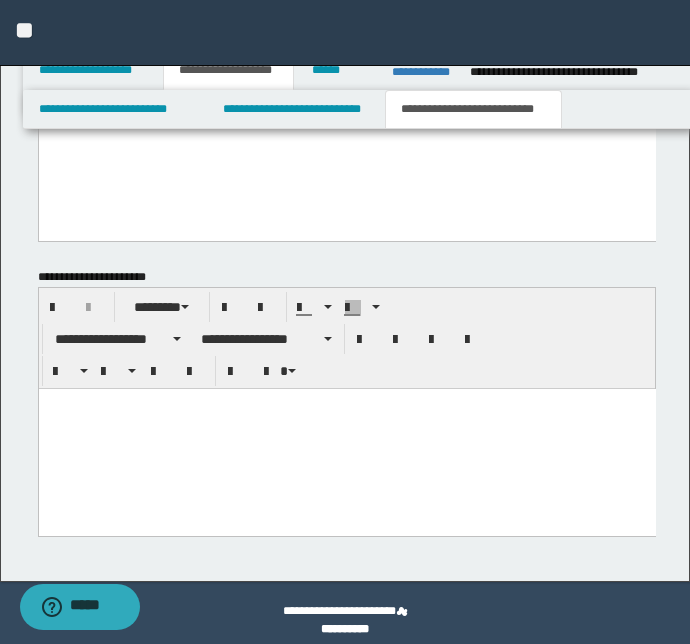 paste 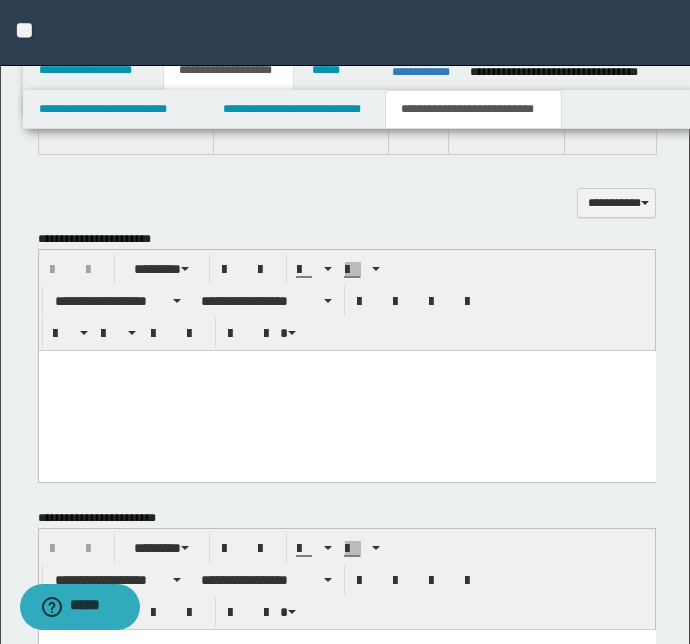 scroll, scrollTop: 1134, scrollLeft: 0, axis: vertical 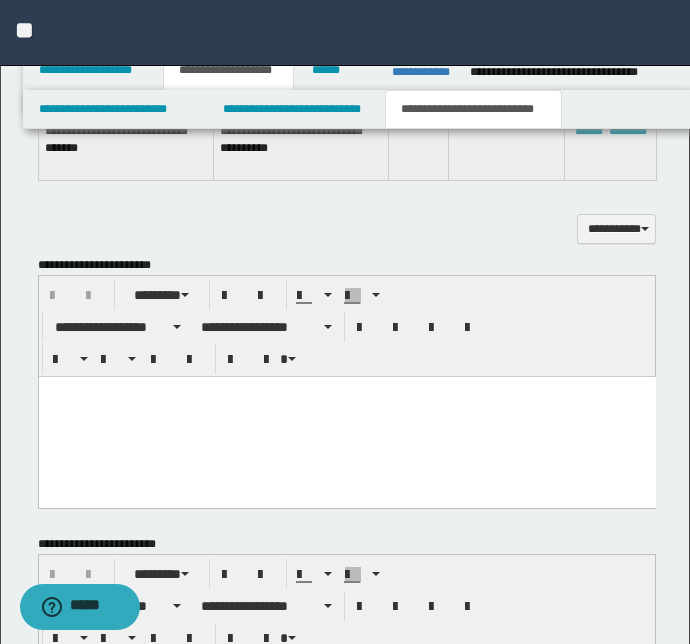 click at bounding box center [346, 416] 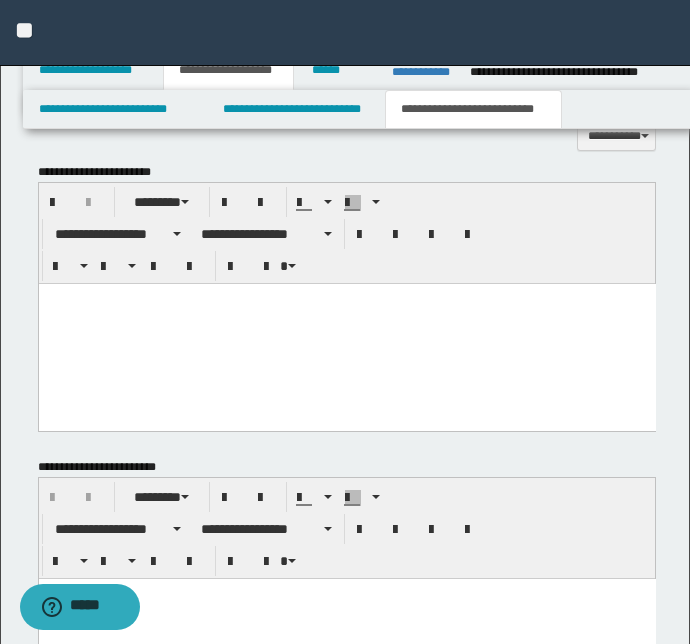 scroll, scrollTop: 1225, scrollLeft: 0, axis: vertical 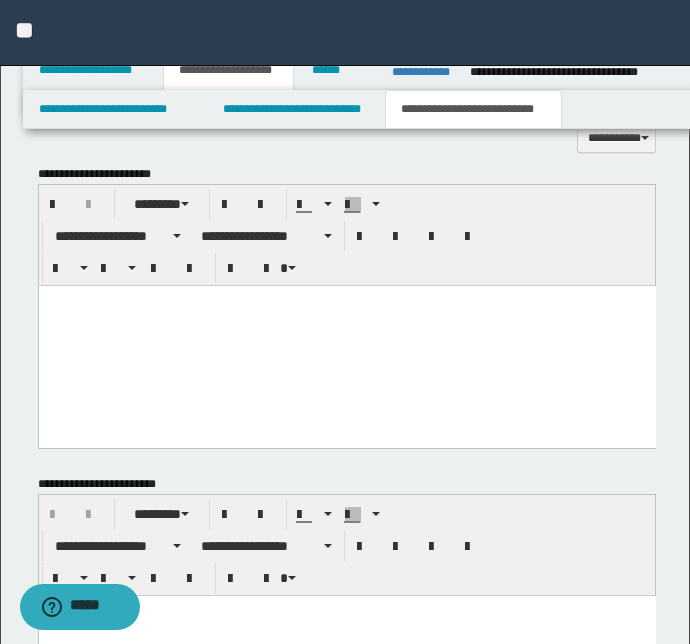 paste 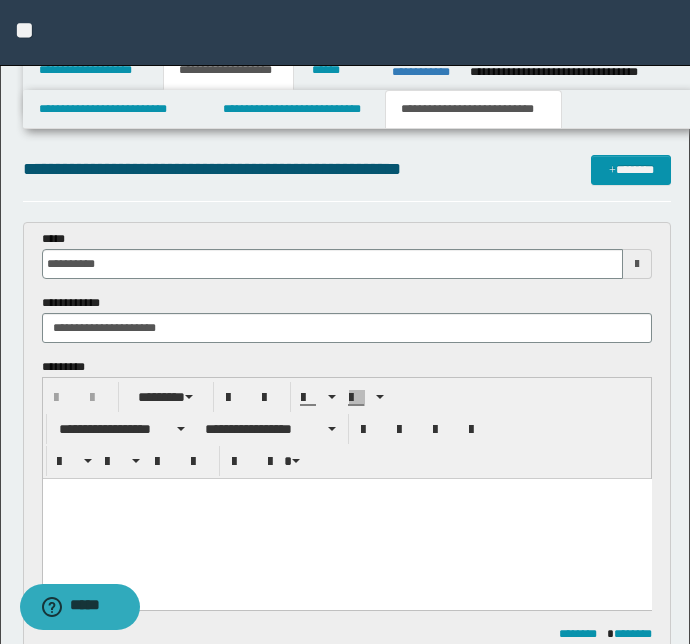 scroll, scrollTop: 0, scrollLeft: 0, axis: both 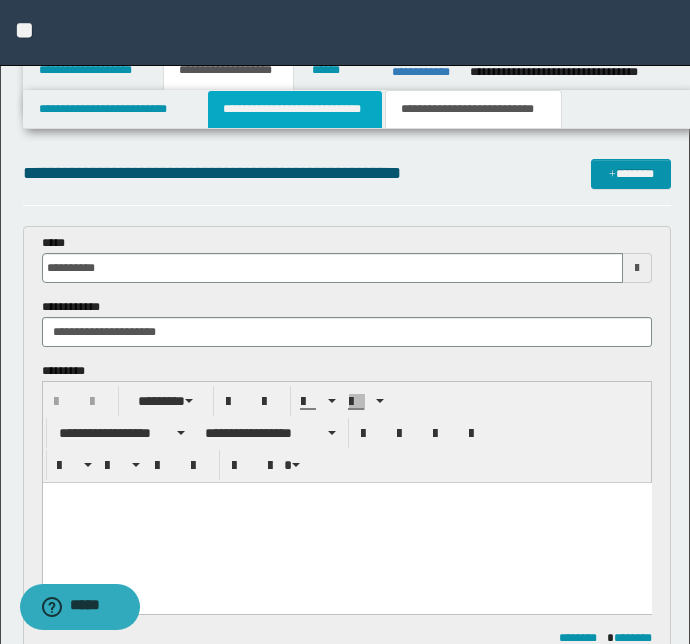 click on "**********" at bounding box center [294, 109] 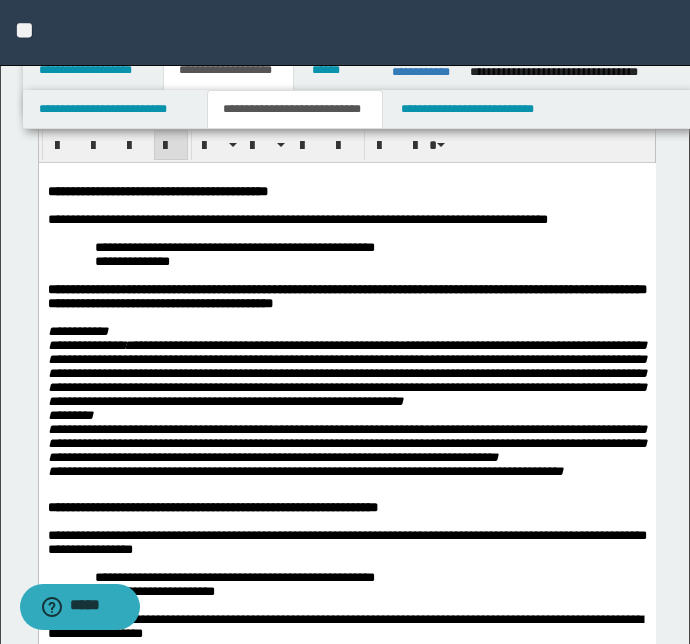 scroll, scrollTop: 181, scrollLeft: 0, axis: vertical 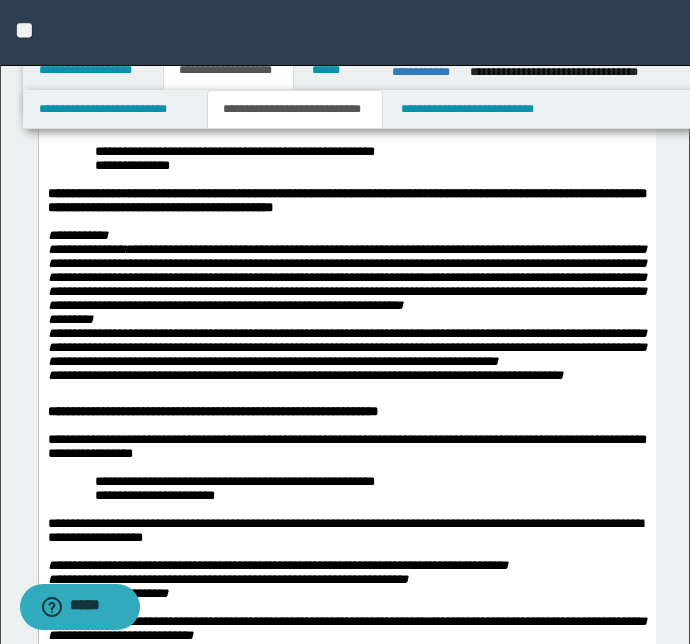 click on "**********" at bounding box center [82, 234] 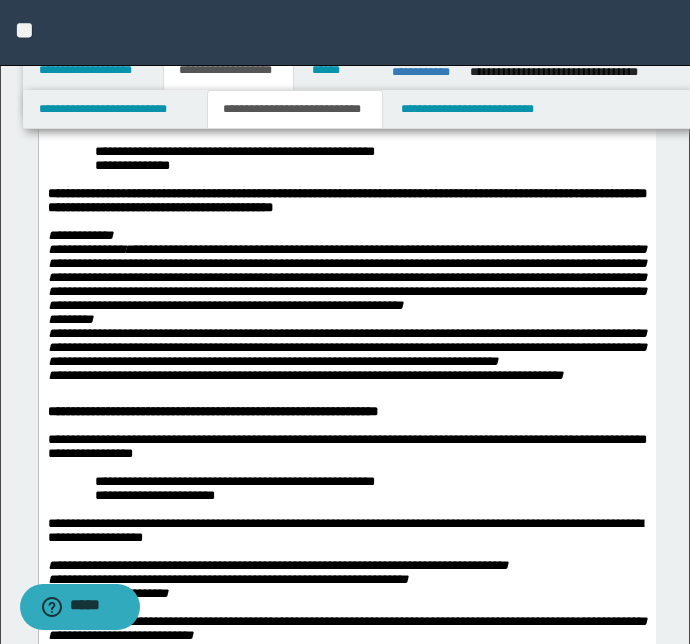 click on "**********" at bounding box center [346, 276] 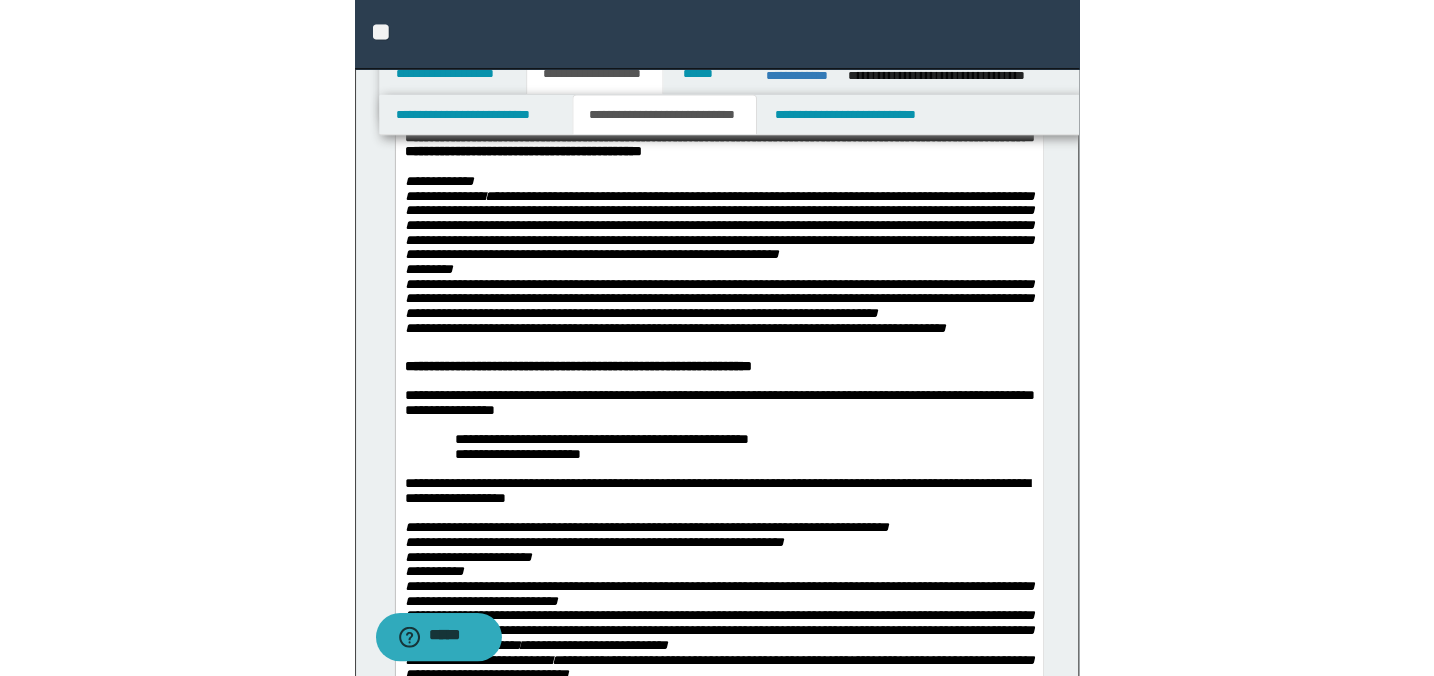 scroll, scrollTop: 272, scrollLeft: 0, axis: vertical 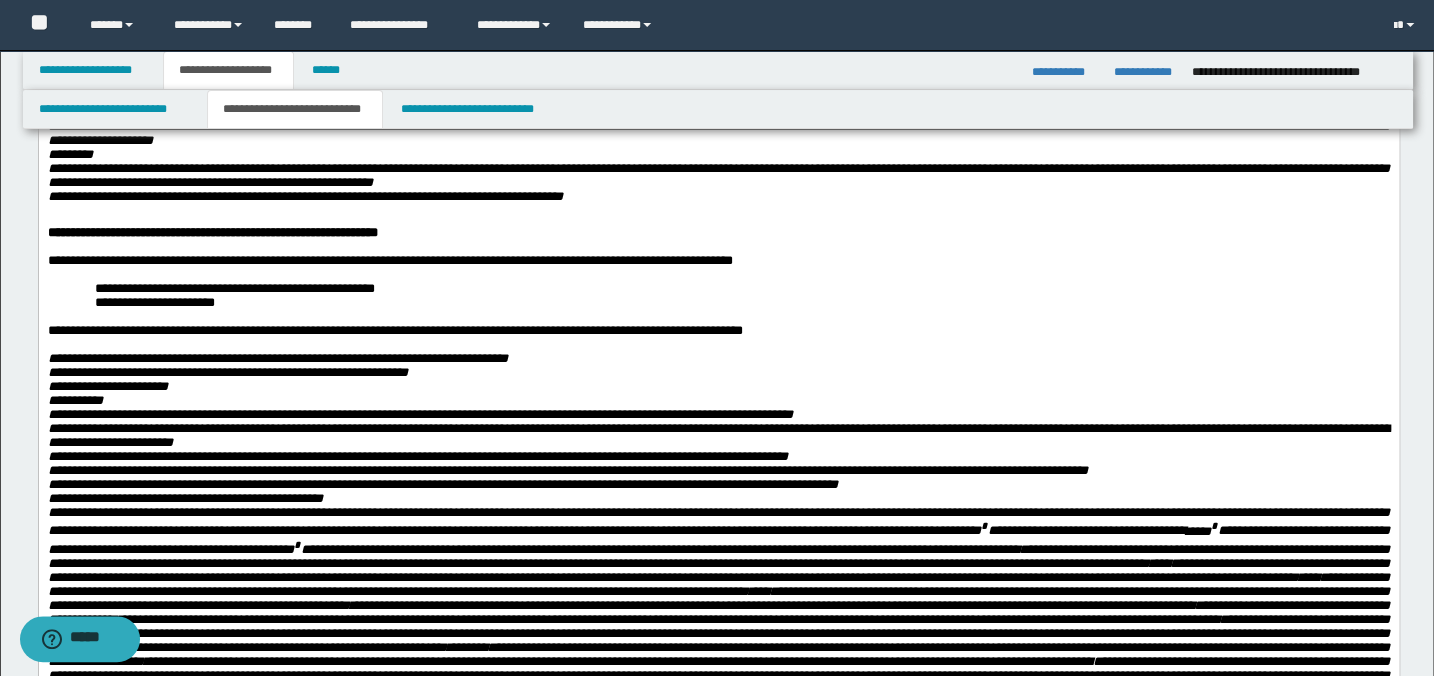 drag, startPoint x: 860, startPoint y: 259, endPoint x: 870, endPoint y: 251, distance: 12.806249 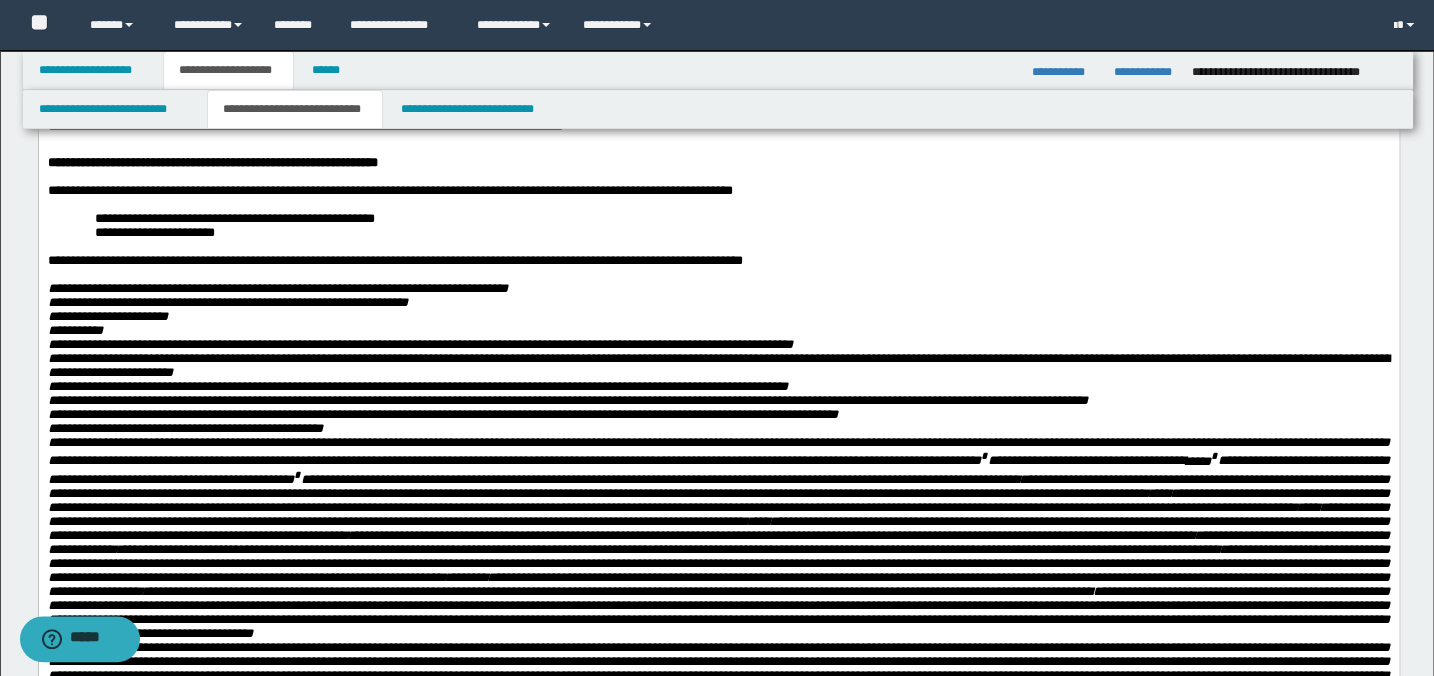 scroll, scrollTop: 454, scrollLeft: 0, axis: vertical 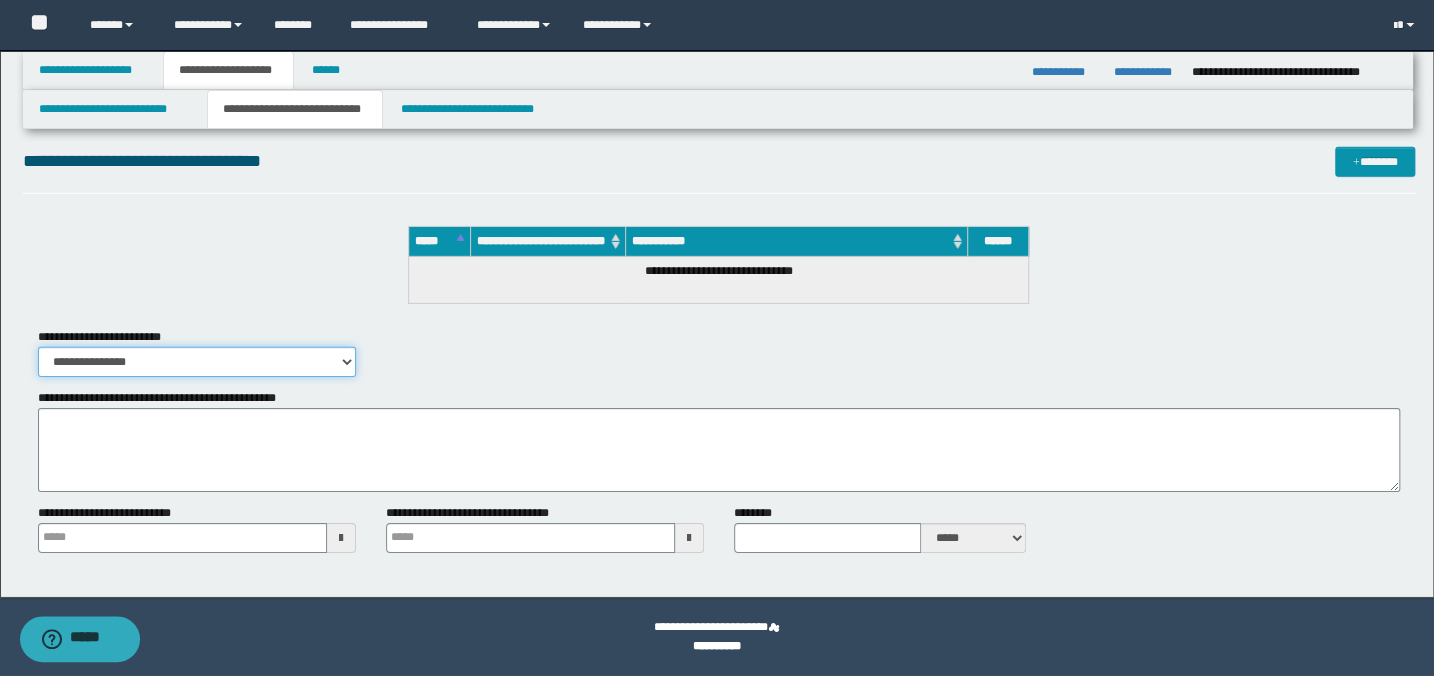 click on "**********" at bounding box center [197, 362] 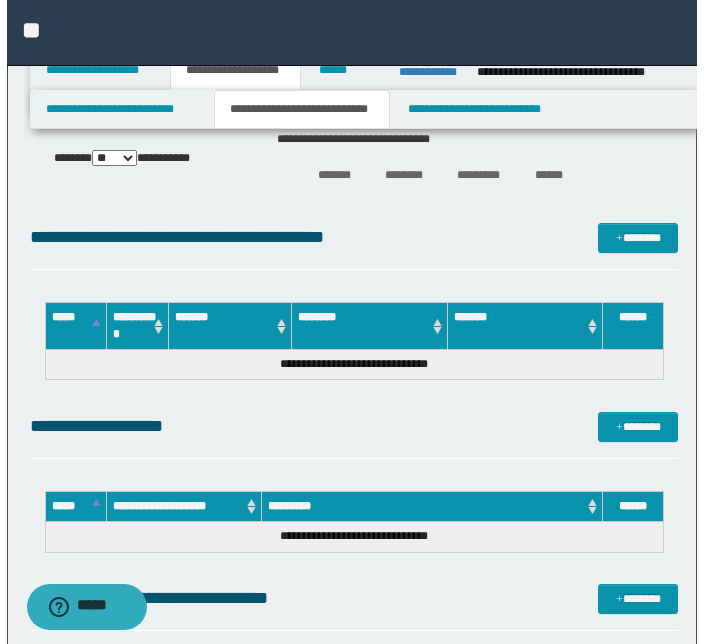 scroll, scrollTop: 2857, scrollLeft: 0, axis: vertical 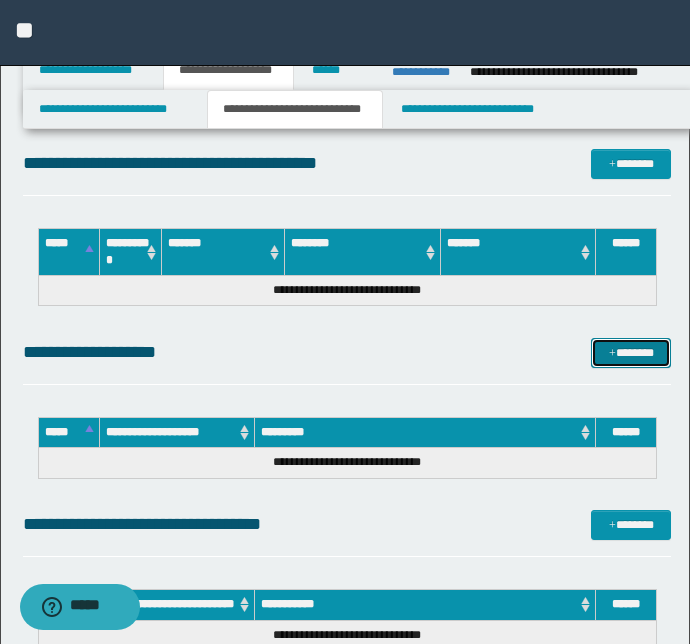 click on "*******" at bounding box center (631, 353) 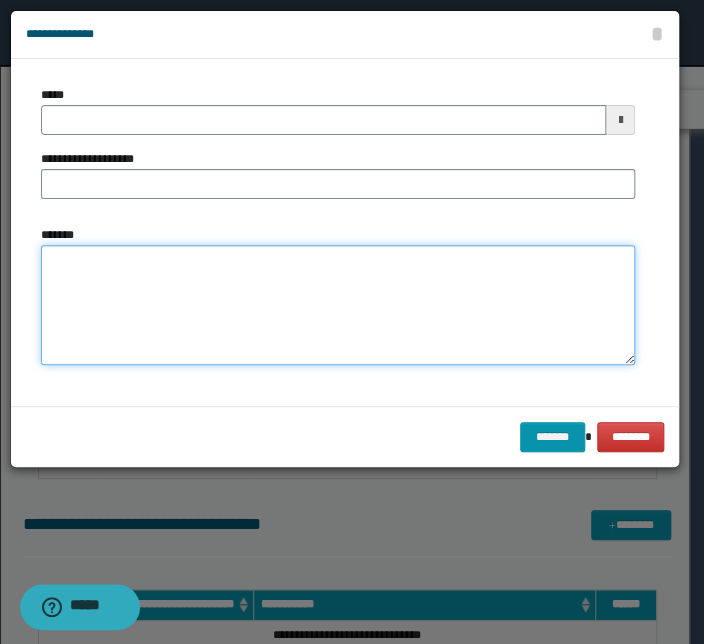 click on "*******" at bounding box center (338, 305) 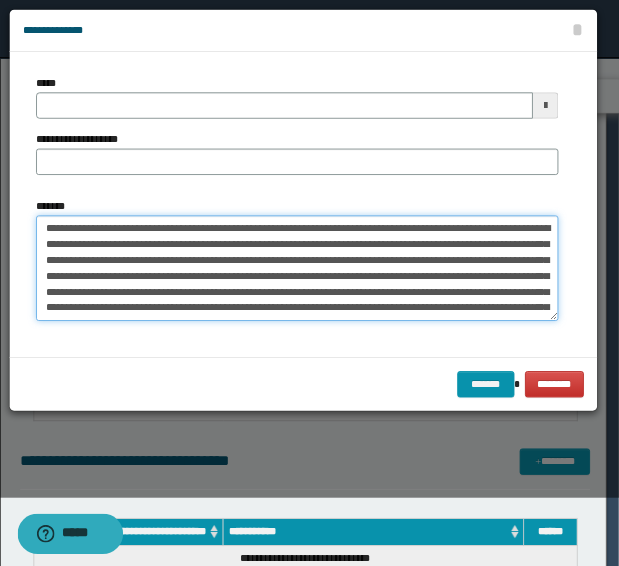 scroll, scrollTop: 2857, scrollLeft: 0, axis: vertical 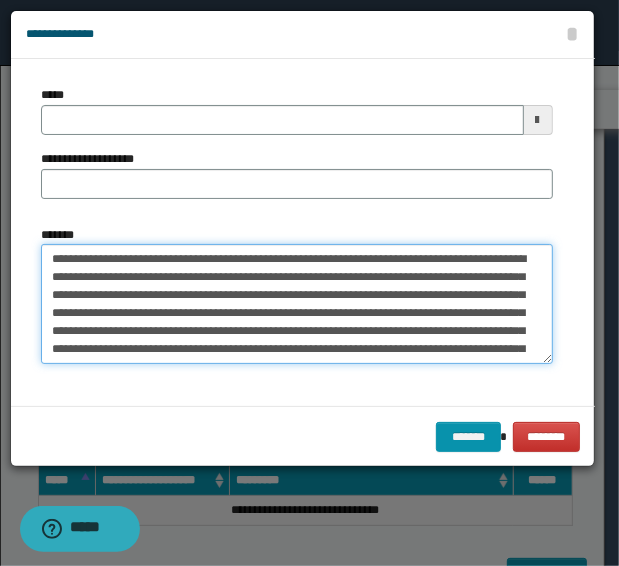 drag, startPoint x: 456, startPoint y: 258, endPoint x: 4, endPoint y: 255, distance: 452.00995 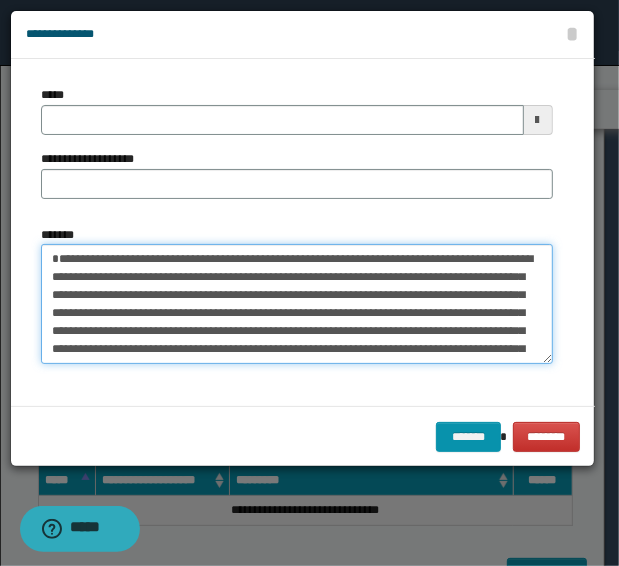 type 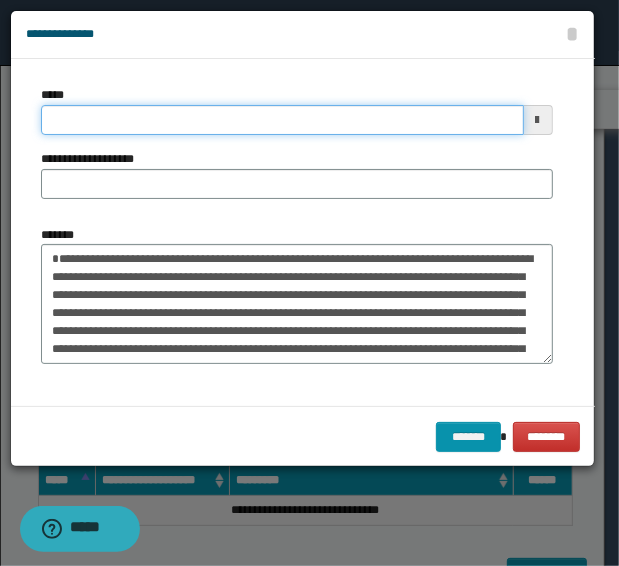 click on "*****" at bounding box center (282, 120) 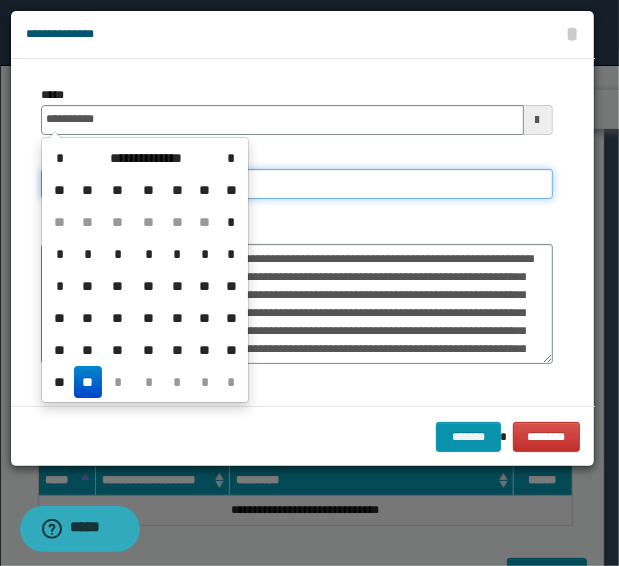 type on "**********" 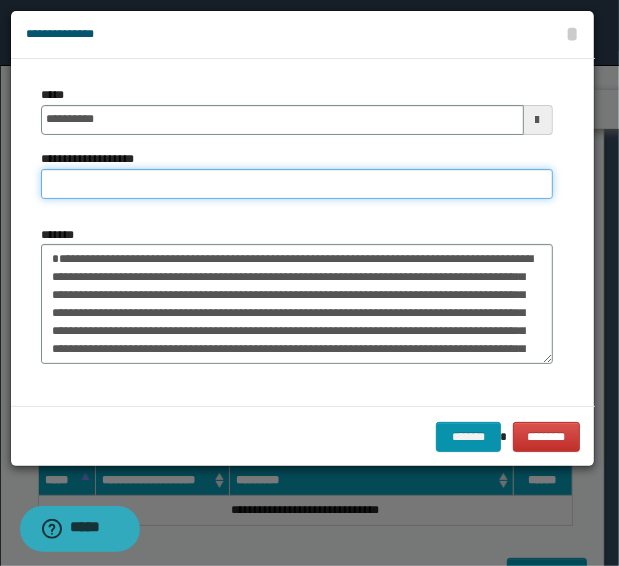 paste on "**********" 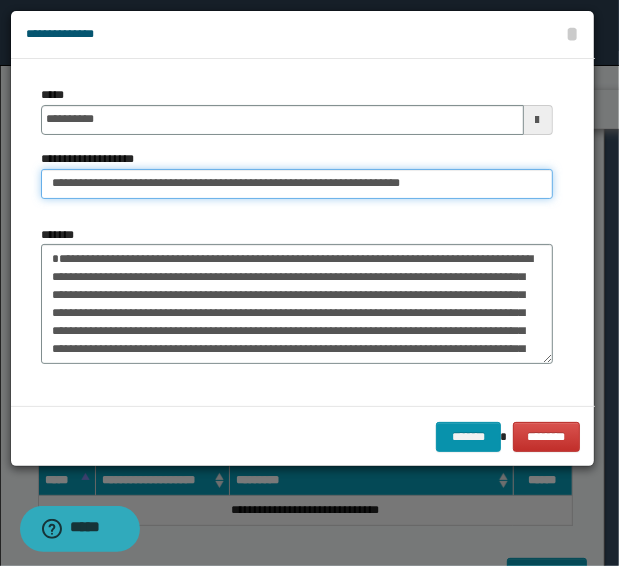 drag, startPoint x: 113, startPoint y: 183, endPoint x: -65, endPoint y: 184, distance: 178.0028 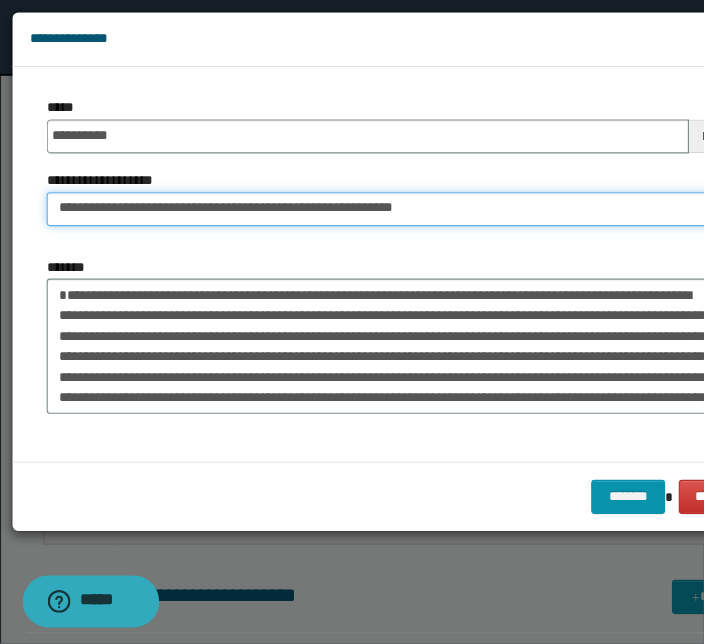 scroll, scrollTop: 2857, scrollLeft: 0, axis: vertical 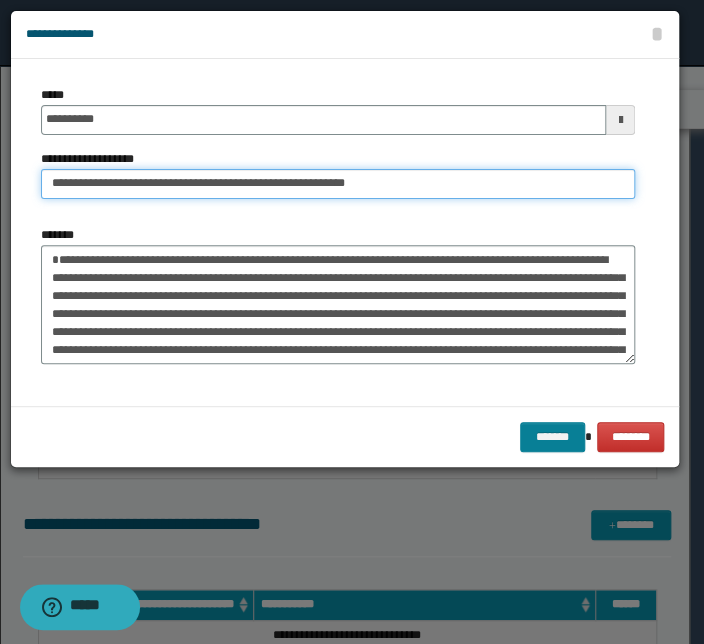 type on "**********" 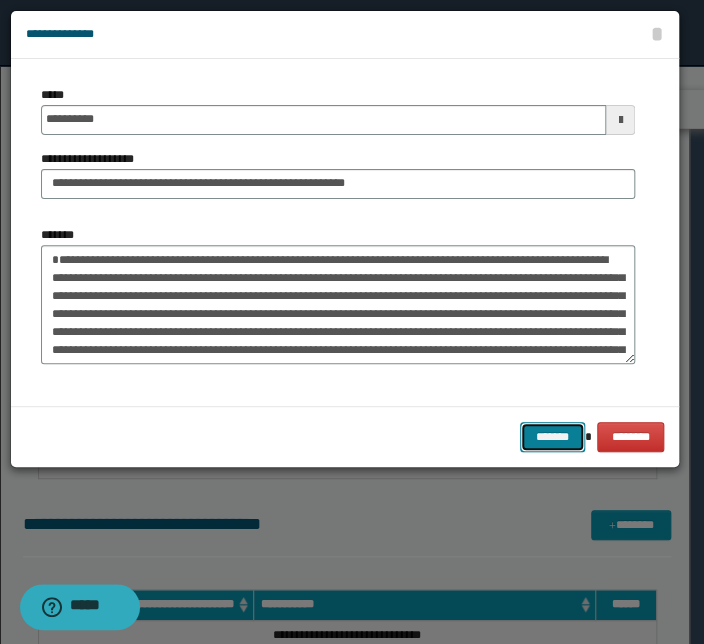 click on "*******" at bounding box center (552, 437) 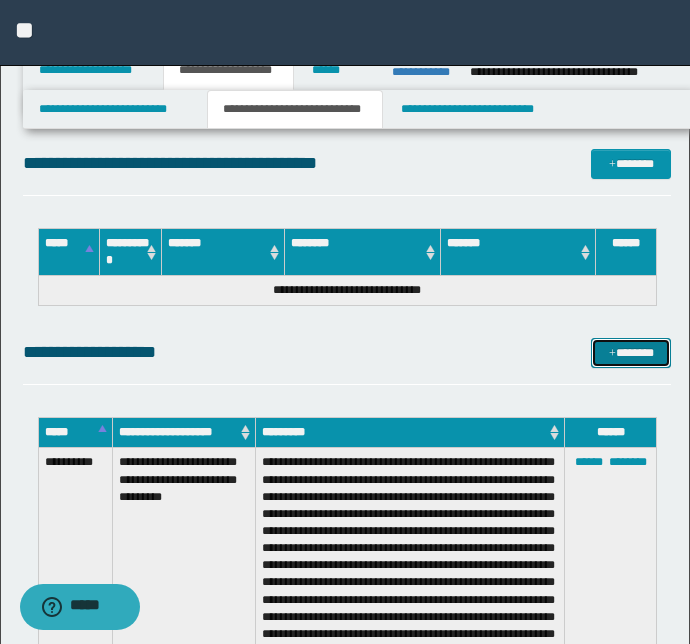 click on "*******" at bounding box center (631, 353) 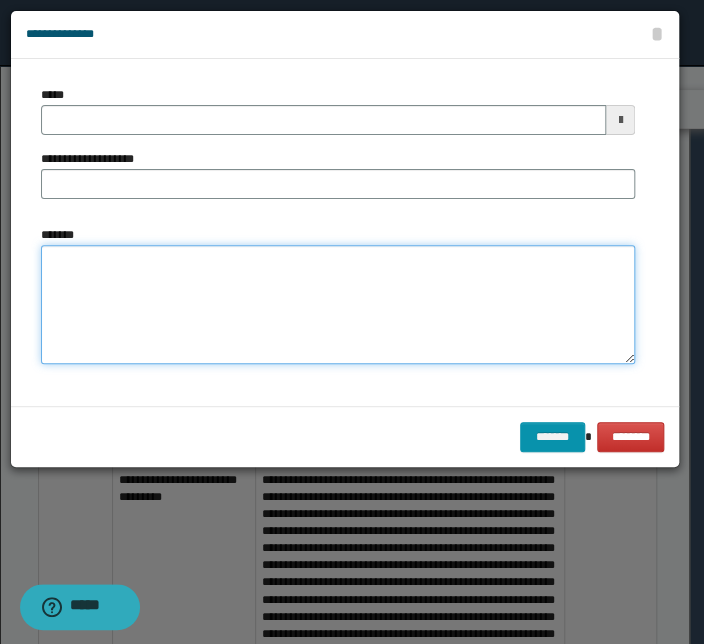 click on "*******" at bounding box center (338, 305) 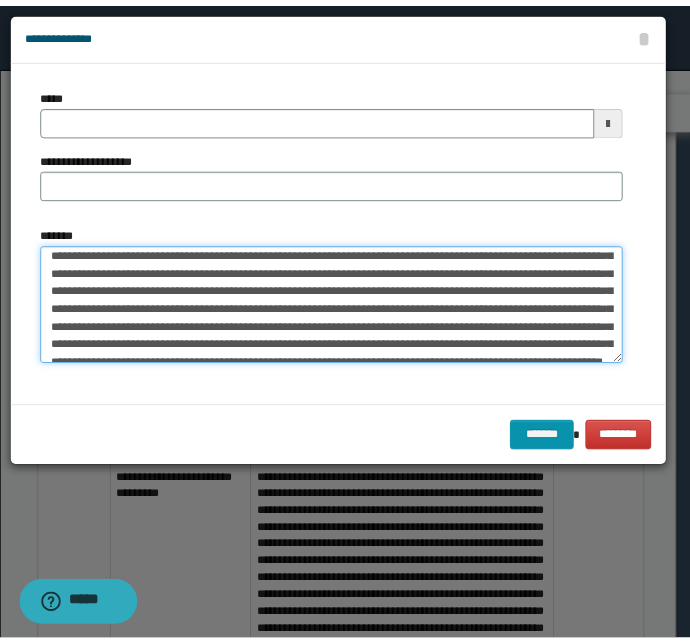 scroll, scrollTop: 0, scrollLeft: 0, axis: both 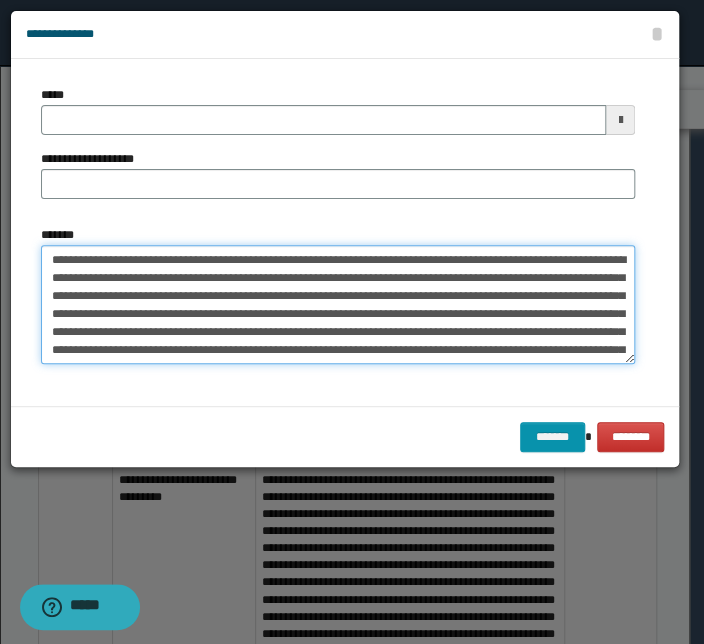drag, startPoint x: 469, startPoint y: 255, endPoint x: -30, endPoint y: 245, distance: 499.1002 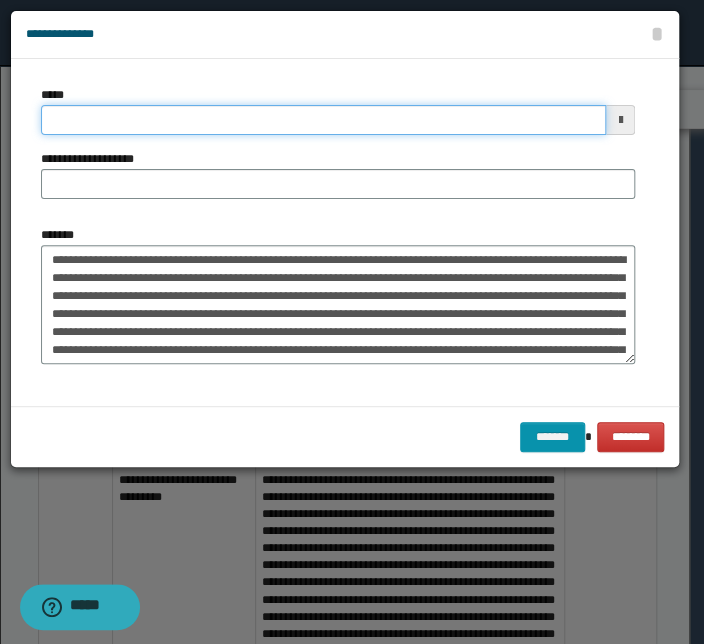 click on "*****" at bounding box center [323, 120] 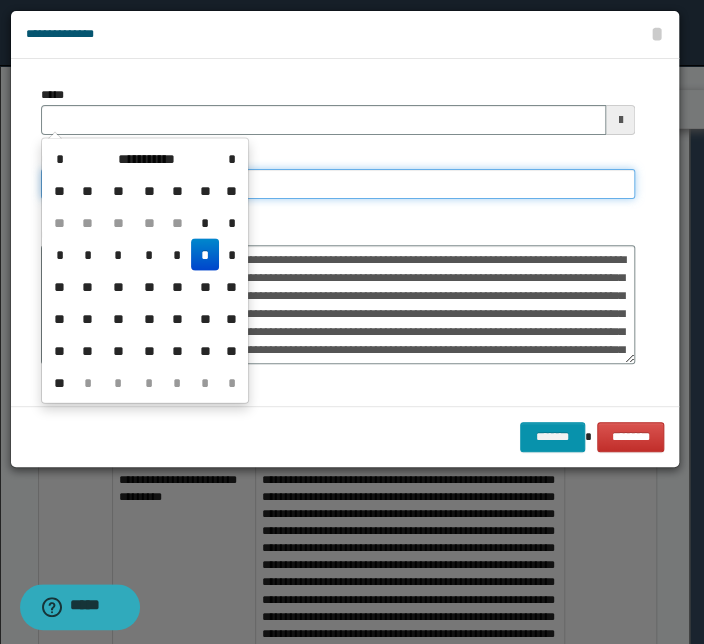 type 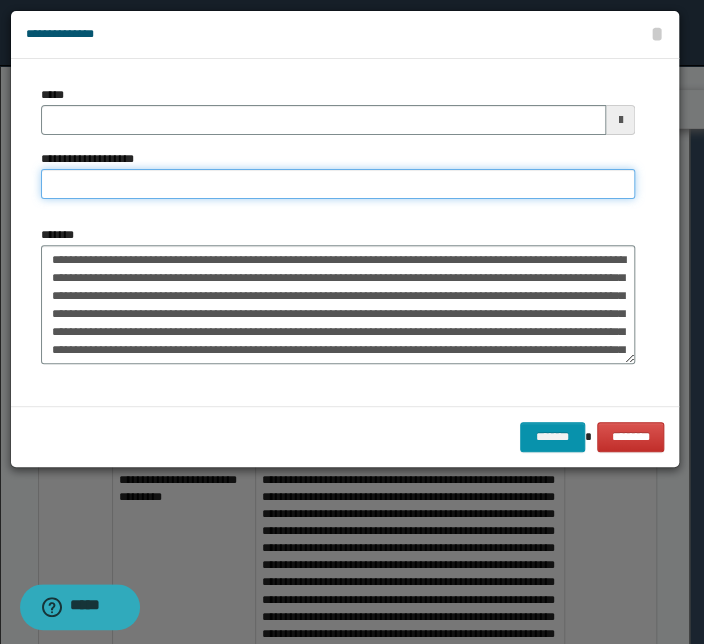 paste on "**********" 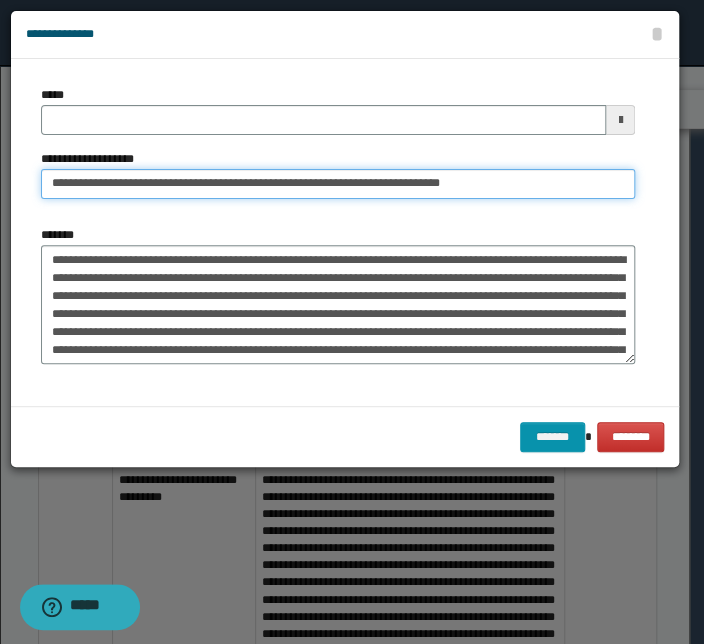 type on "**********" 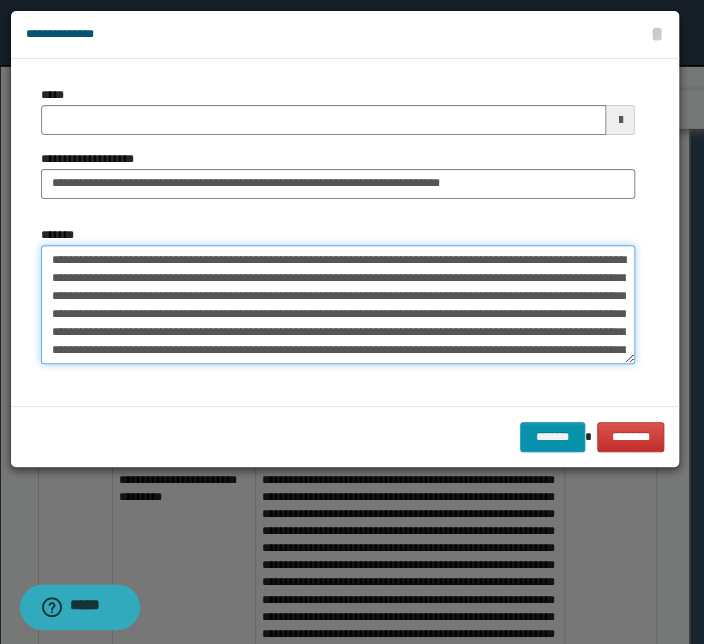 click on "*******" at bounding box center (338, 305) 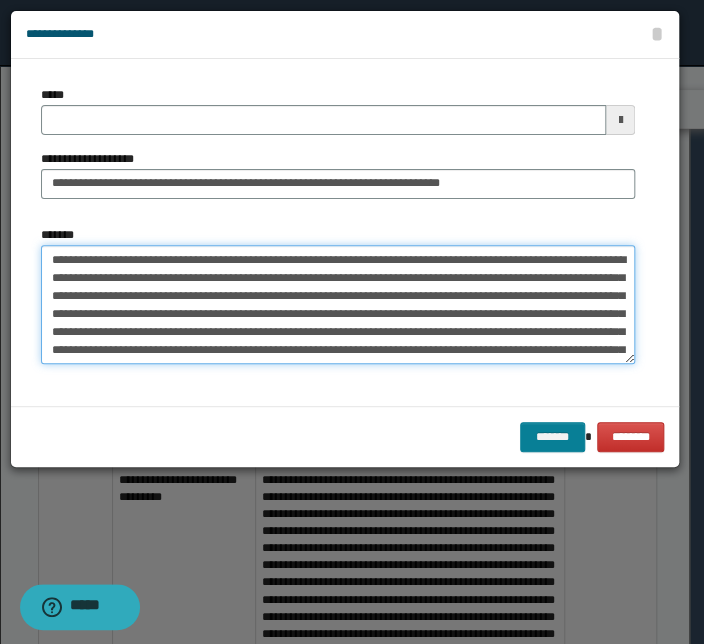 type on "**********" 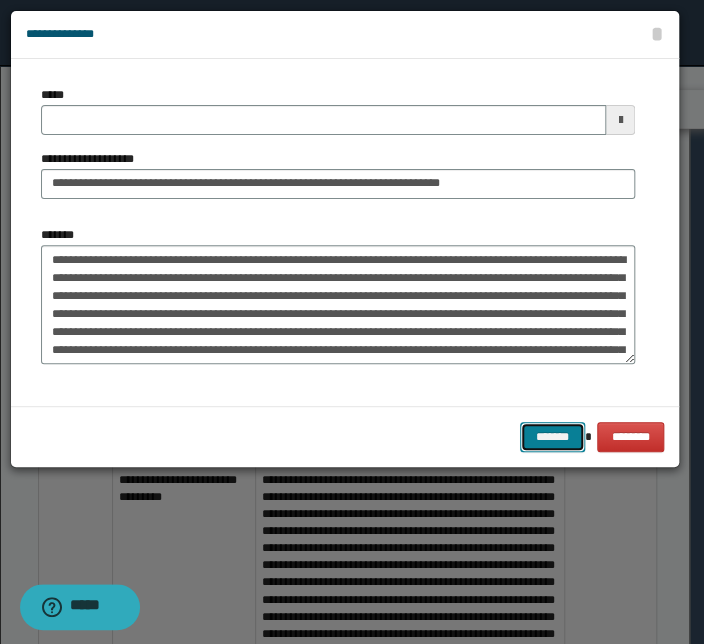 click on "*******" at bounding box center (552, 437) 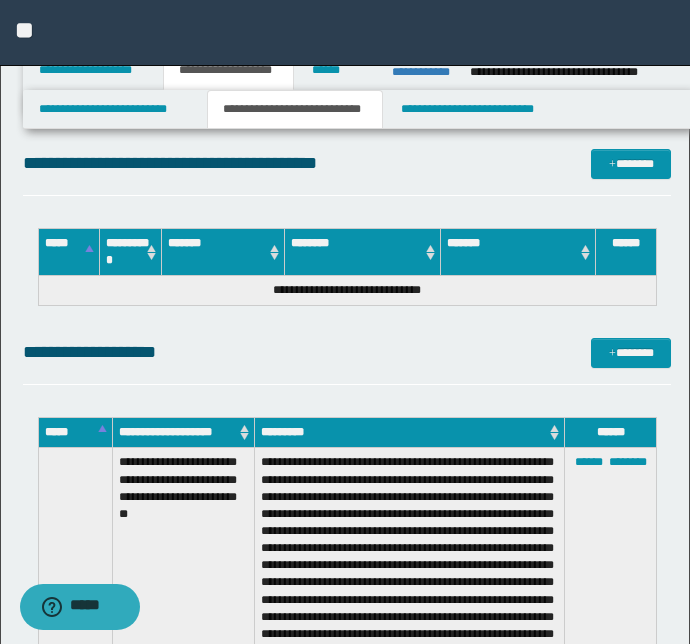 click on "**********" at bounding box center (347, 352) 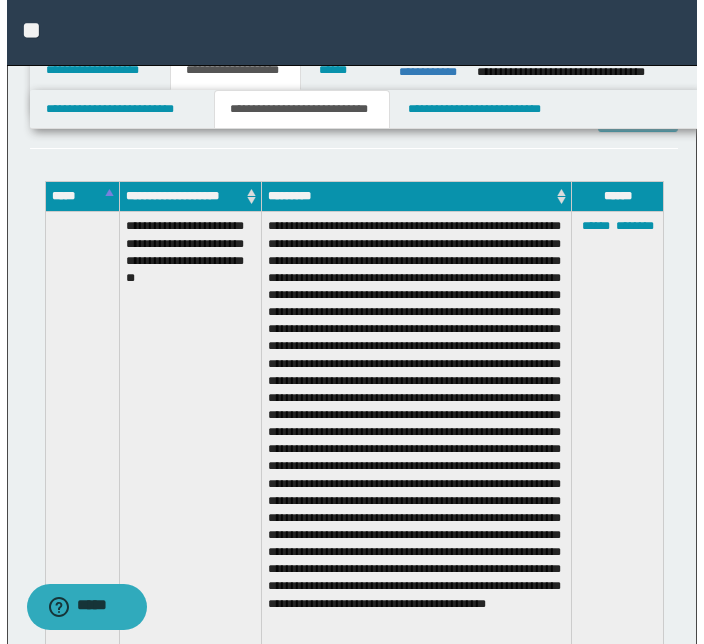 scroll, scrollTop: 3010, scrollLeft: 0, axis: vertical 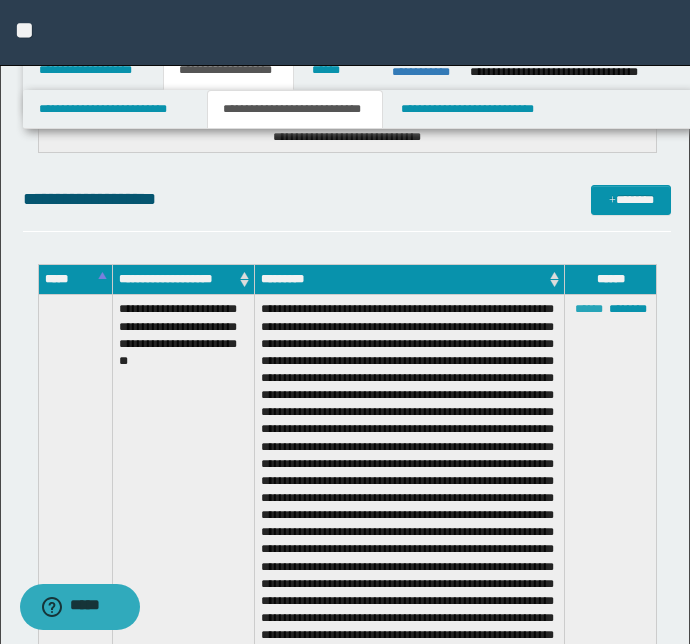 click on "******" at bounding box center [589, 309] 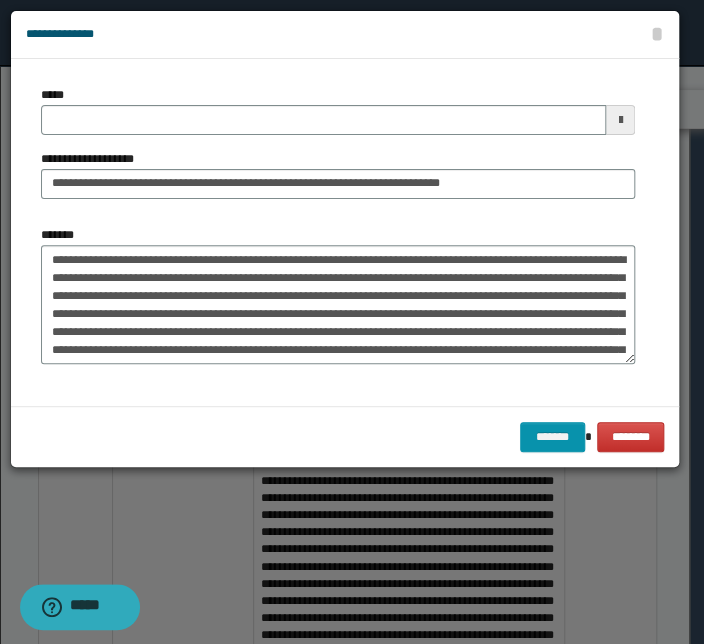 type 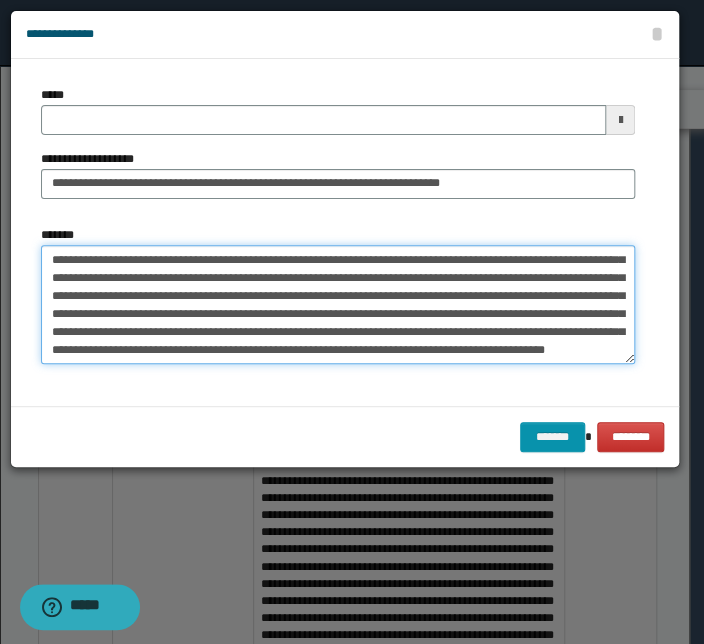 click on "*******" at bounding box center (338, 305) 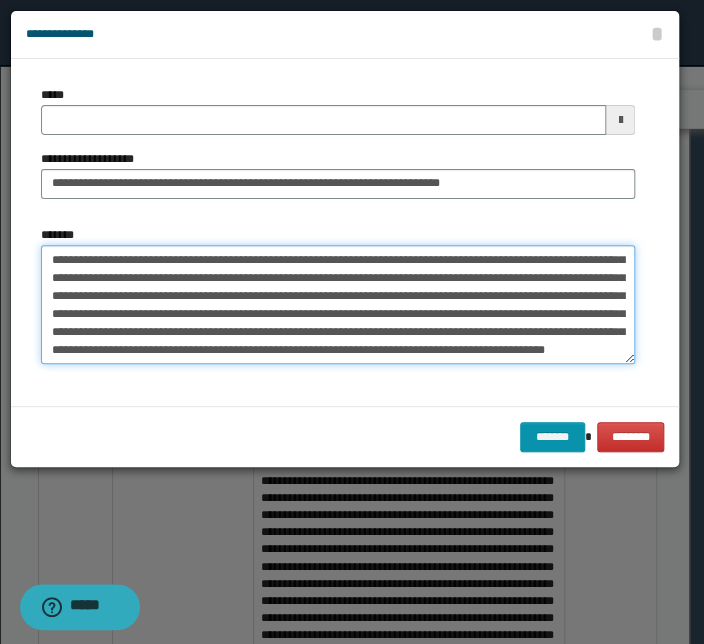 scroll, scrollTop: 143, scrollLeft: 0, axis: vertical 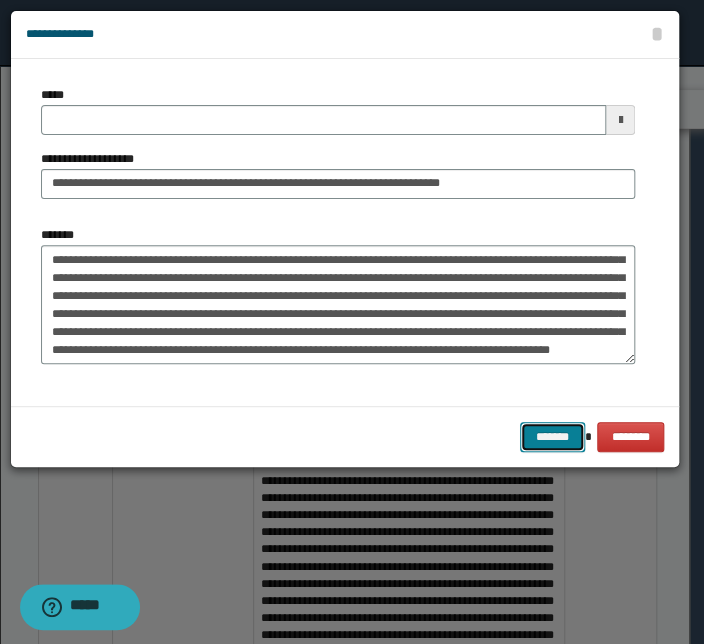 click on "*******" at bounding box center [552, 437] 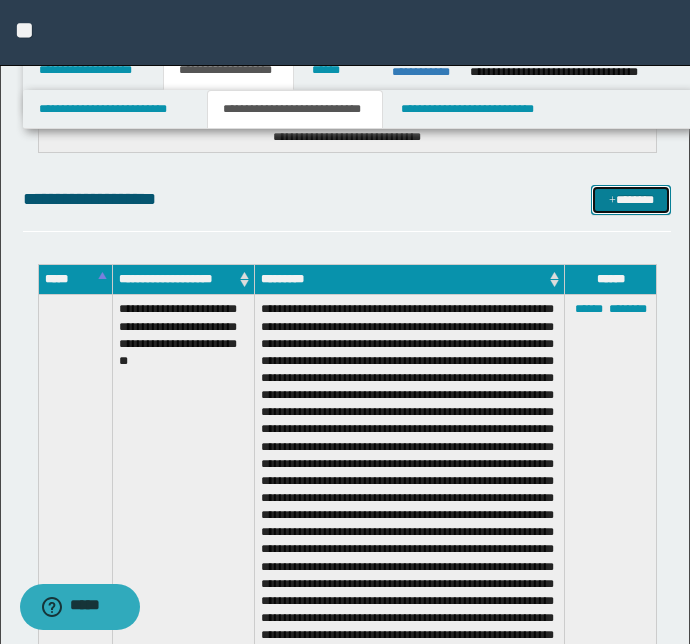 click on "*******" at bounding box center [631, 200] 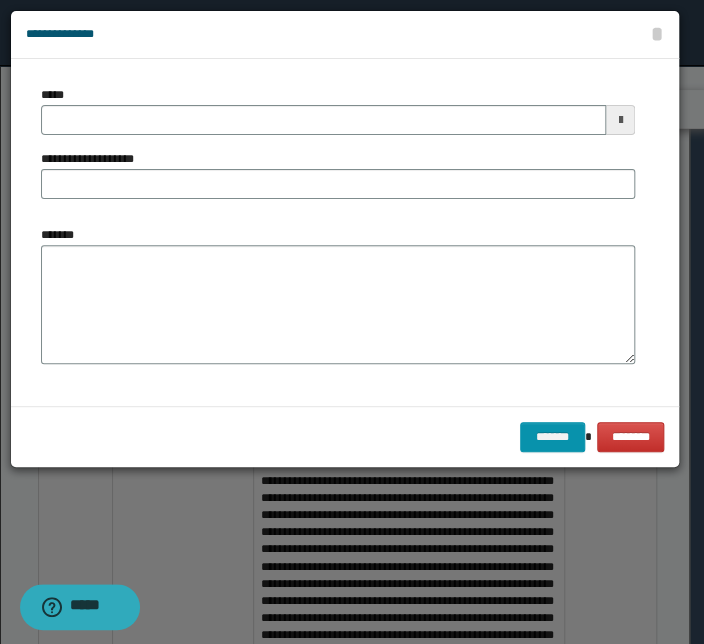 scroll, scrollTop: 0, scrollLeft: 0, axis: both 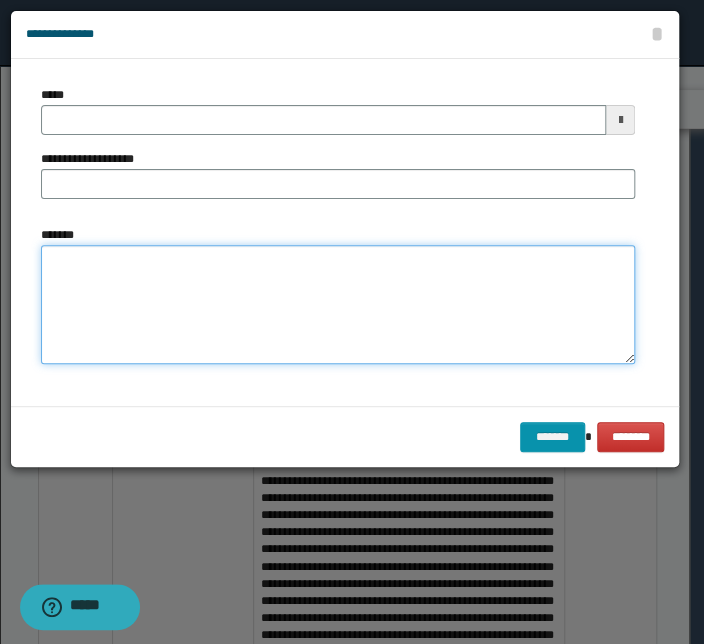 click on "*******" at bounding box center (338, 305) 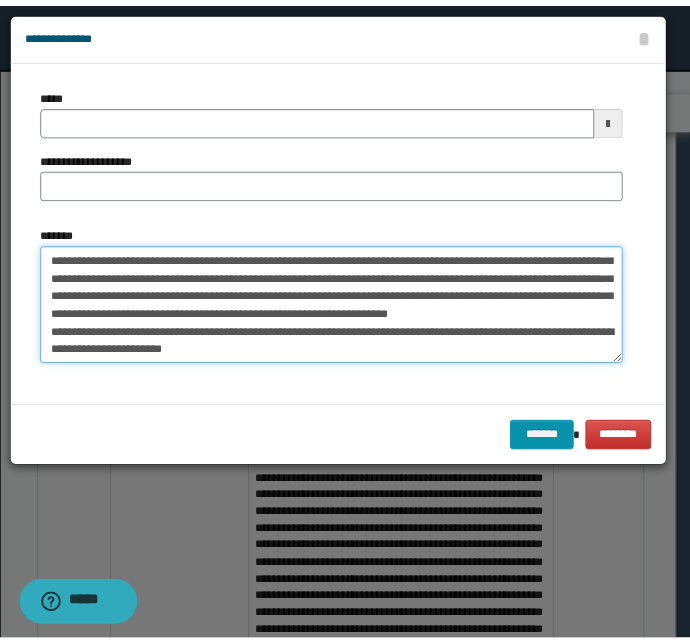 scroll, scrollTop: 0, scrollLeft: 0, axis: both 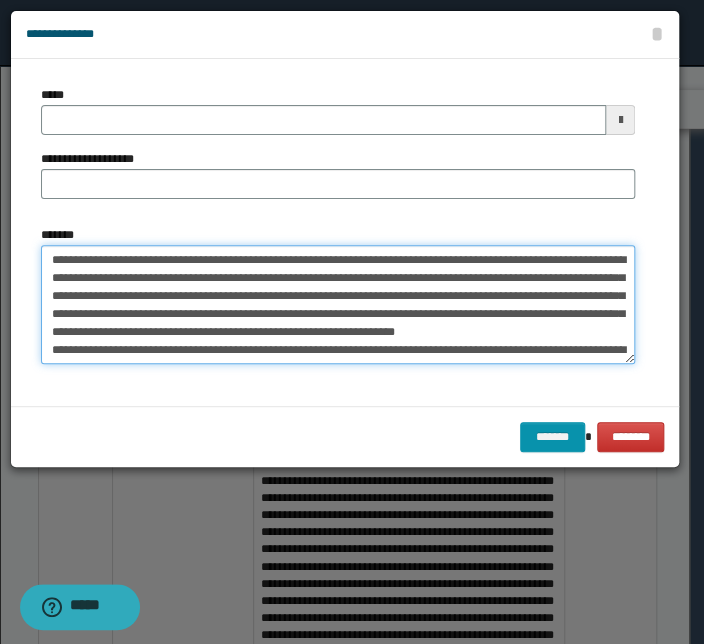 drag, startPoint x: 419, startPoint y: 253, endPoint x: 11, endPoint y: 242, distance: 408.14825 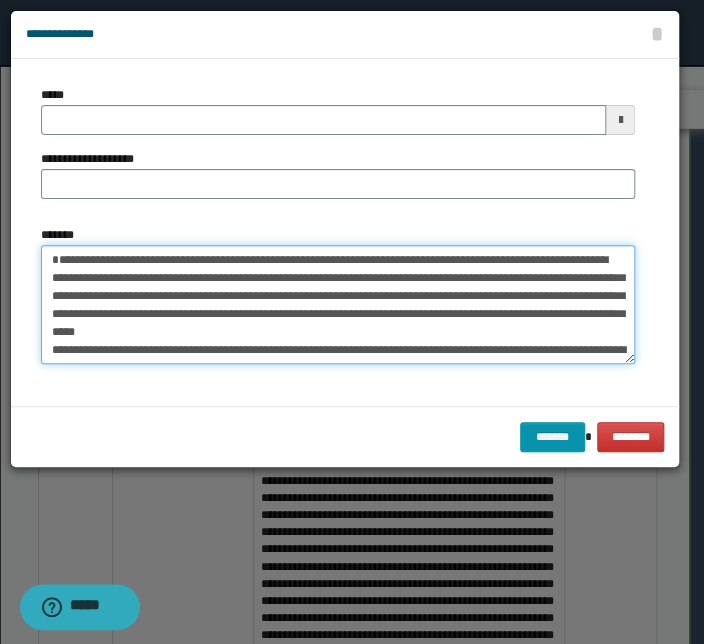 type 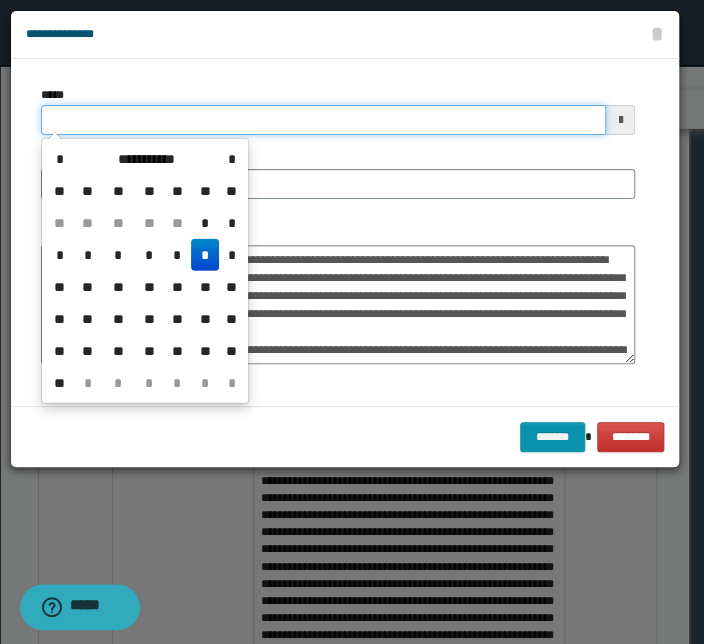 click on "*****" at bounding box center [323, 120] 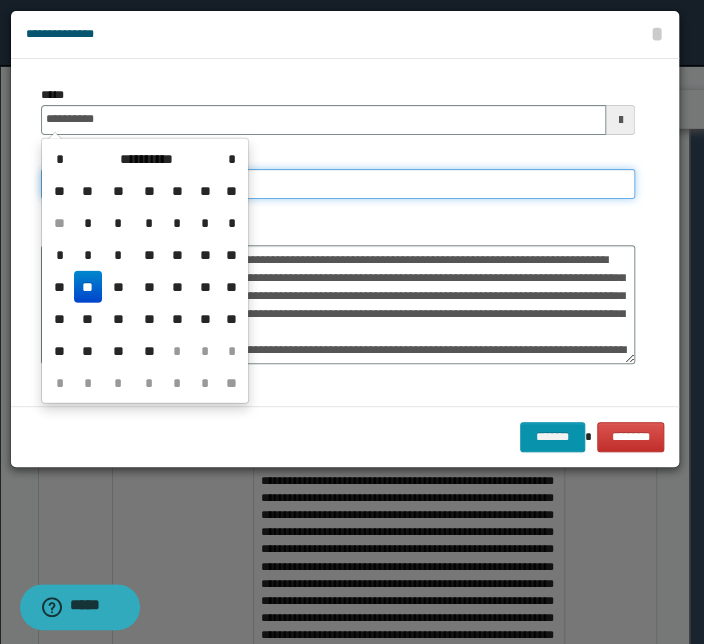 type on "**********" 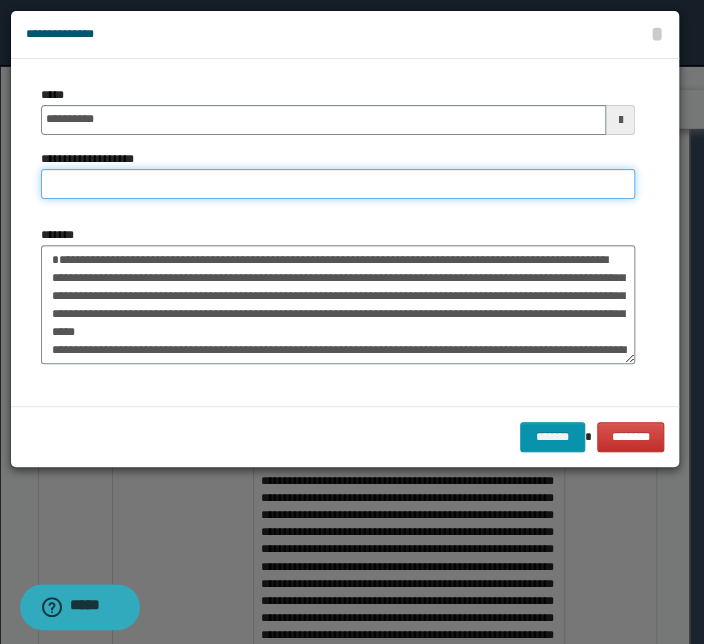 paste on "**********" 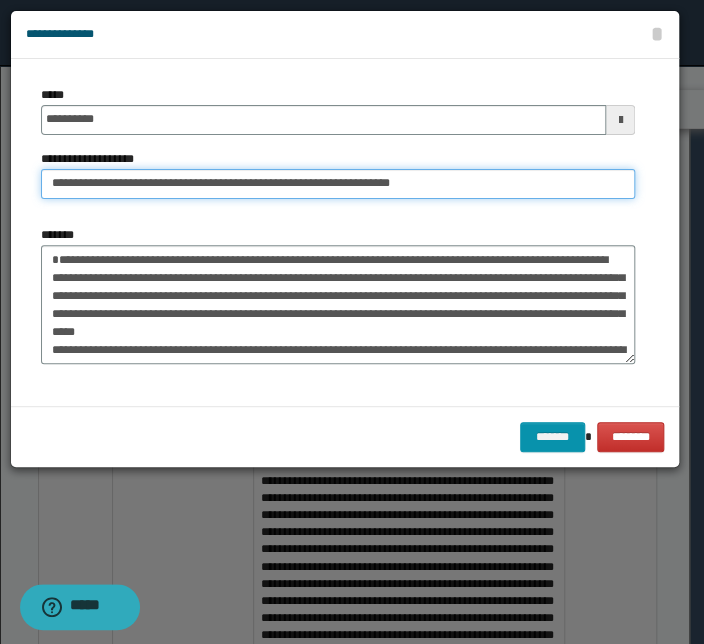 drag, startPoint x: 115, startPoint y: 183, endPoint x: -109, endPoint y: 173, distance: 224.2231 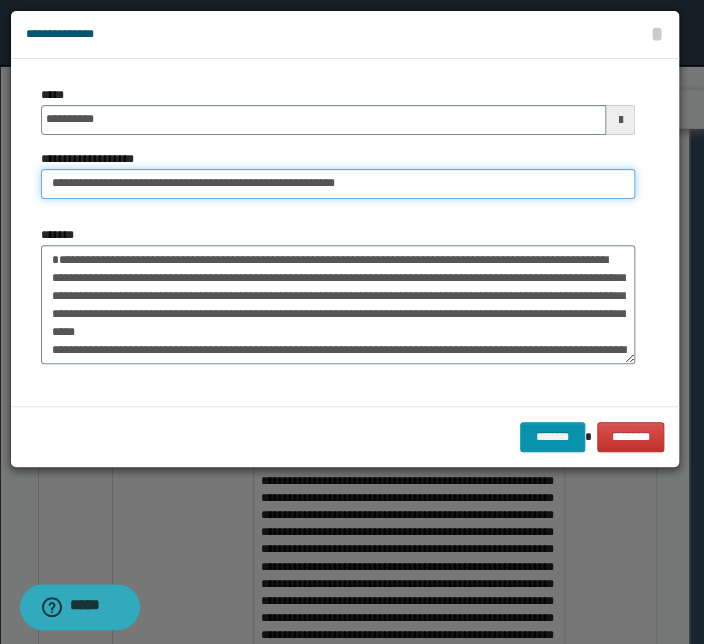type on "**********" 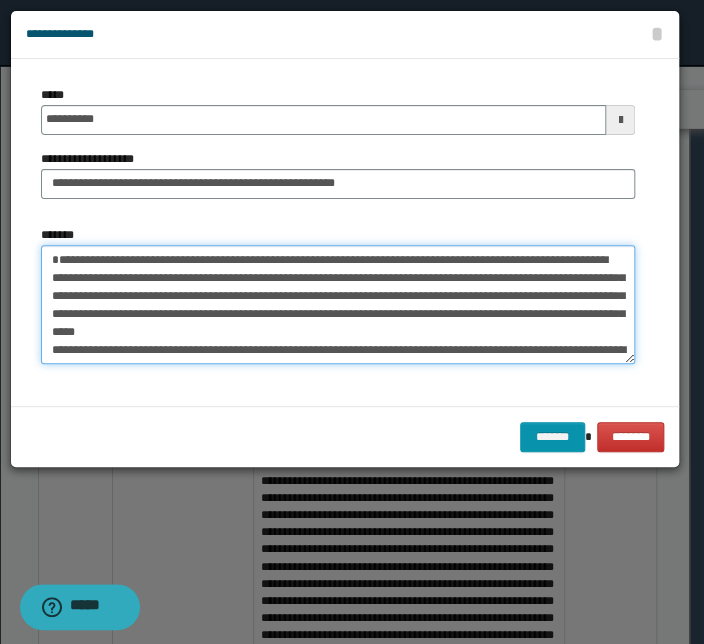 drag, startPoint x: 144, startPoint y: 348, endPoint x: 148, endPoint y: 400, distance: 52.153618 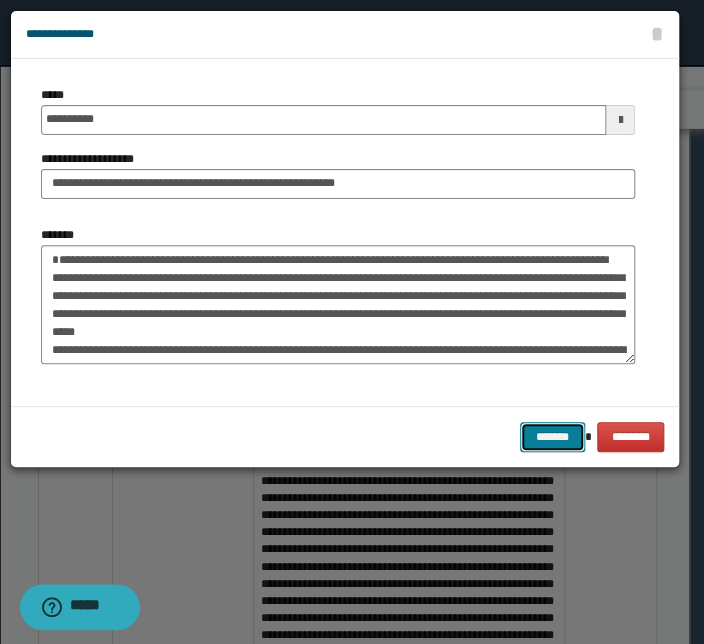 click on "*******" at bounding box center (552, 437) 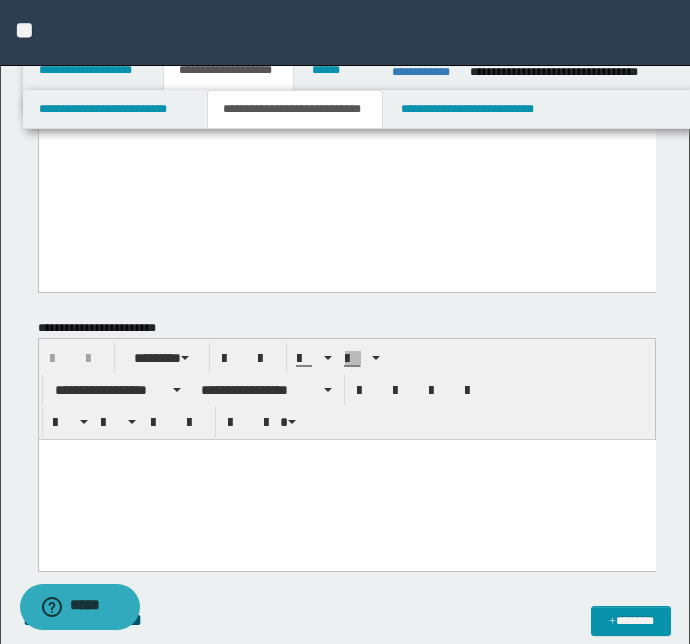 scroll, scrollTop: 930, scrollLeft: 0, axis: vertical 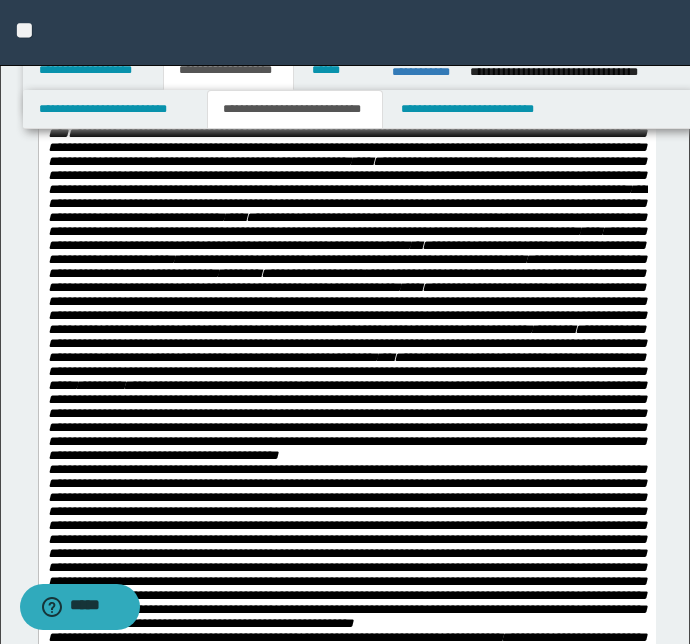 drag, startPoint x: 183, startPoint y: 290, endPoint x: 180, endPoint y: 335, distance: 45.099888 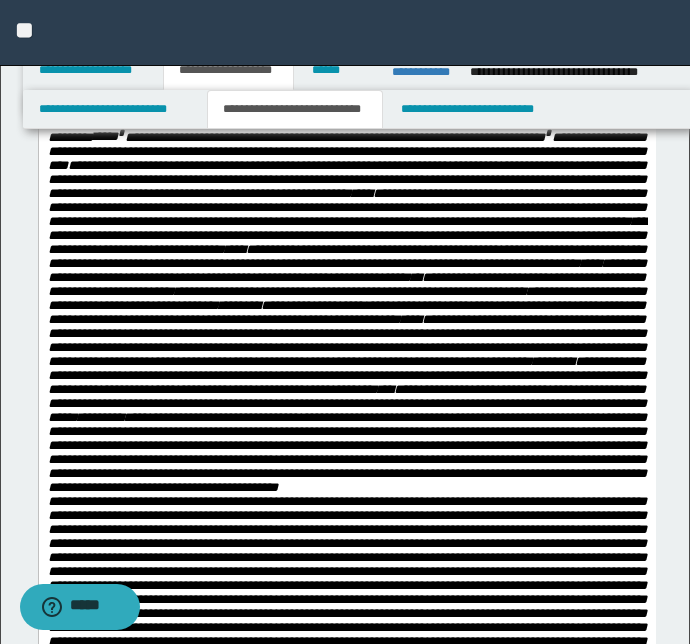 scroll, scrollTop: 930, scrollLeft: 0, axis: vertical 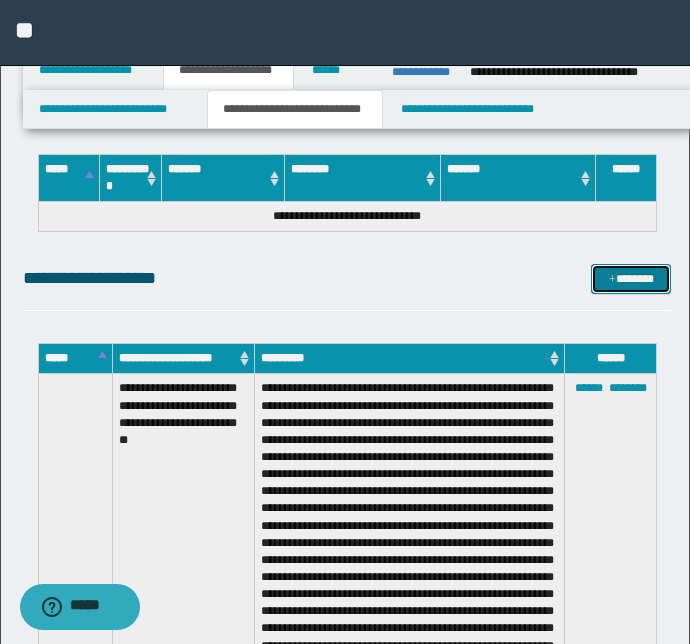 drag, startPoint x: 617, startPoint y: 278, endPoint x: 609, endPoint y: 296, distance: 19.697716 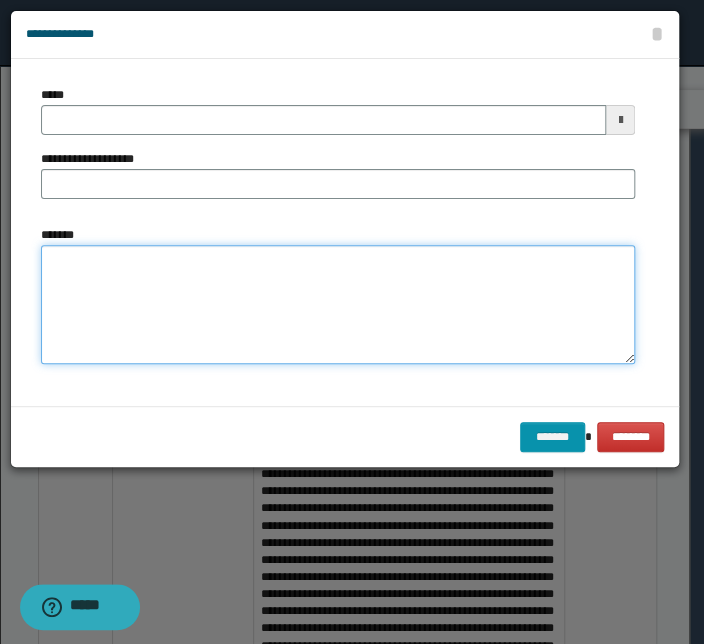 click on "*******" at bounding box center [338, 305] 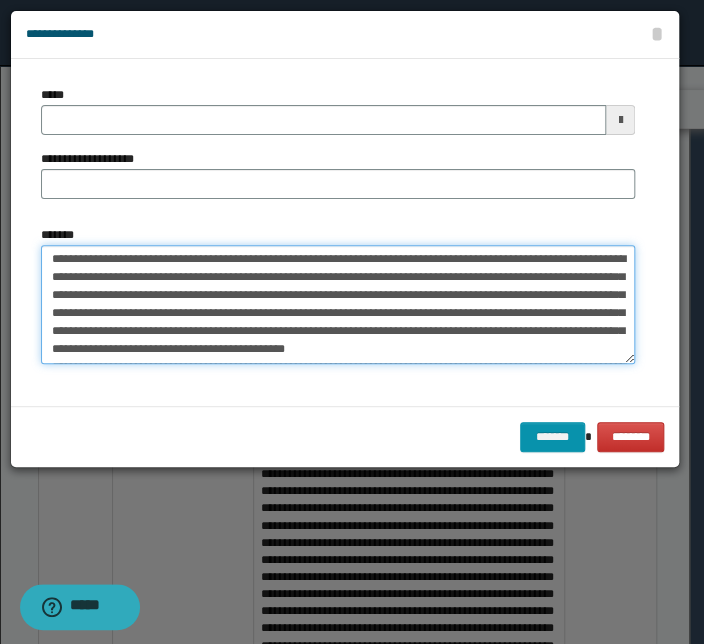 scroll, scrollTop: 0, scrollLeft: 0, axis: both 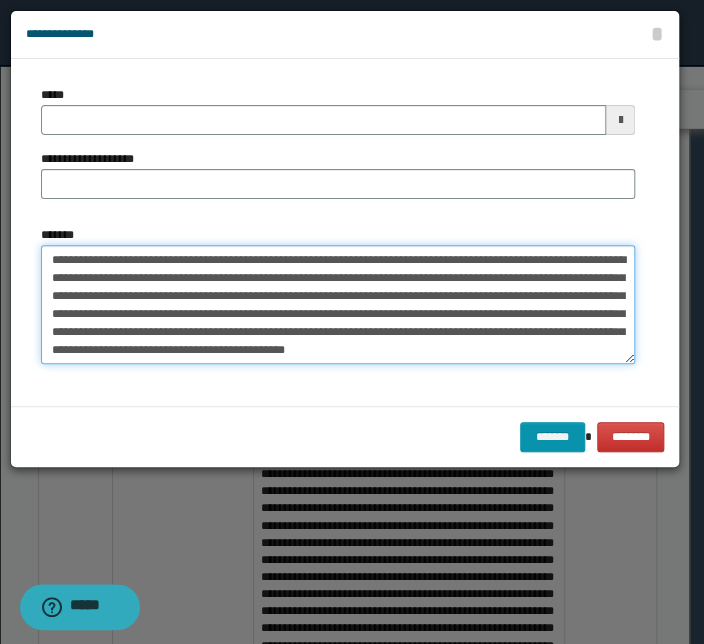 drag, startPoint x: 479, startPoint y: 258, endPoint x: 24, endPoint y: 245, distance: 455.18567 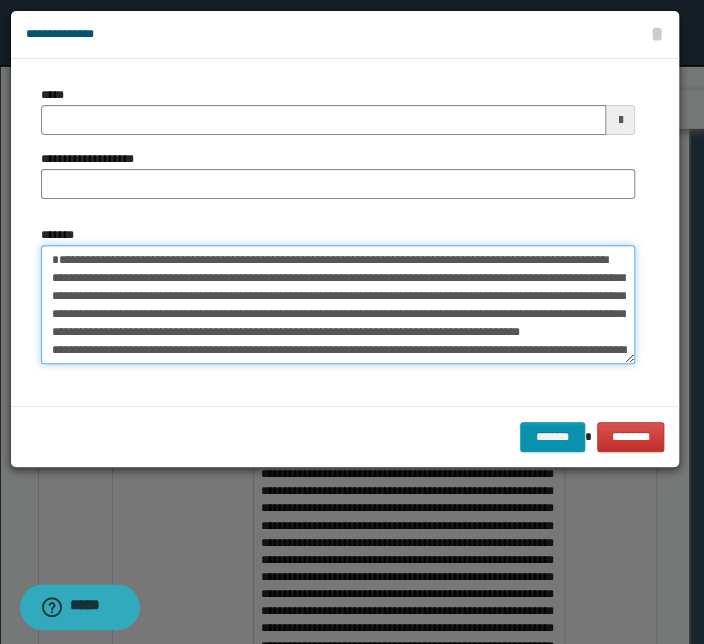 type 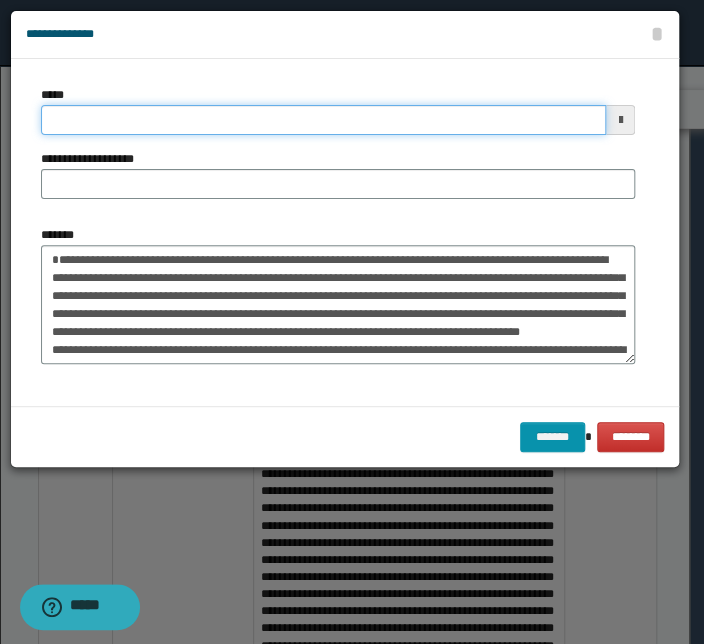 click on "*****" at bounding box center [323, 120] 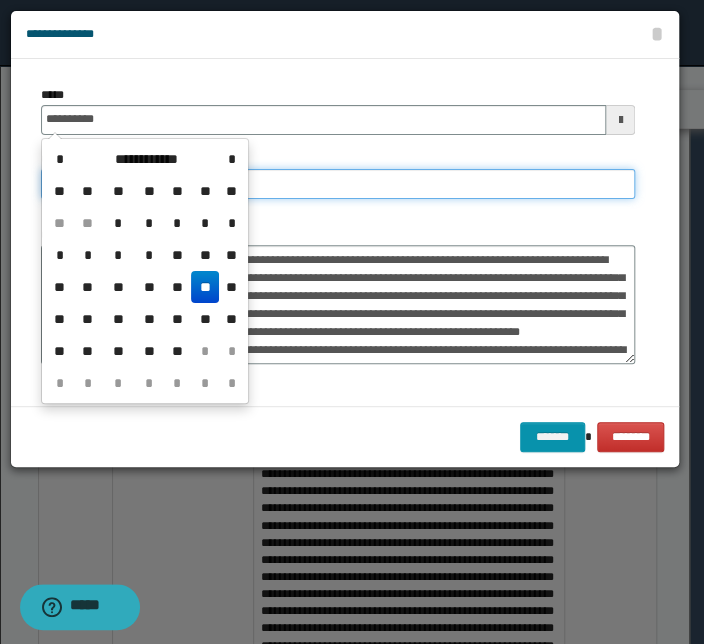 type on "**********" 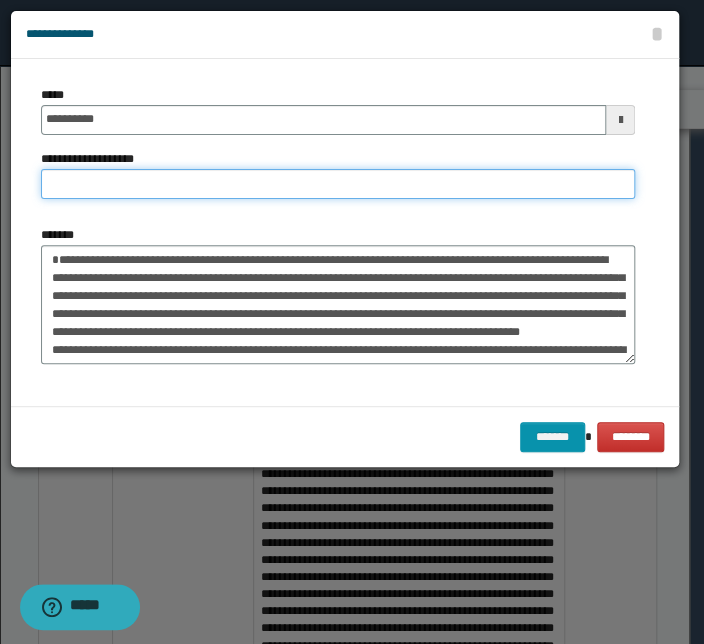 paste on "**********" 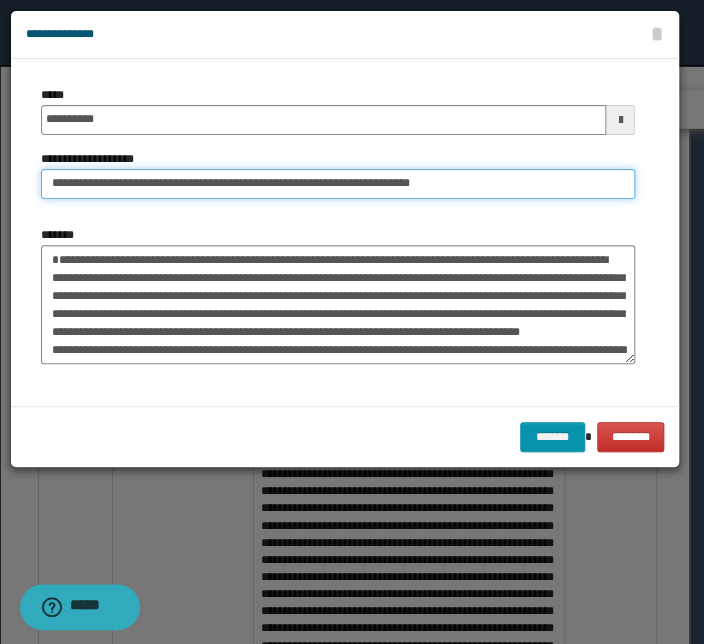 drag, startPoint x: 111, startPoint y: 188, endPoint x: -75, endPoint y: 181, distance: 186.13167 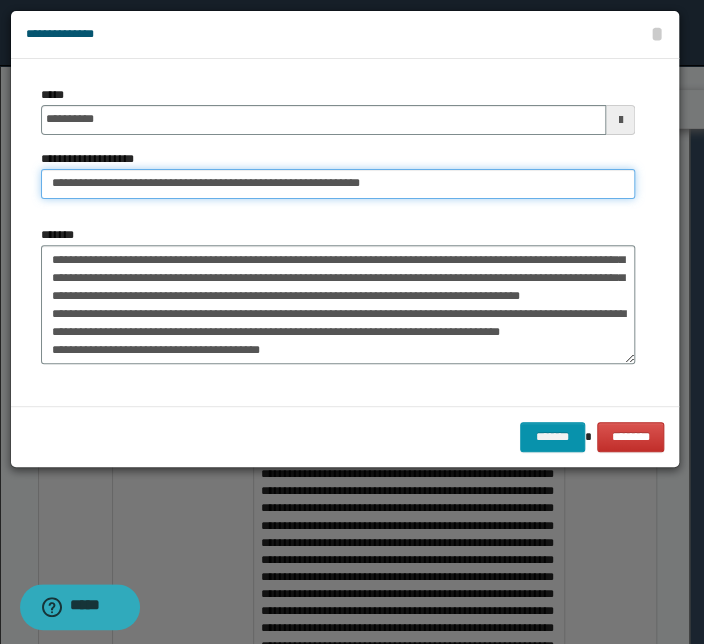 scroll, scrollTop: 90, scrollLeft: 0, axis: vertical 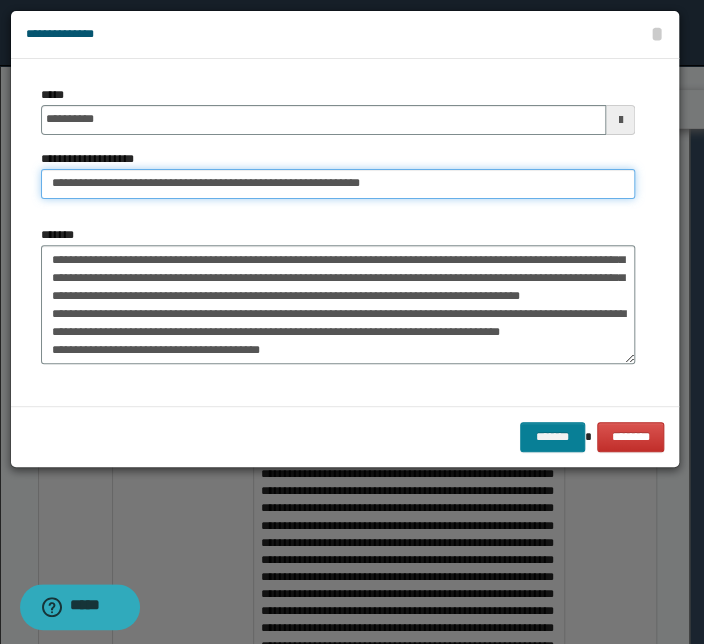 type on "**********" 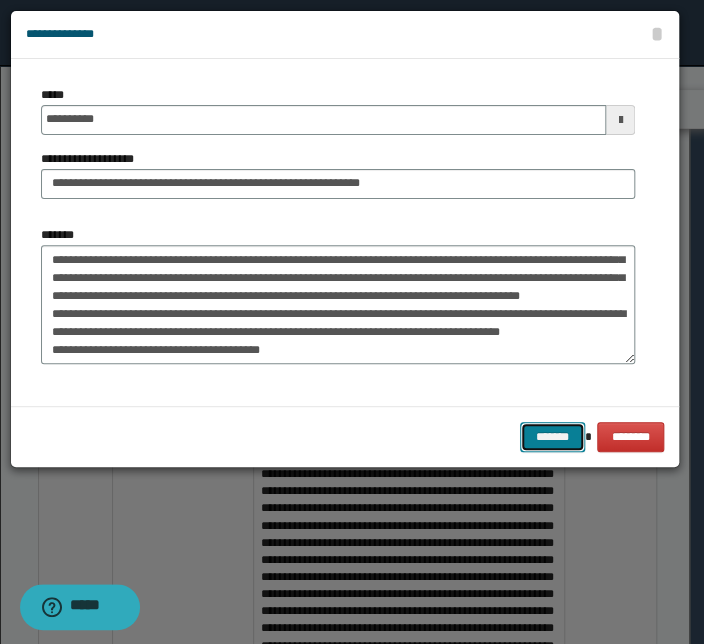 click on "*******" at bounding box center [552, 437] 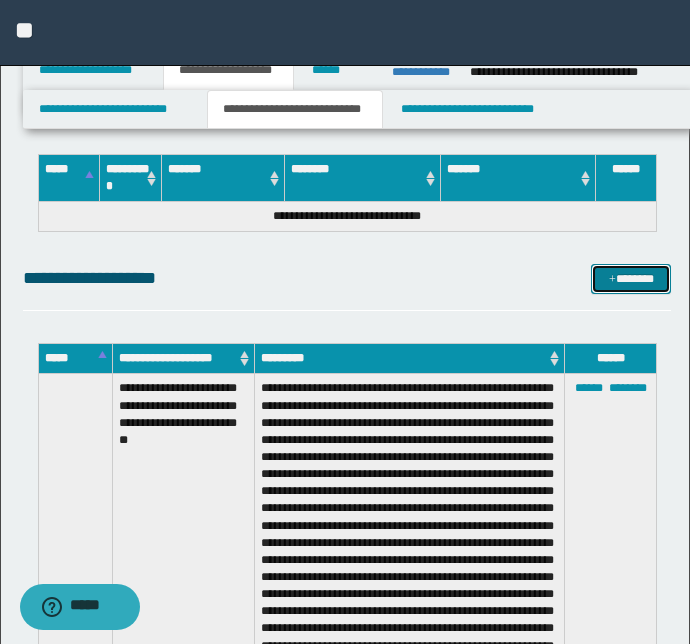 click on "*******" at bounding box center (631, 279) 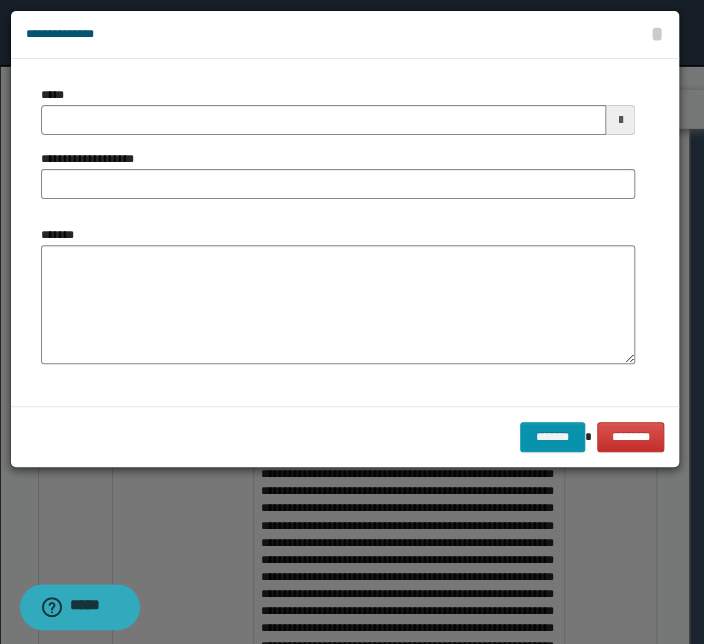 scroll, scrollTop: 0, scrollLeft: 0, axis: both 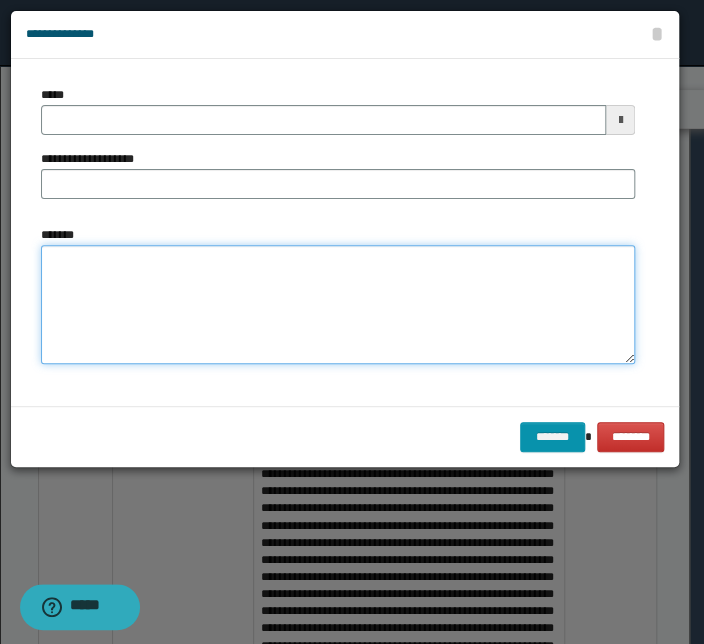 click on "*******" at bounding box center [338, 305] 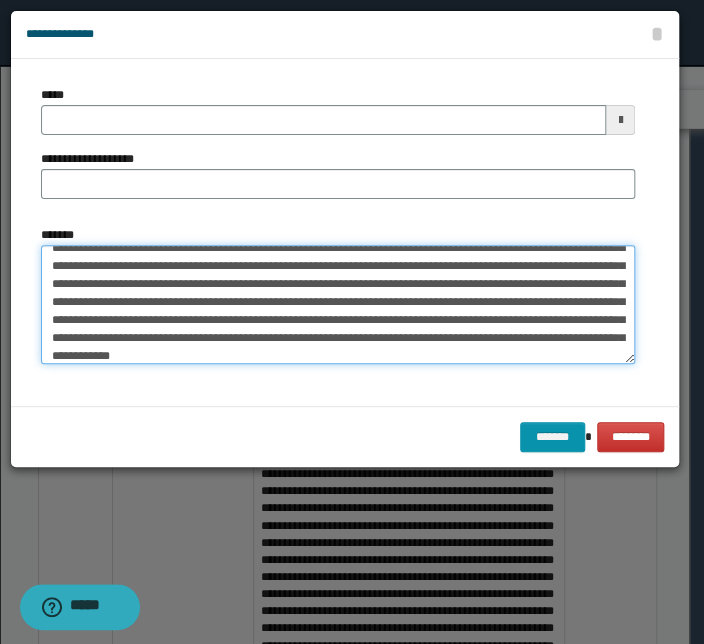 scroll, scrollTop: 0, scrollLeft: 0, axis: both 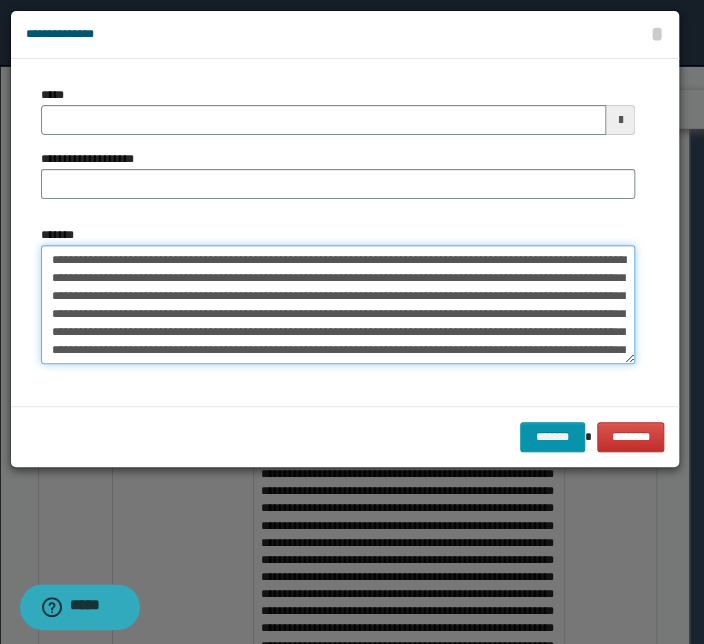 drag, startPoint x: 485, startPoint y: 258, endPoint x: 198, endPoint y: 258, distance: 287 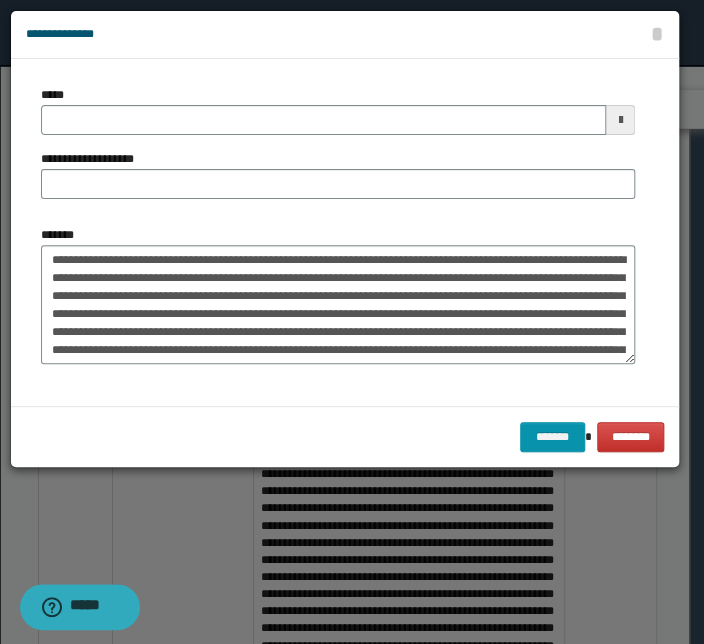 click on "**********" at bounding box center [338, 295] 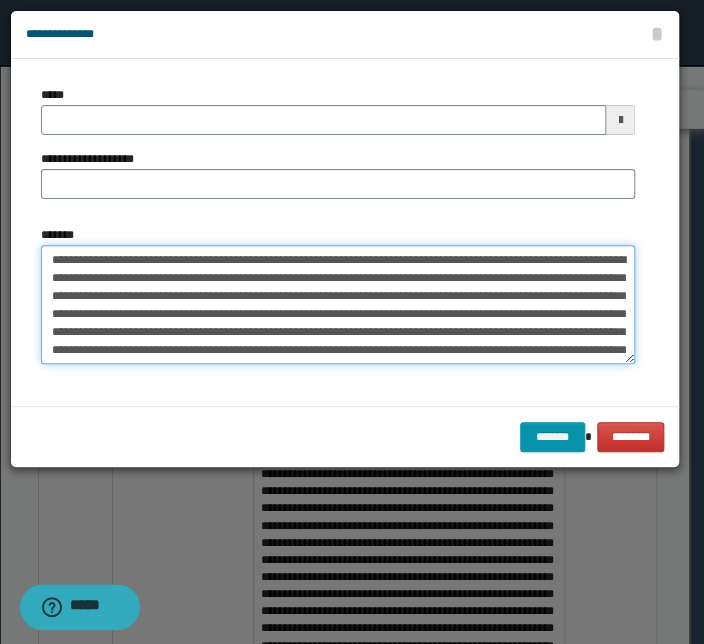 drag, startPoint x: 480, startPoint y: 257, endPoint x: -2, endPoint y: 257, distance: 482 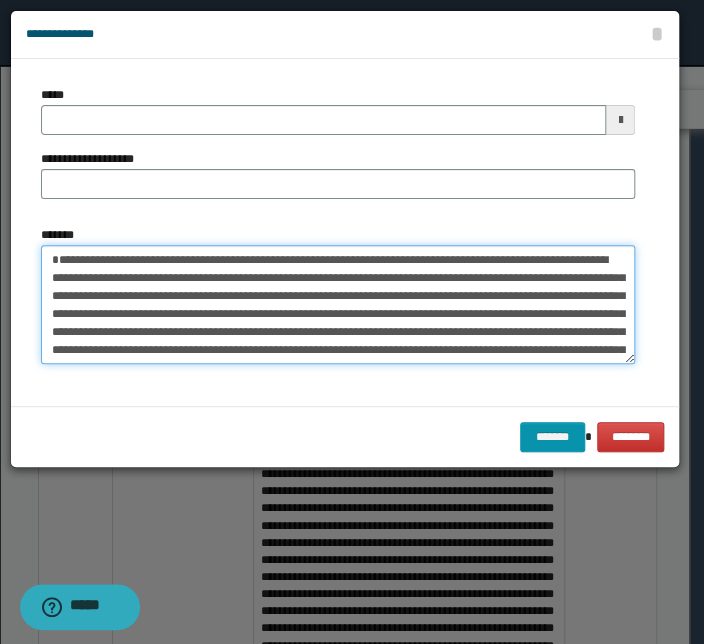 type 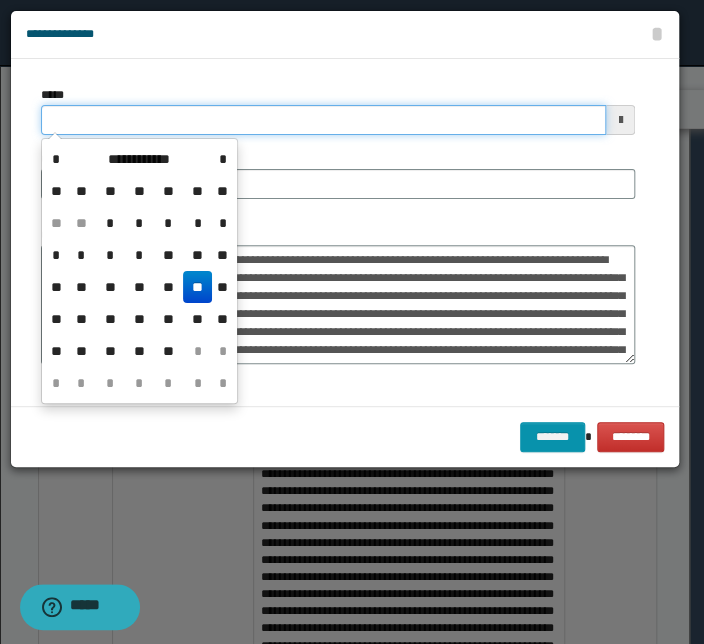 click on "*****" at bounding box center (323, 120) 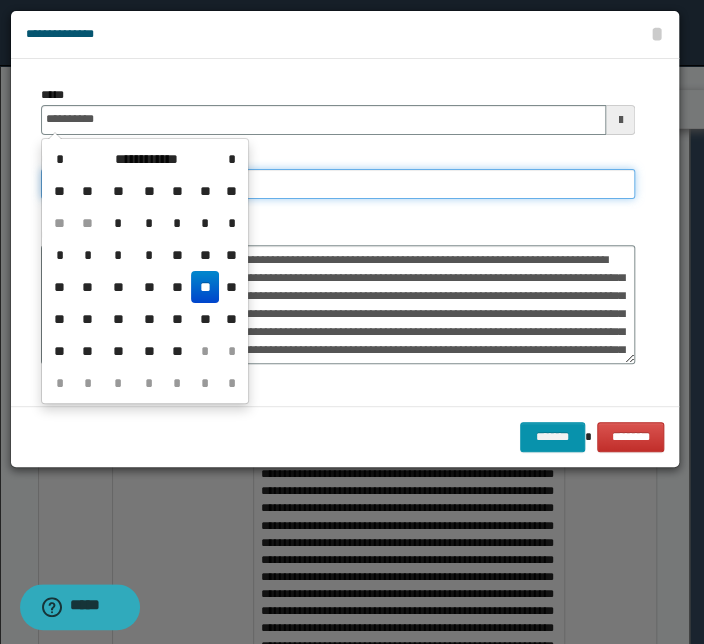 type on "**********" 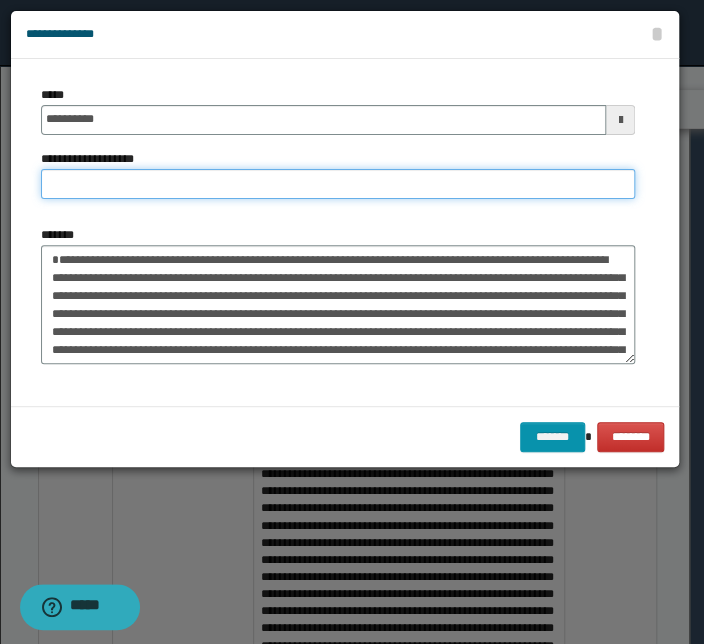 click on "**********" at bounding box center (338, 184) 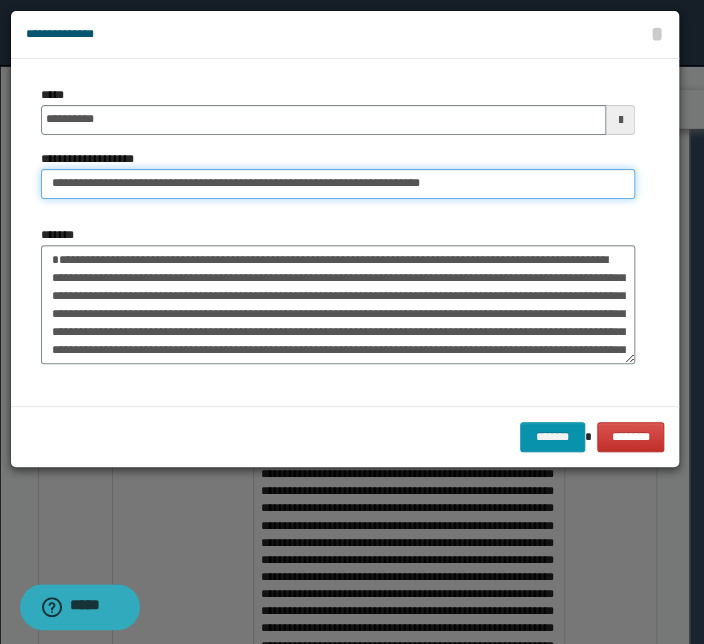 drag, startPoint x: 113, startPoint y: 185, endPoint x: -105, endPoint y: 173, distance: 218.33003 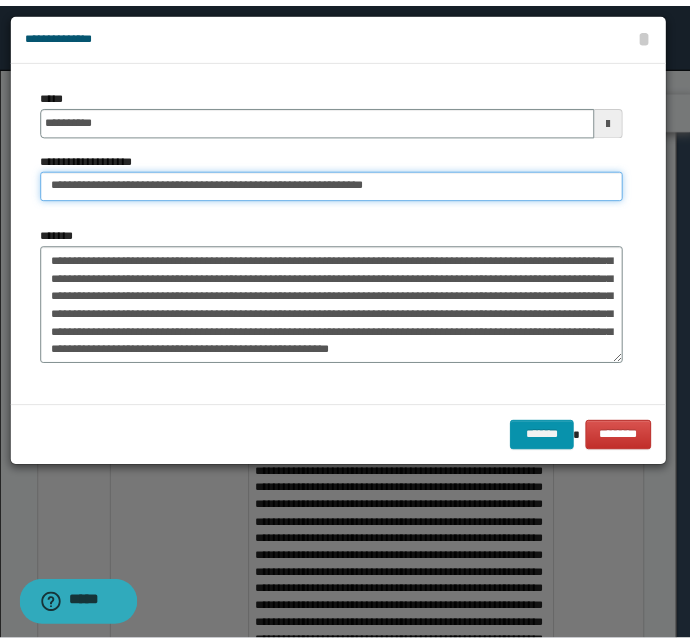 scroll, scrollTop: 35, scrollLeft: 0, axis: vertical 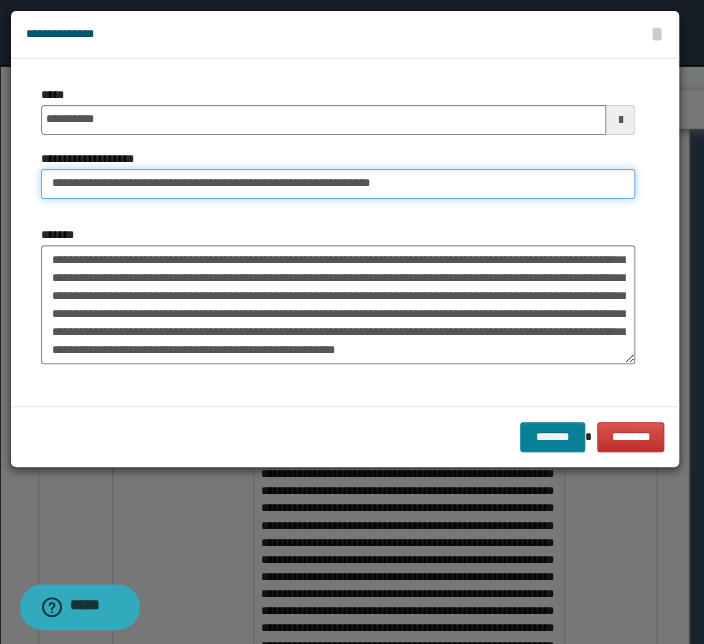 type on "**********" 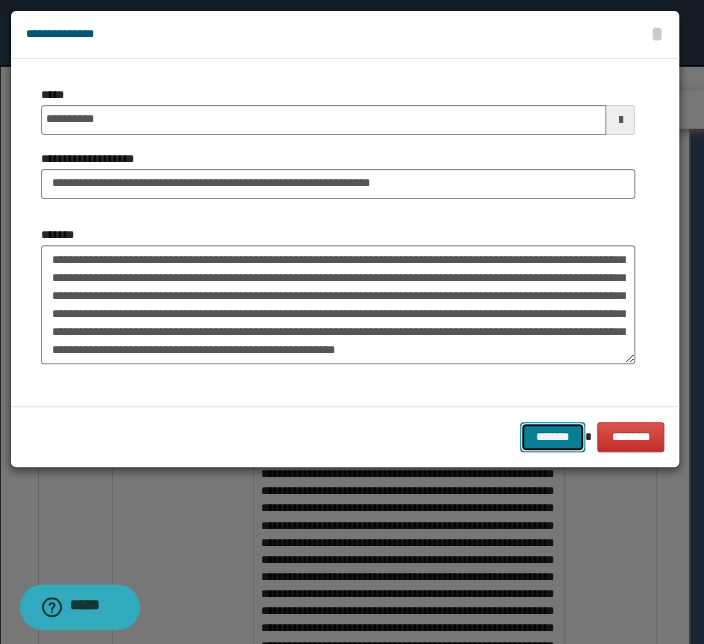 click on "*******" at bounding box center [552, 437] 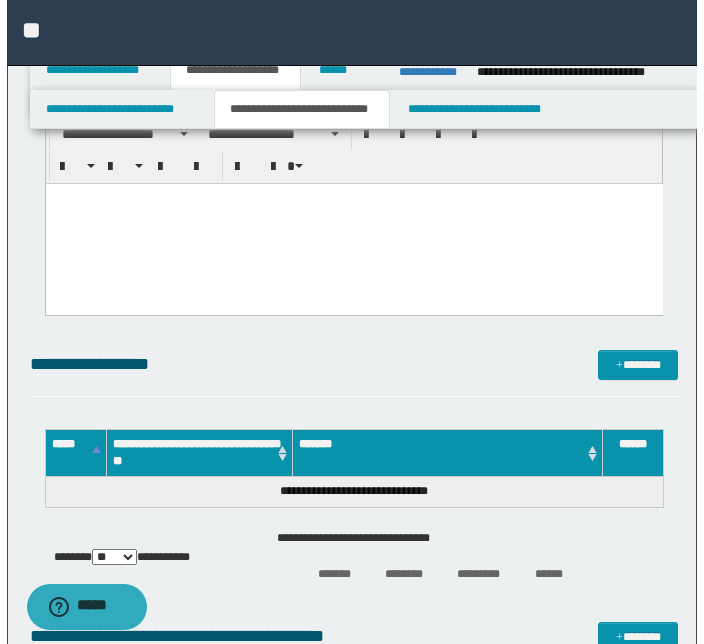 scroll, scrollTop: 3236, scrollLeft: 0, axis: vertical 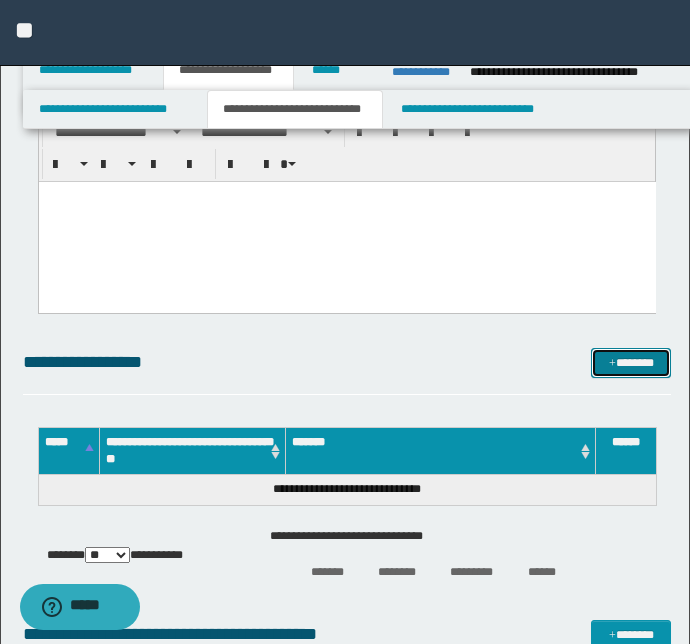 click on "*******" at bounding box center [631, 363] 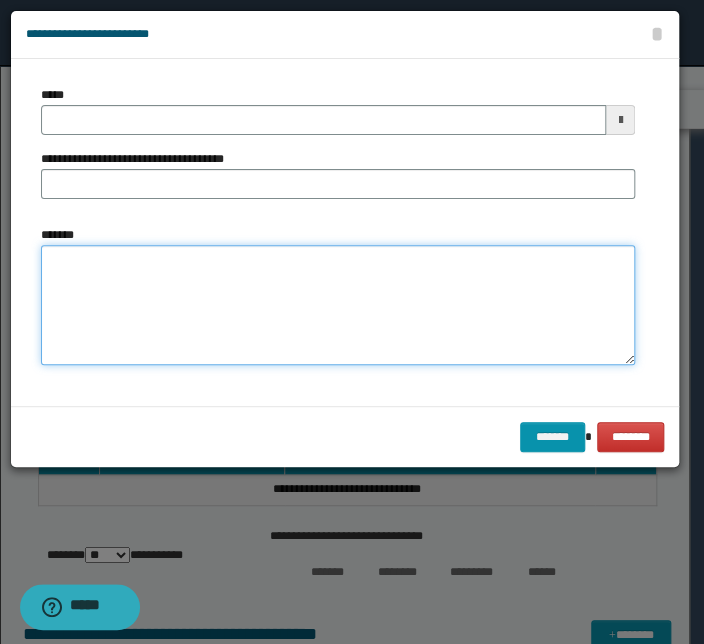 click on "*******" at bounding box center [338, 305] 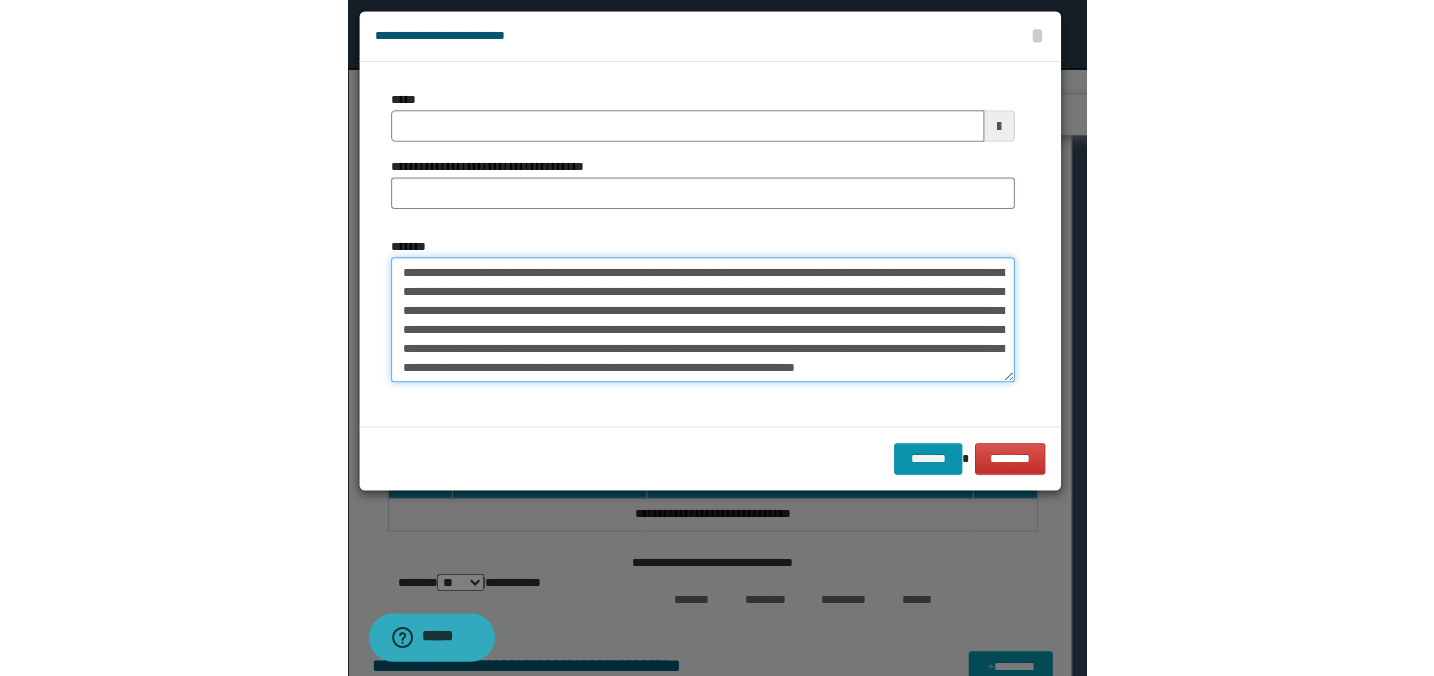 scroll, scrollTop: 0, scrollLeft: 0, axis: both 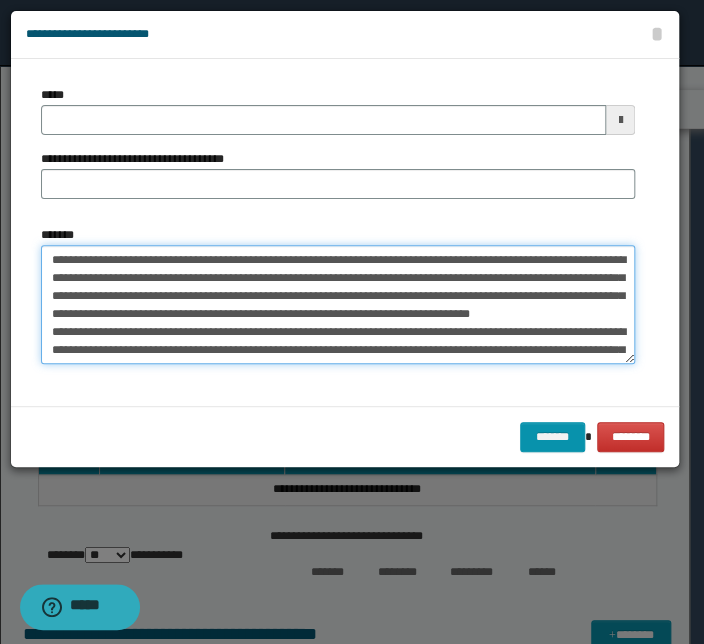 click on "*******" at bounding box center (338, 305) 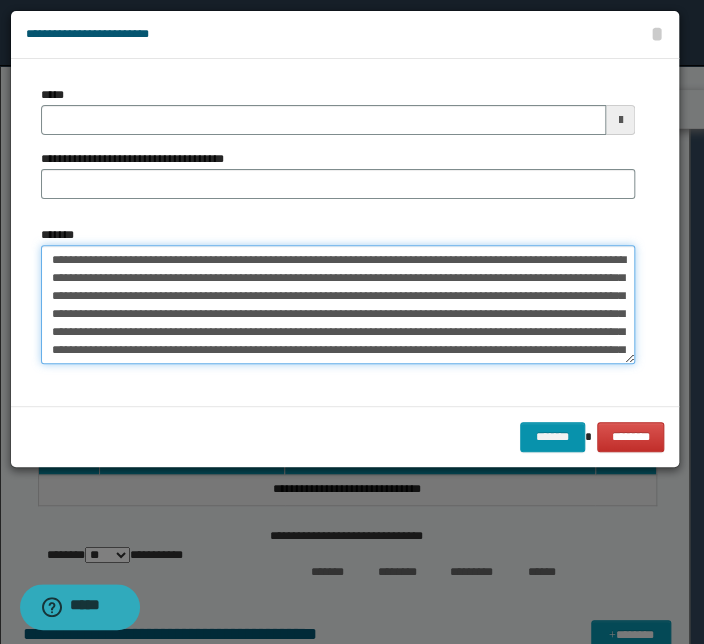 drag, startPoint x: 260, startPoint y: 261, endPoint x: 16, endPoint y: 248, distance: 244.34607 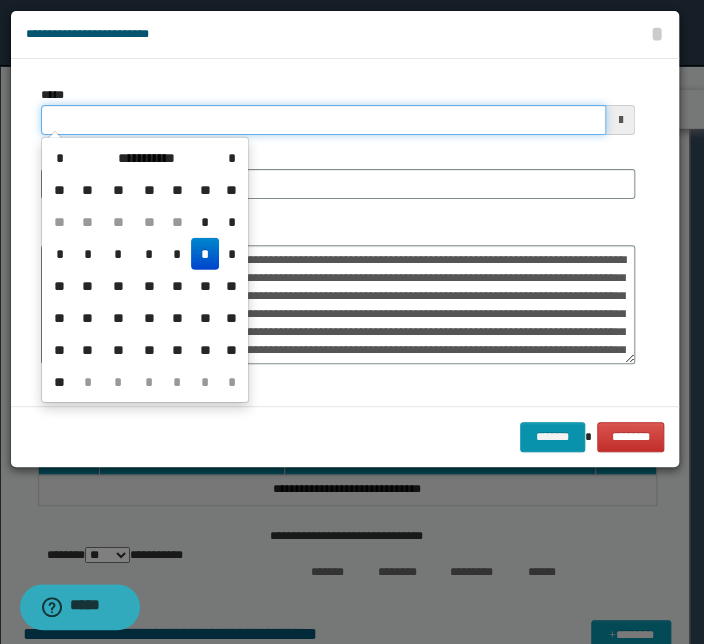click on "*****" at bounding box center [323, 120] 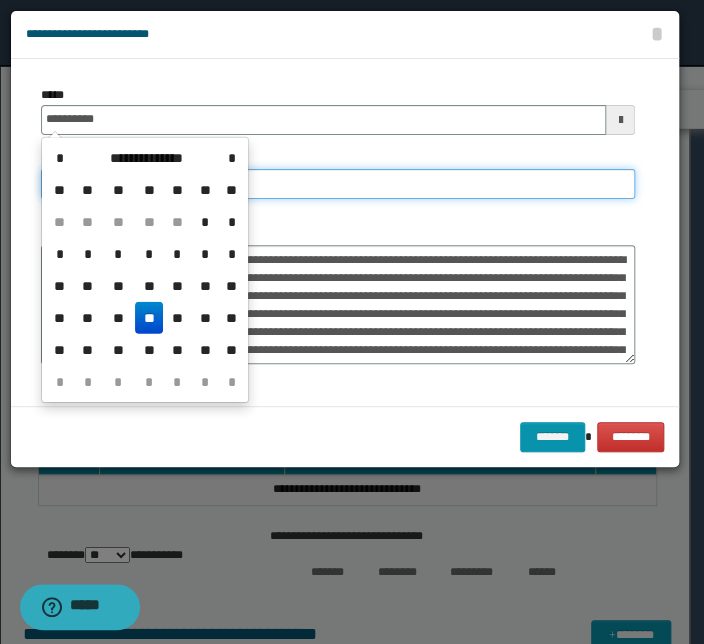 type on "**********" 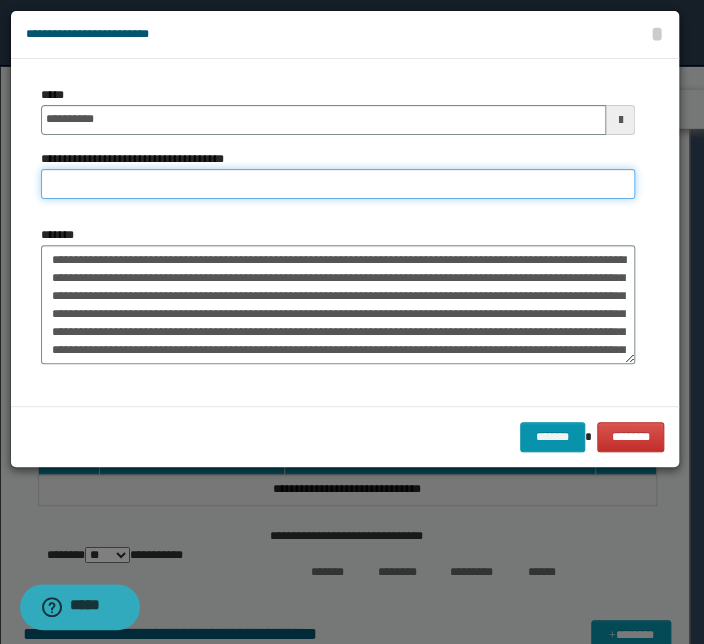 paste on "**********" 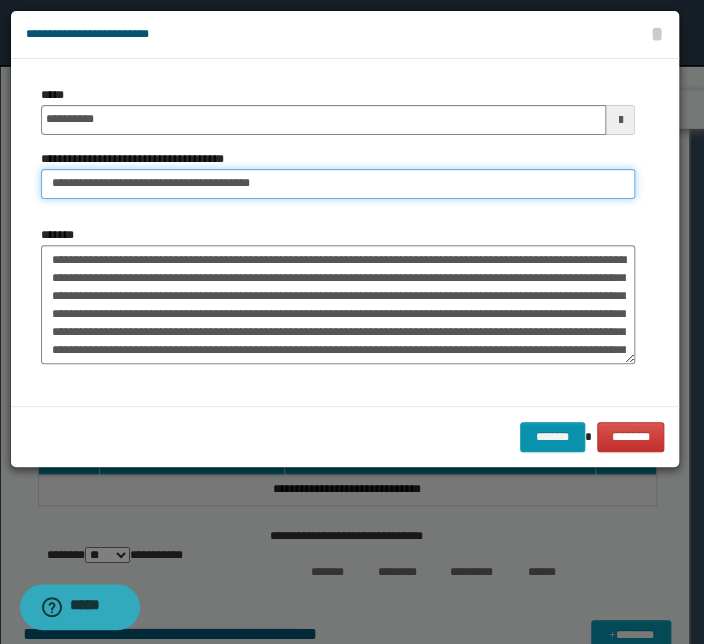 click on "**********" at bounding box center (338, 184) 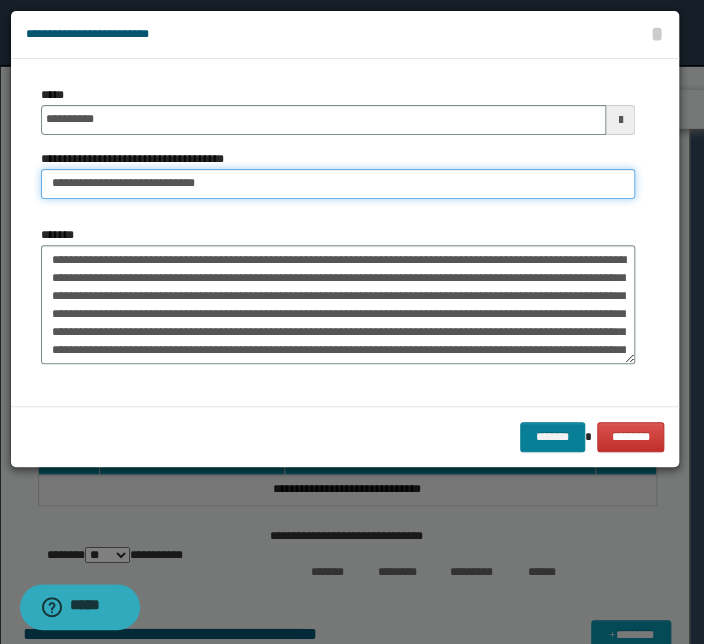 type on "**********" 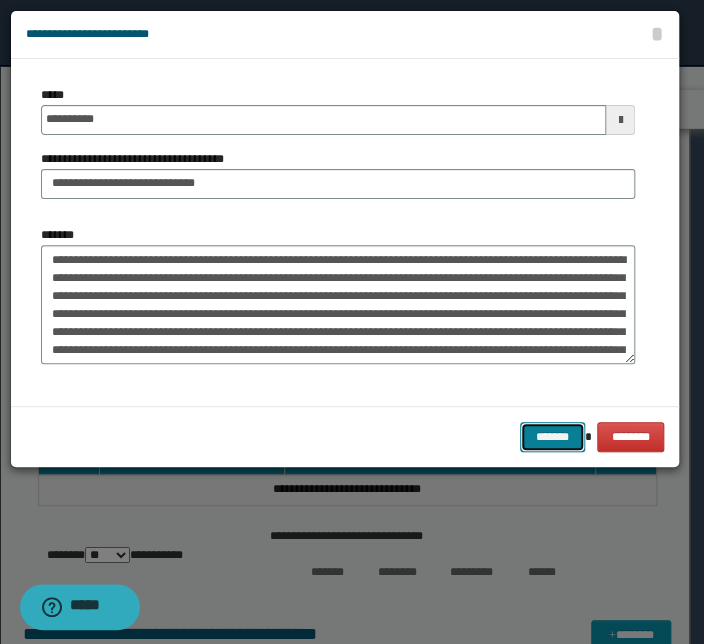 click on "*******" at bounding box center [552, 437] 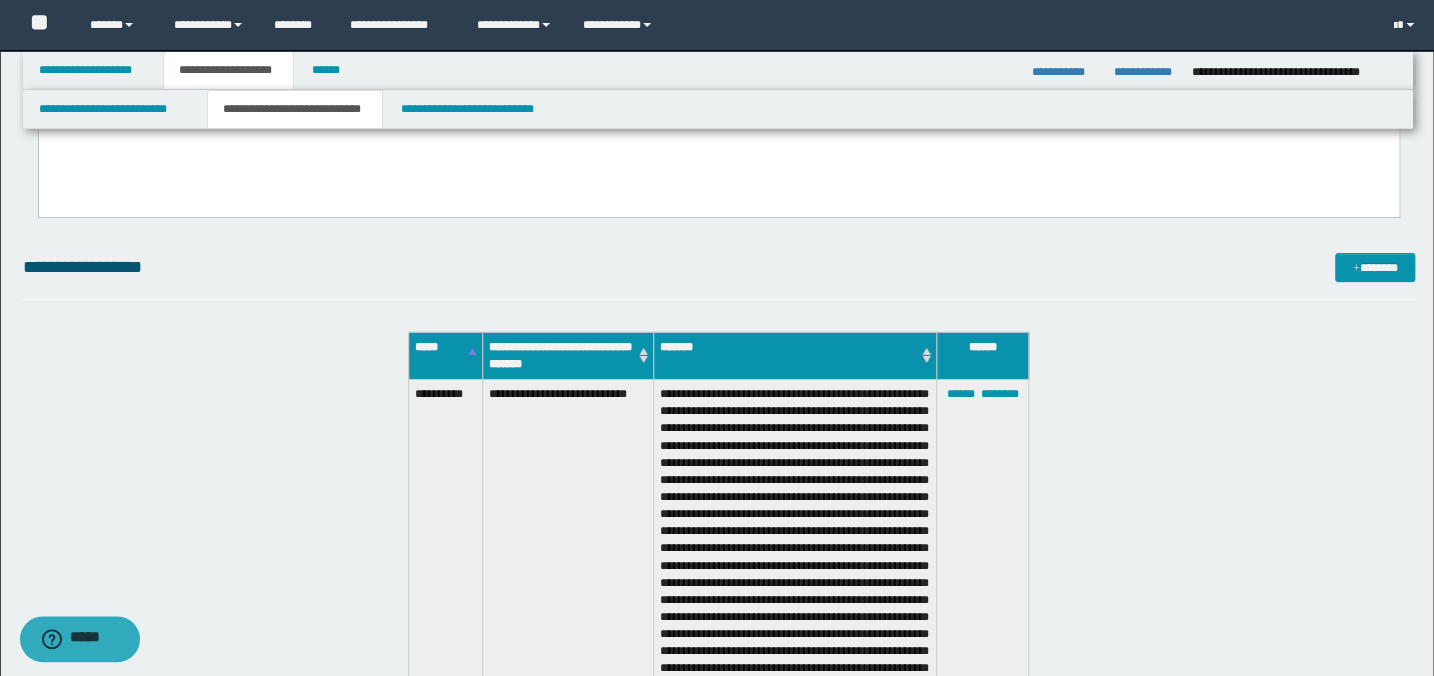 click on "**********" at bounding box center [719, 267] 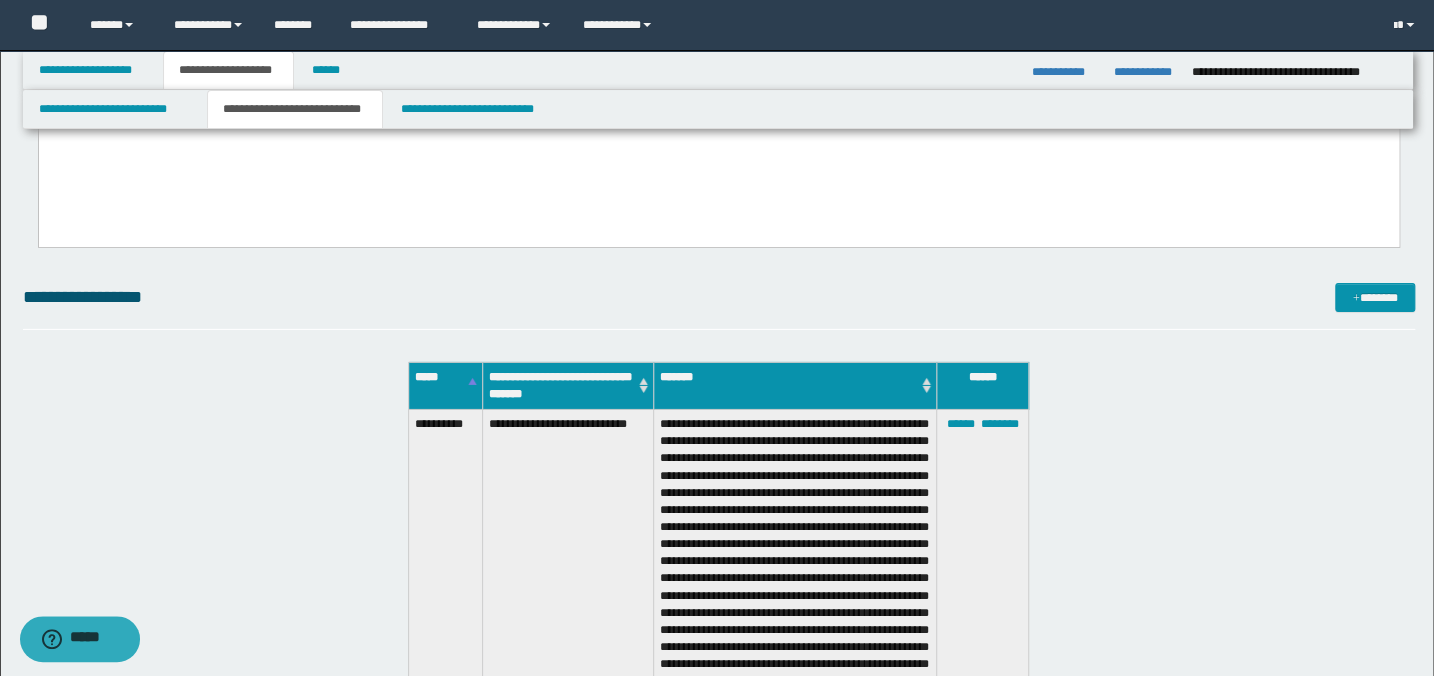 scroll, scrollTop: 2660, scrollLeft: 0, axis: vertical 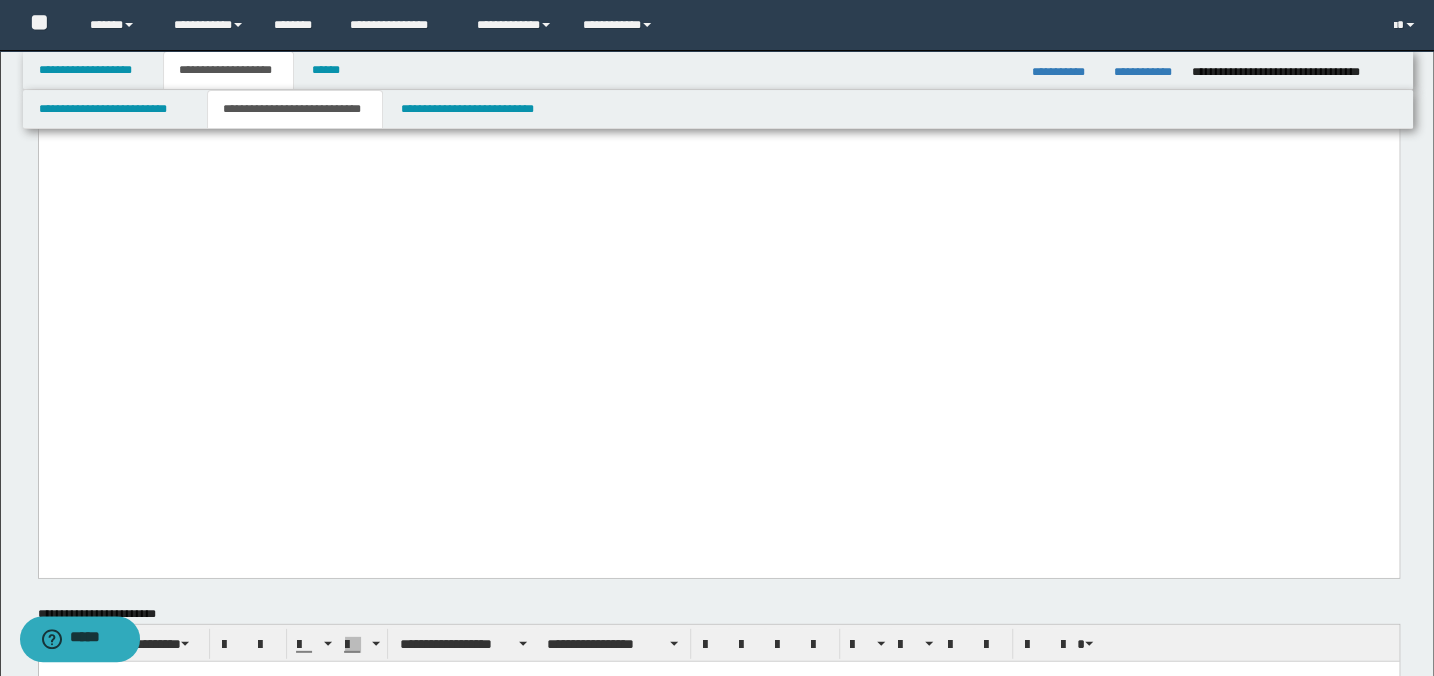 click on "**********" at bounding box center [718, -1484] 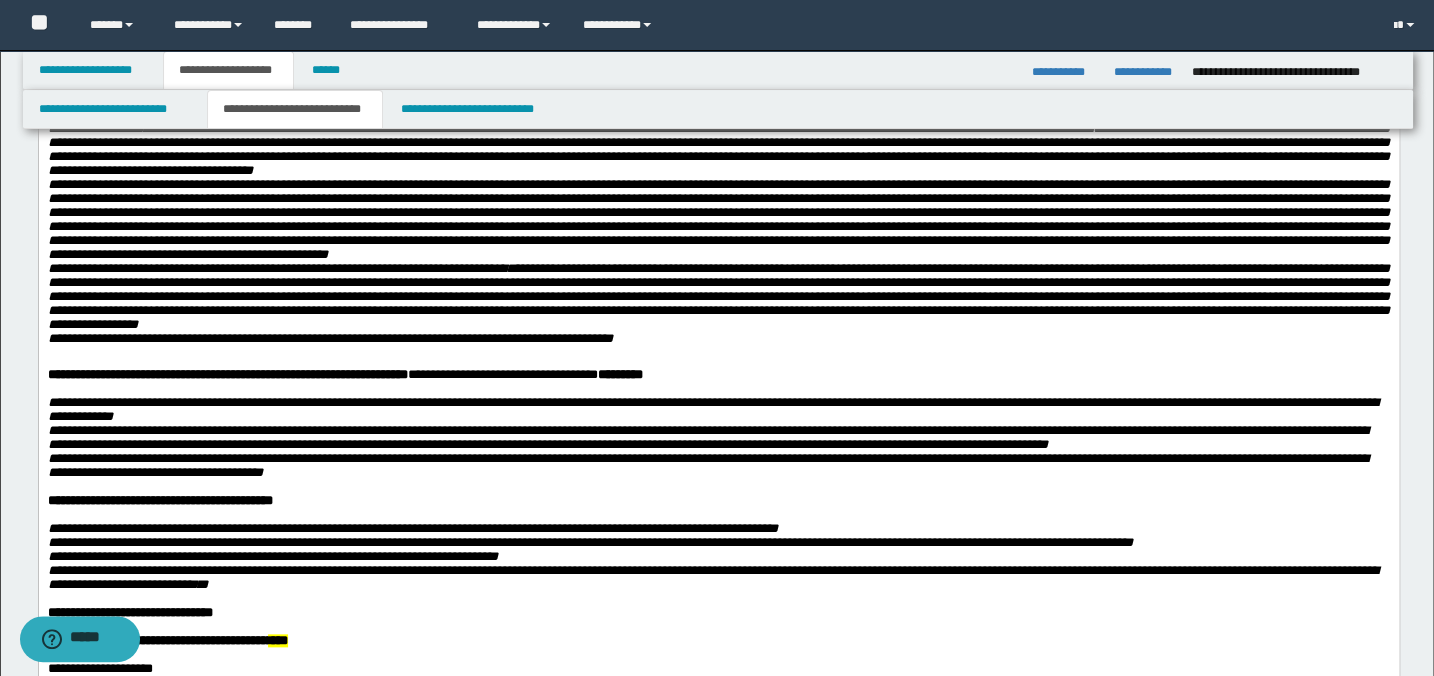 scroll, scrollTop: 842, scrollLeft: 0, axis: vertical 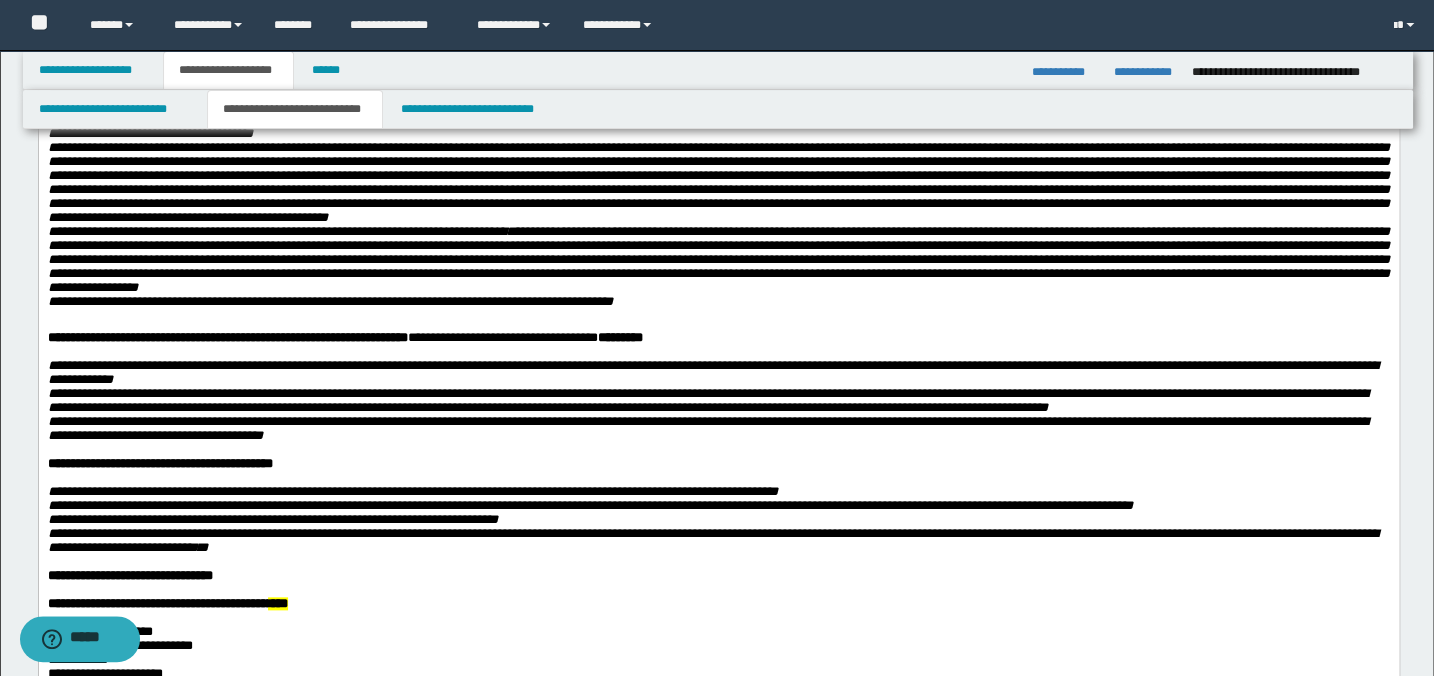 click at bounding box center [718, 182] 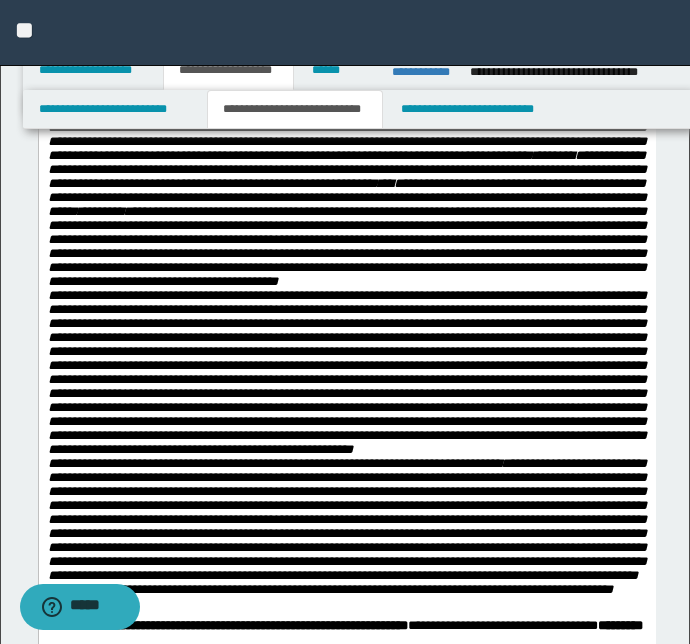 scroll, scrollTop: 1181, scrollLeft: 0, axis: vertical 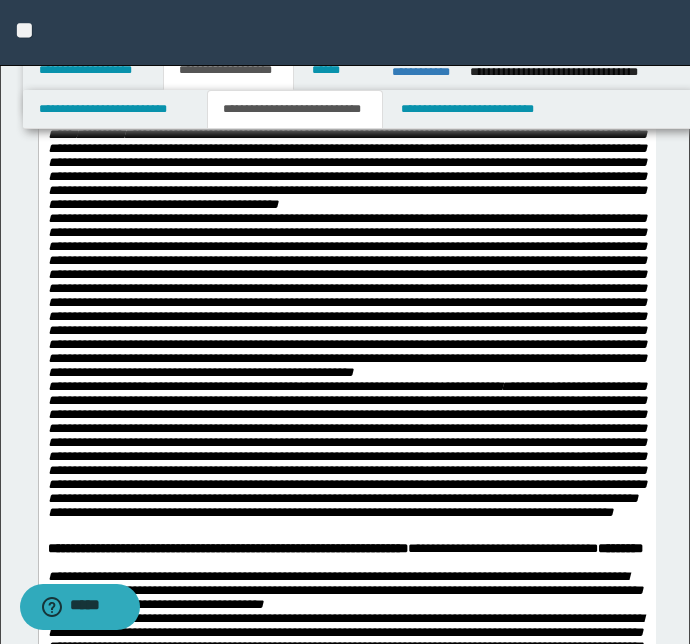 drag, startPoint x: 124, startPoint y: 208, endPoint x: 130, endPoint y: 263, distance: 55.326305 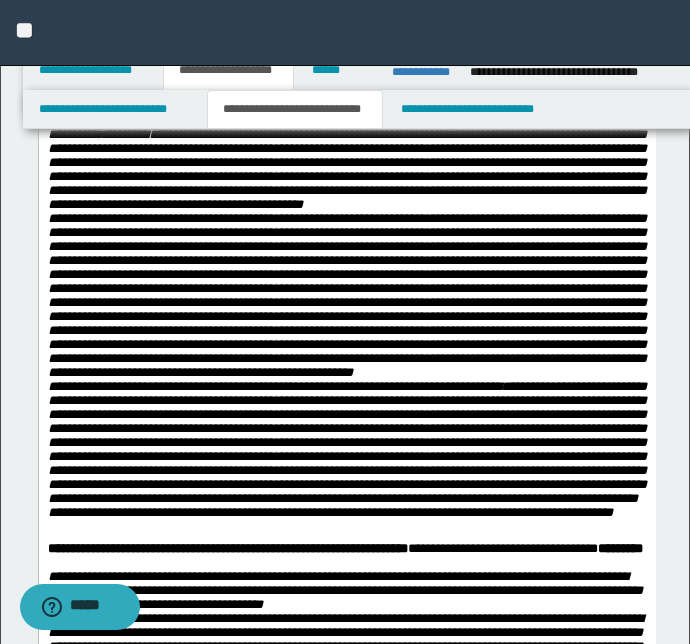 drag, startPoint x: 195, startPoint y: 438, endPoint x: 196, endPoint y: 448, distance: 10.049875 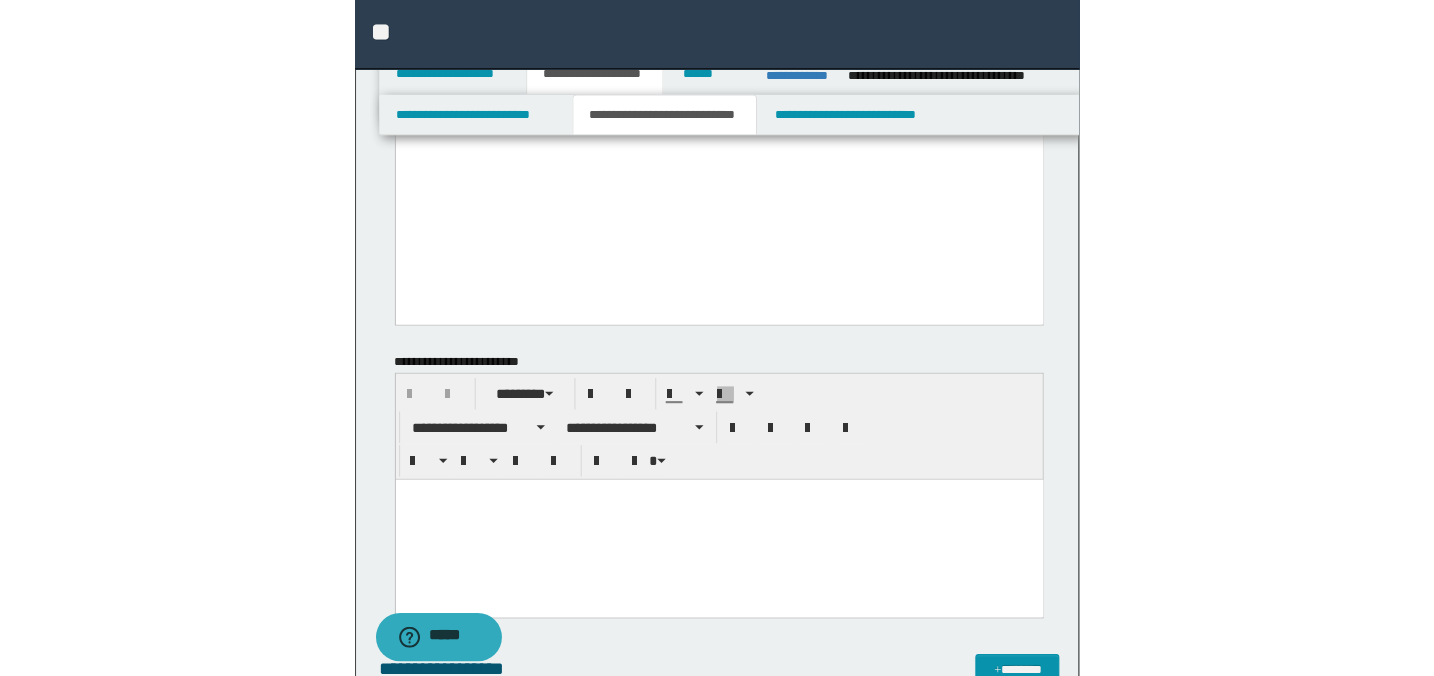 scroll, scrollTop: 3272, scrollLeft: 0, axis: vertical 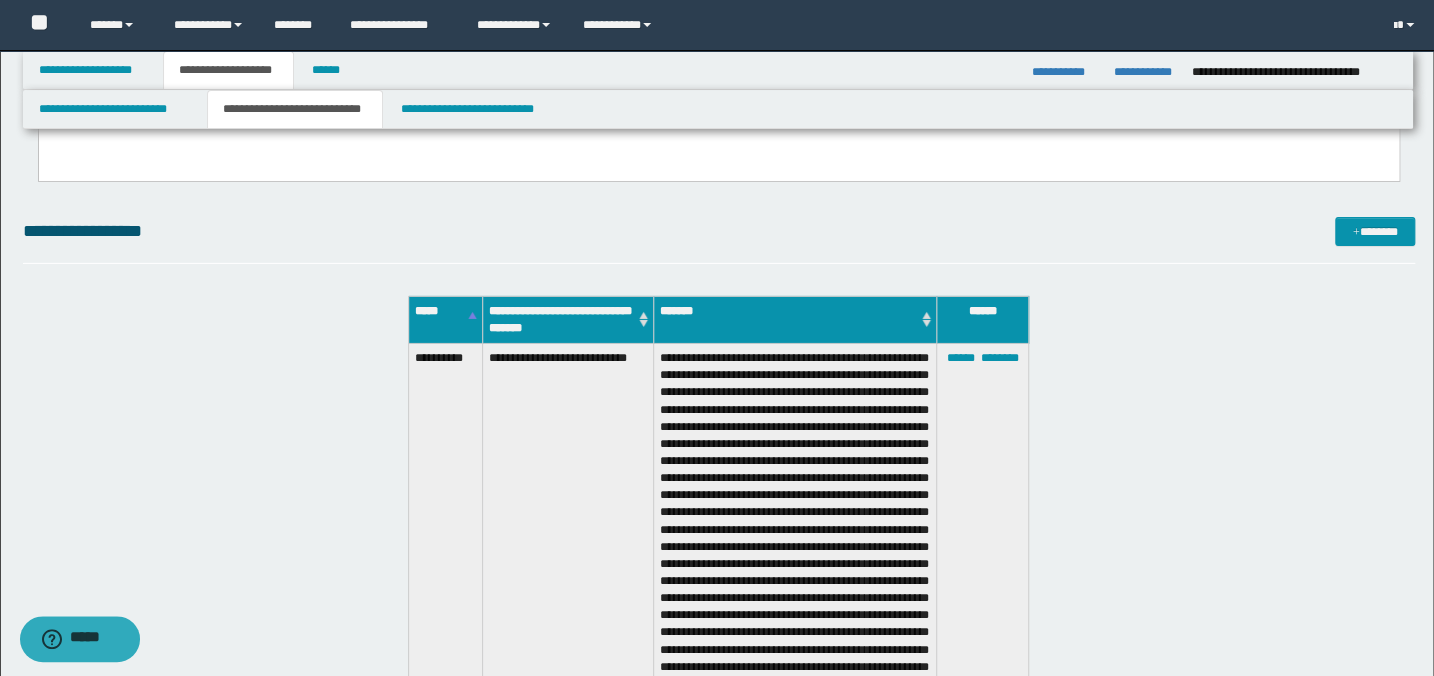 click on "**********" at bounding box center (719, 13) 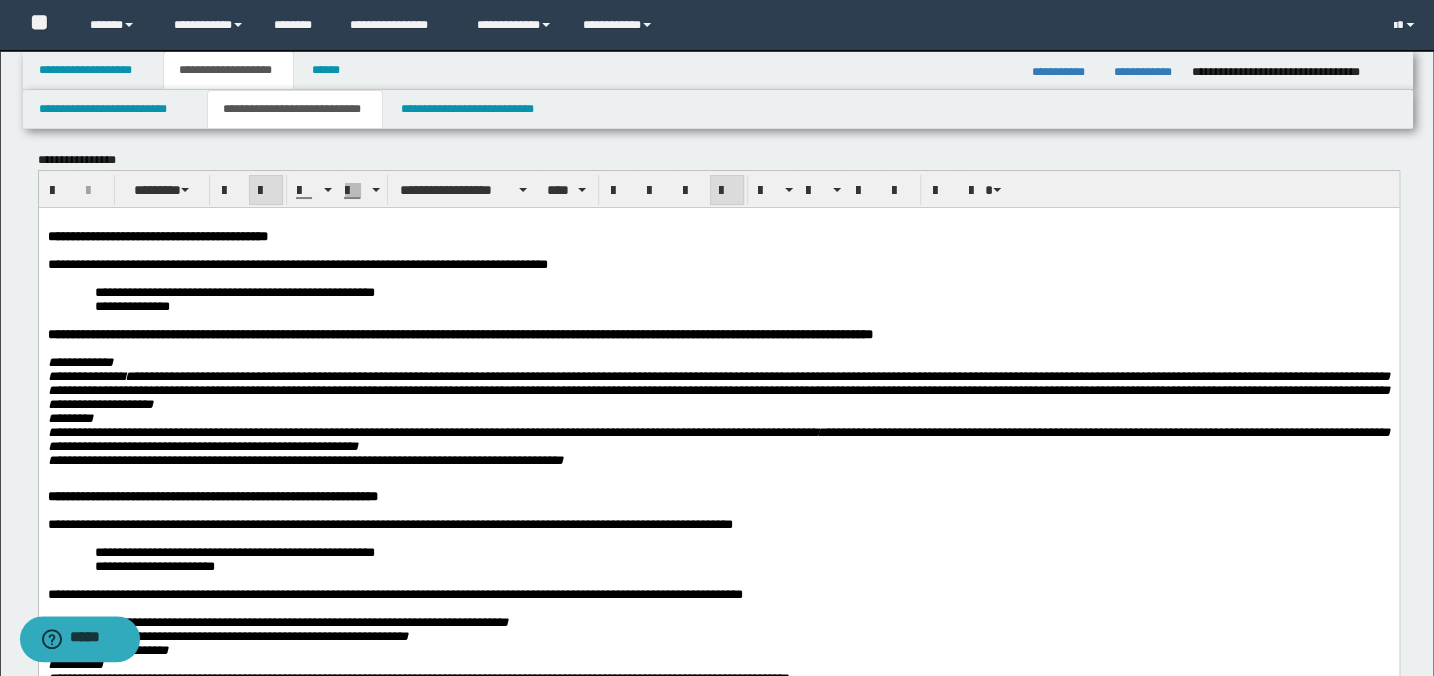 scroll, scrollTop: 0, scrollLeft: 0, axis: both 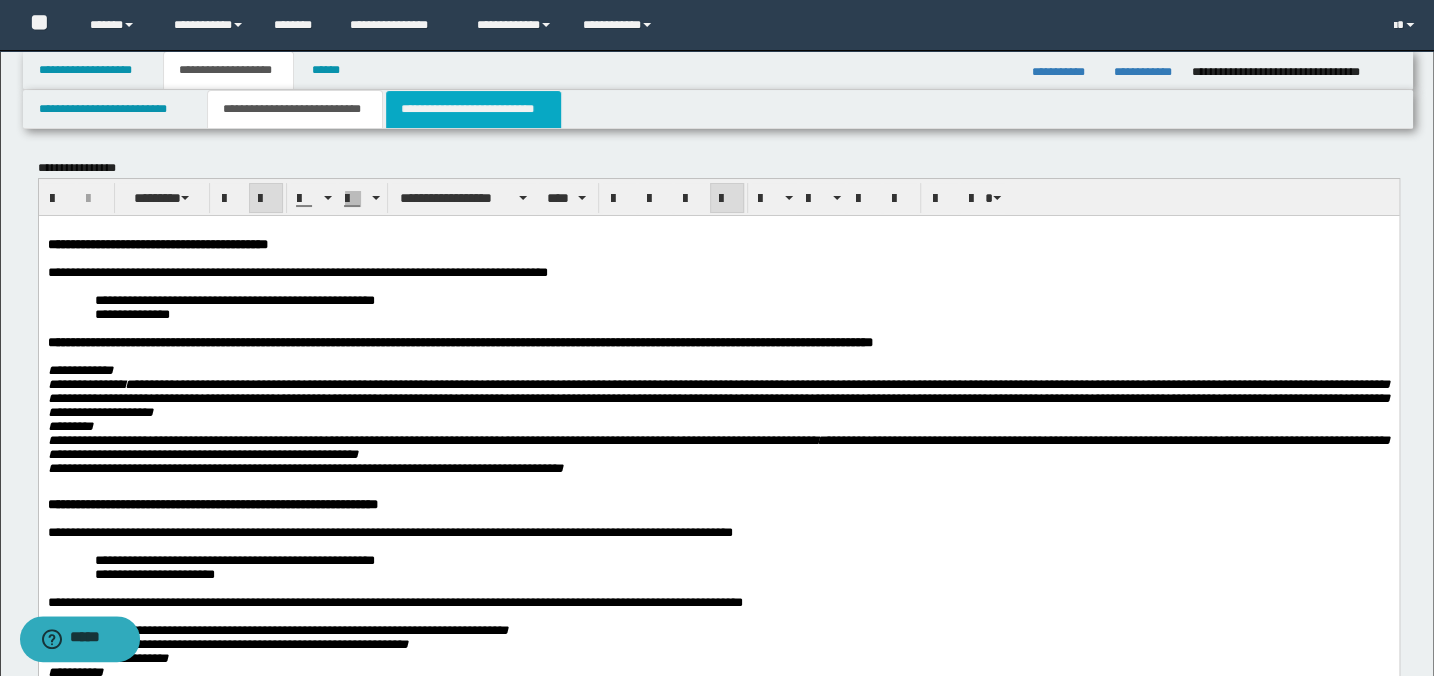 click on "**********" at bounding box center (473, 109) 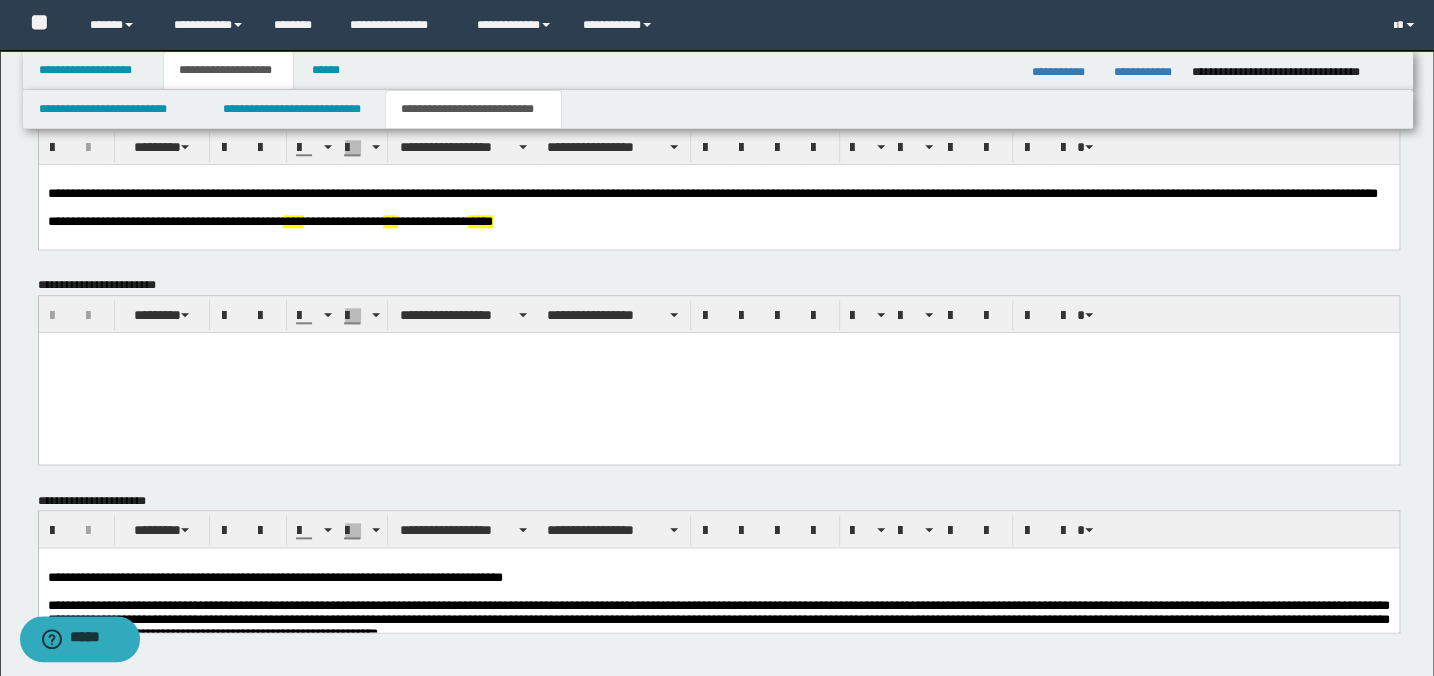 scroll, scrollTop: 909, scrollLeft: 0, axis: vertical 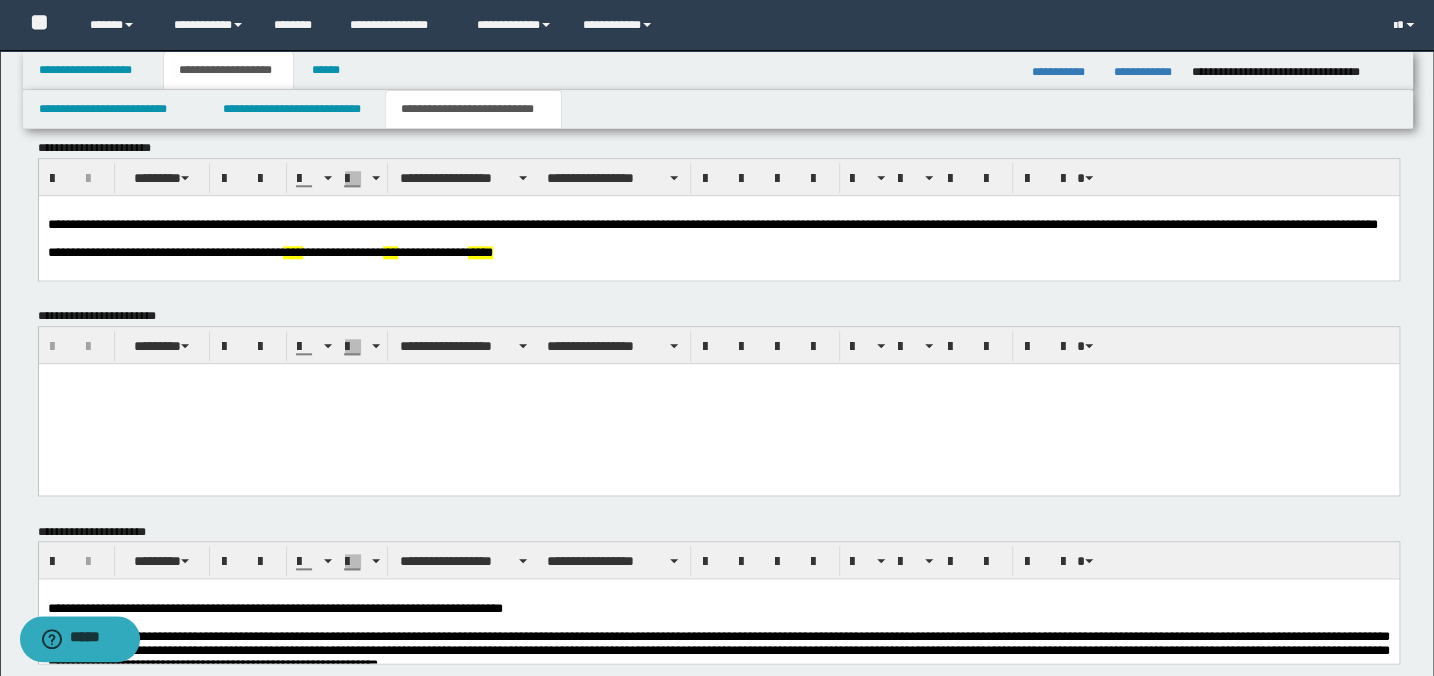 click at bounding box center (718, 238) 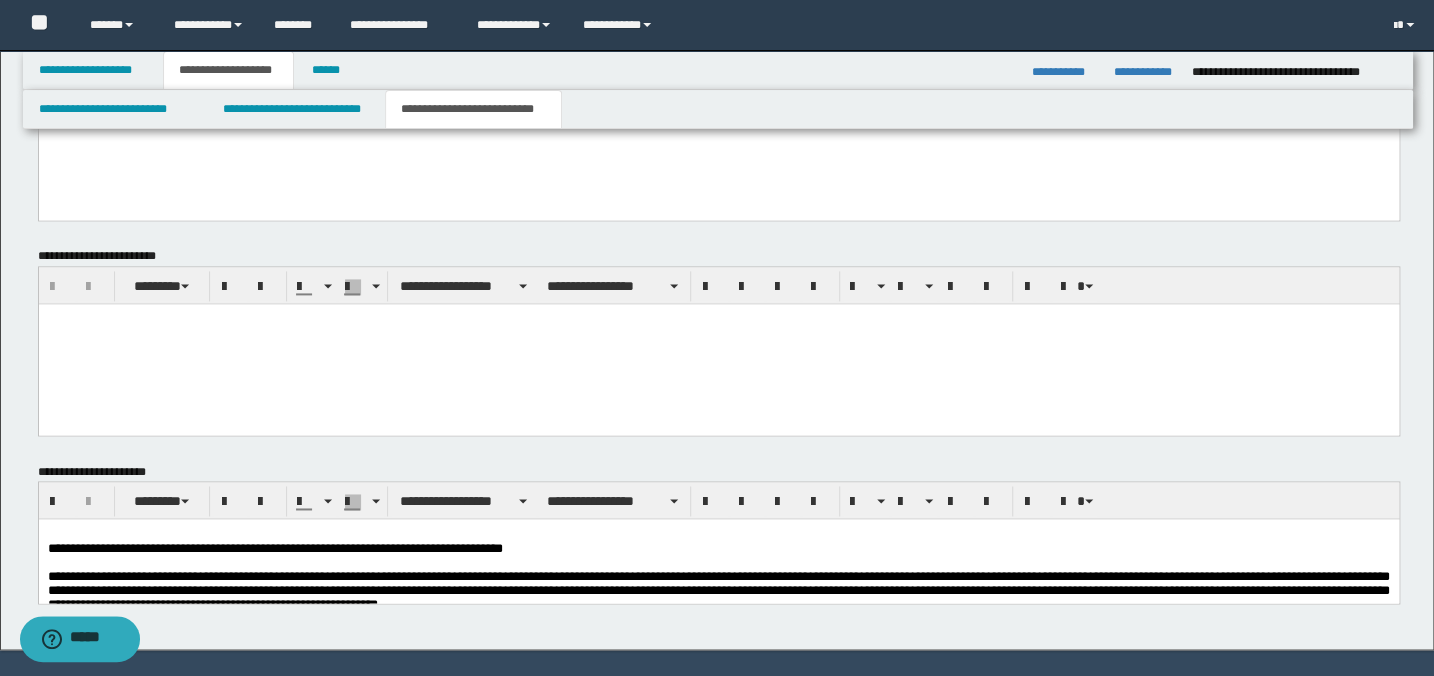 scroll, scrollTop: 1377, scrollLeft: 0, axis: vertical 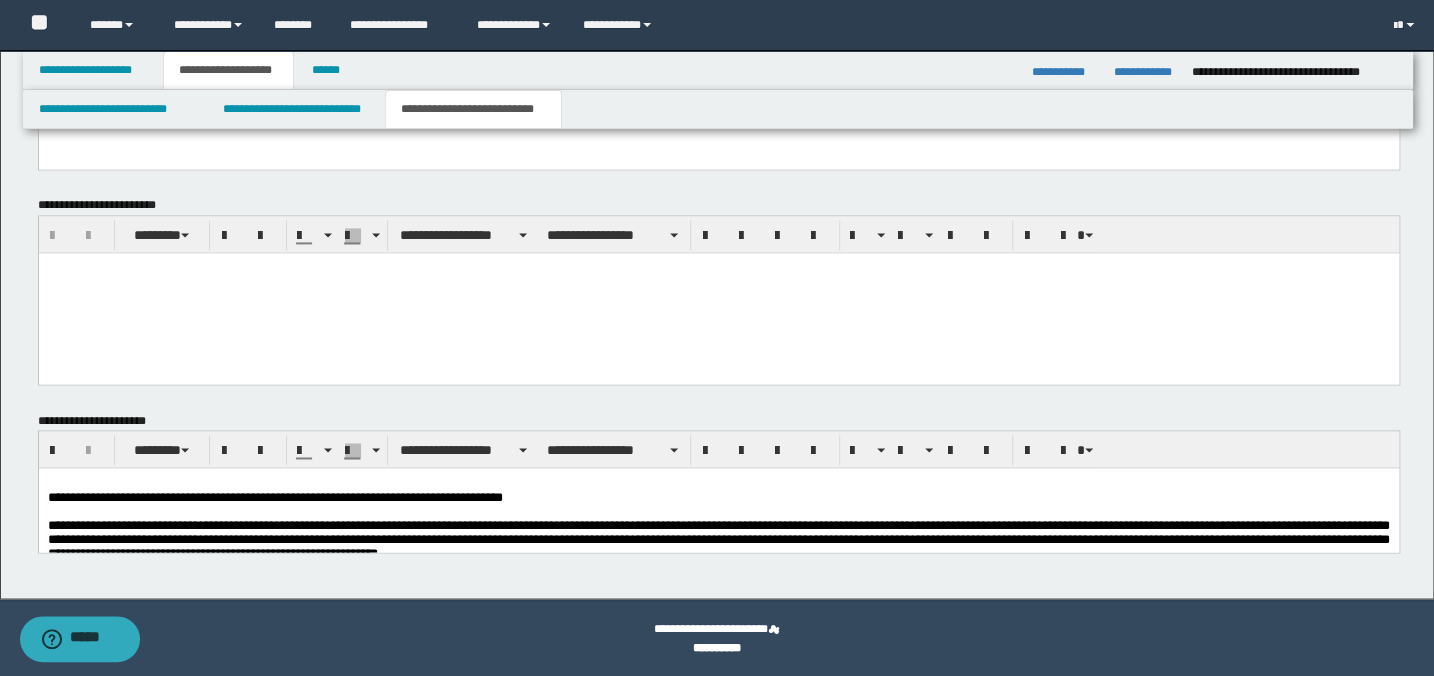 click at bounding box center [718, 483] 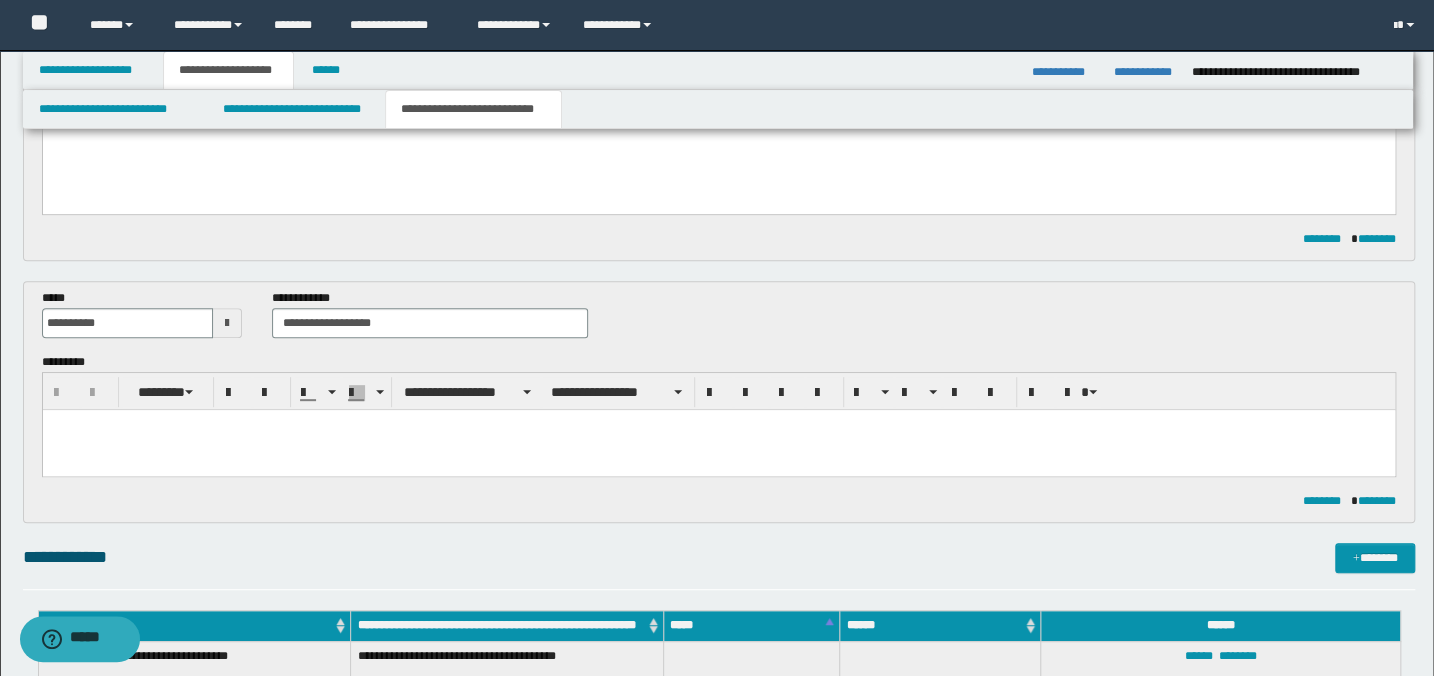 scroll, scrollTop: 0, scrollLeft: 0, axis: both 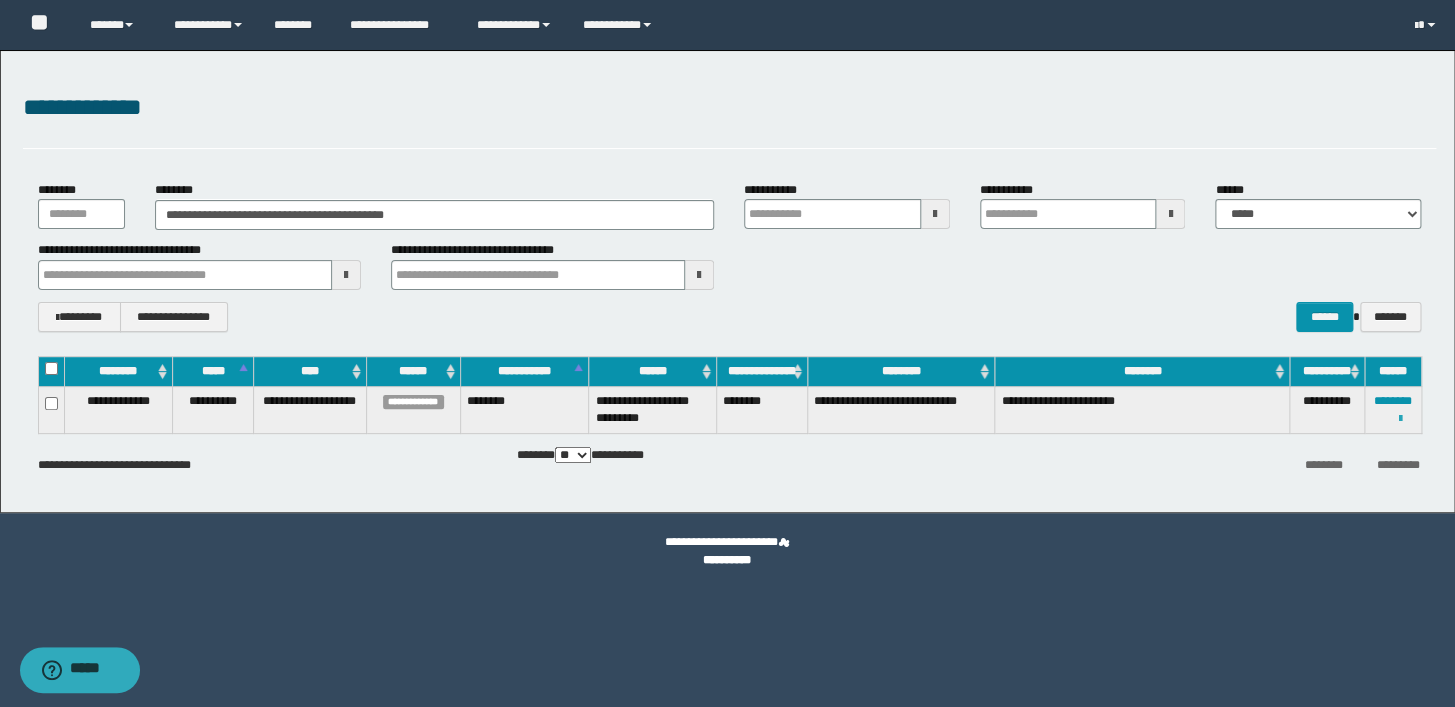 click at bounding box center [1400, 419] 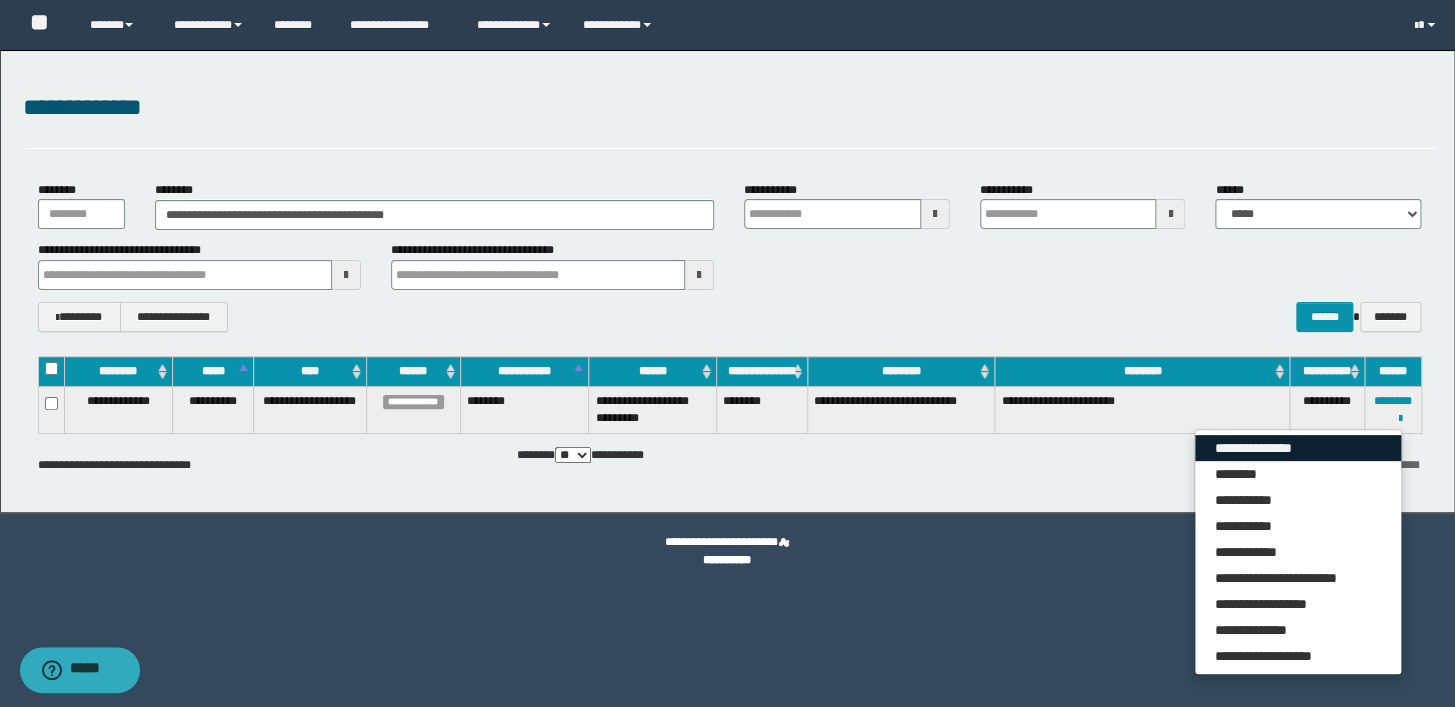 click on "**********" at bounding box center [1298, 448] 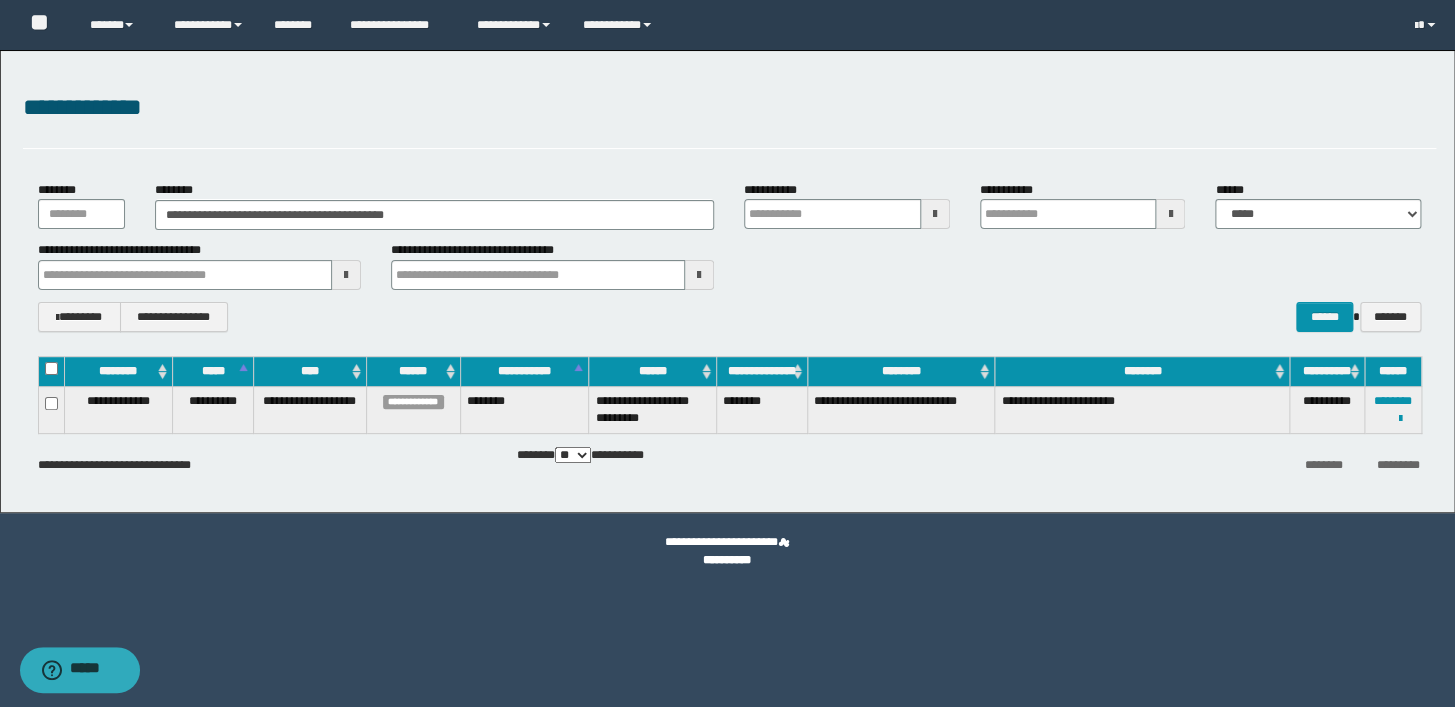 drag, startPoint x: 800, startPoint y: 135, endPoint x: 903, endPoint y: 119, distance: 104.23531 